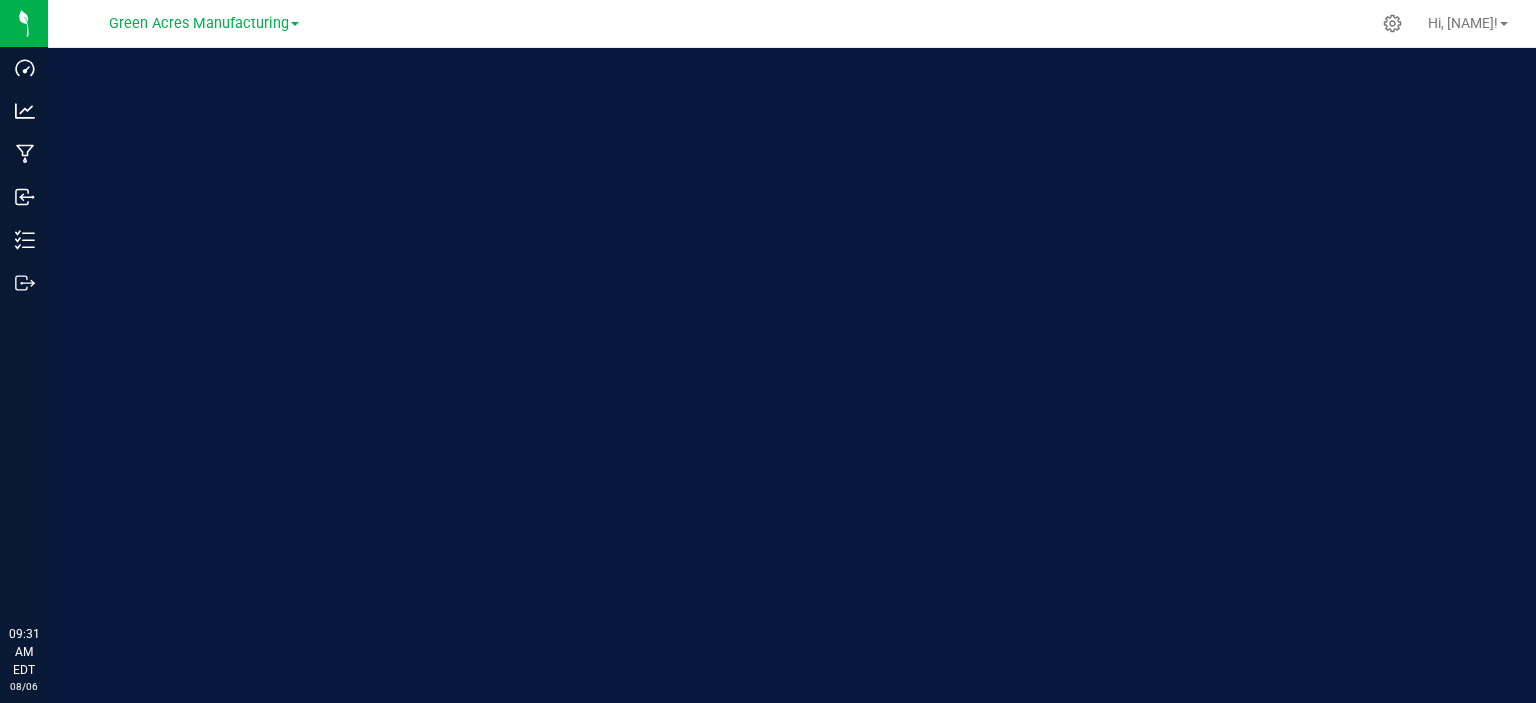 scroll, scrollTop: 0, scrollLeft: 0, axis: both 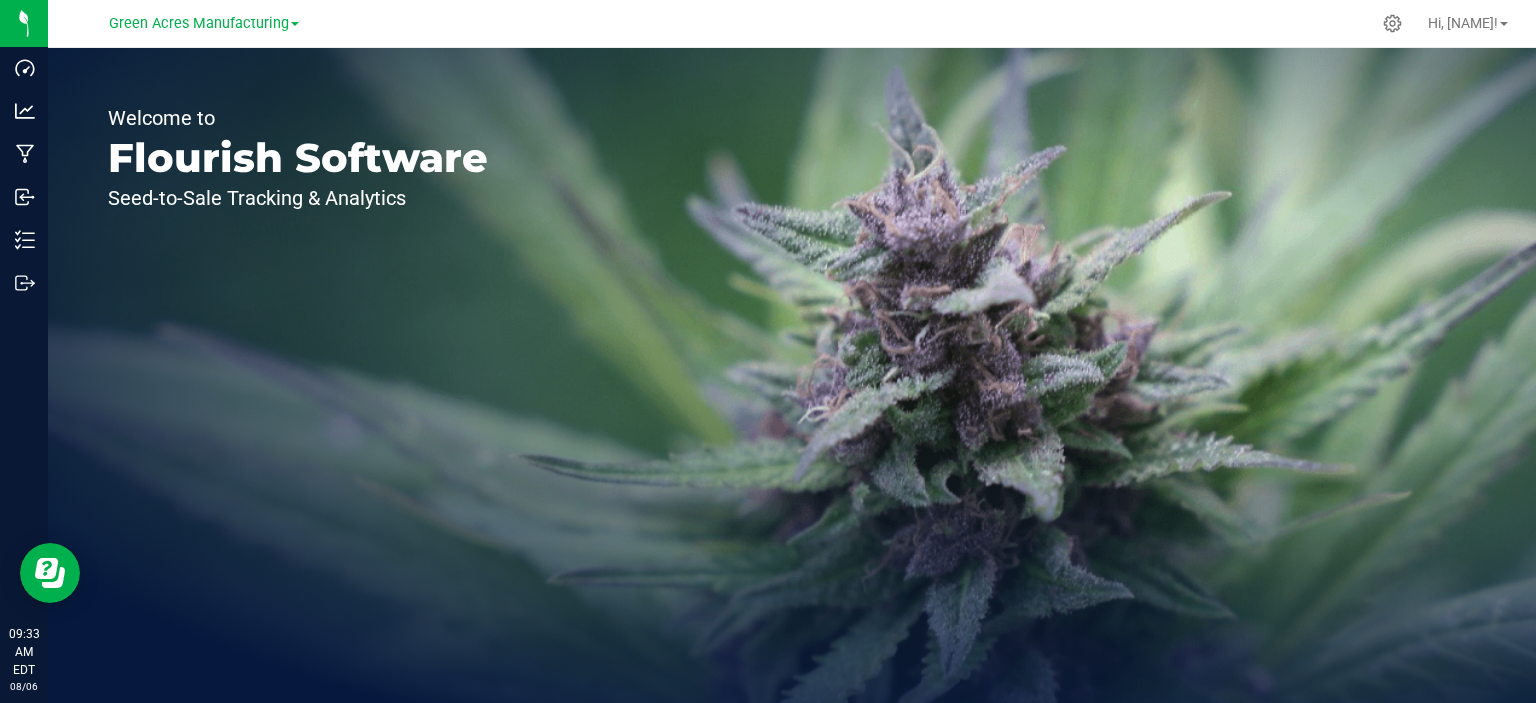 click on "Welcome to   Flourish Software   Seed-to-Sale Tracking & Analytics" at bounding box center (792, 375) 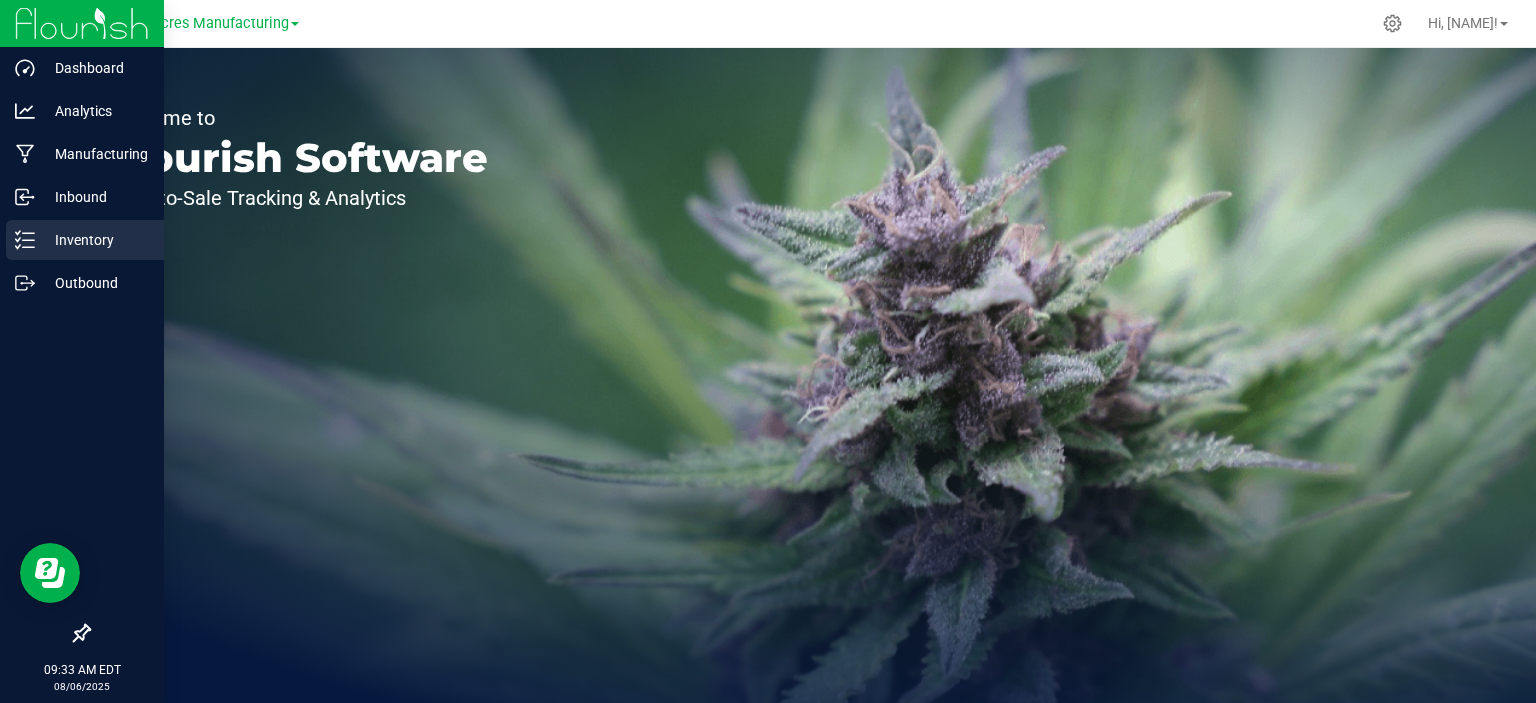 click on "Inventory" at bounding box center [85, 240] 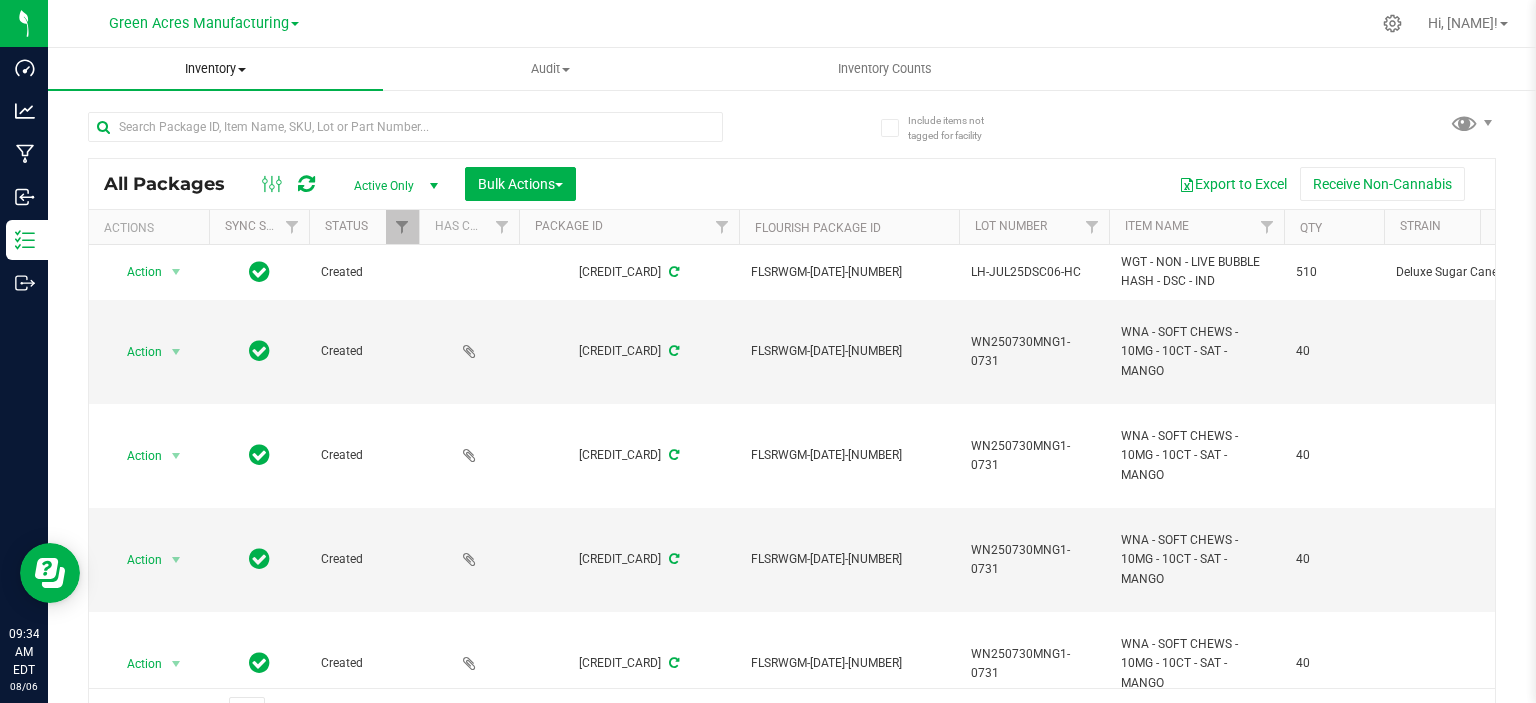 click on "Inventory" at bounding box center (215, 69) 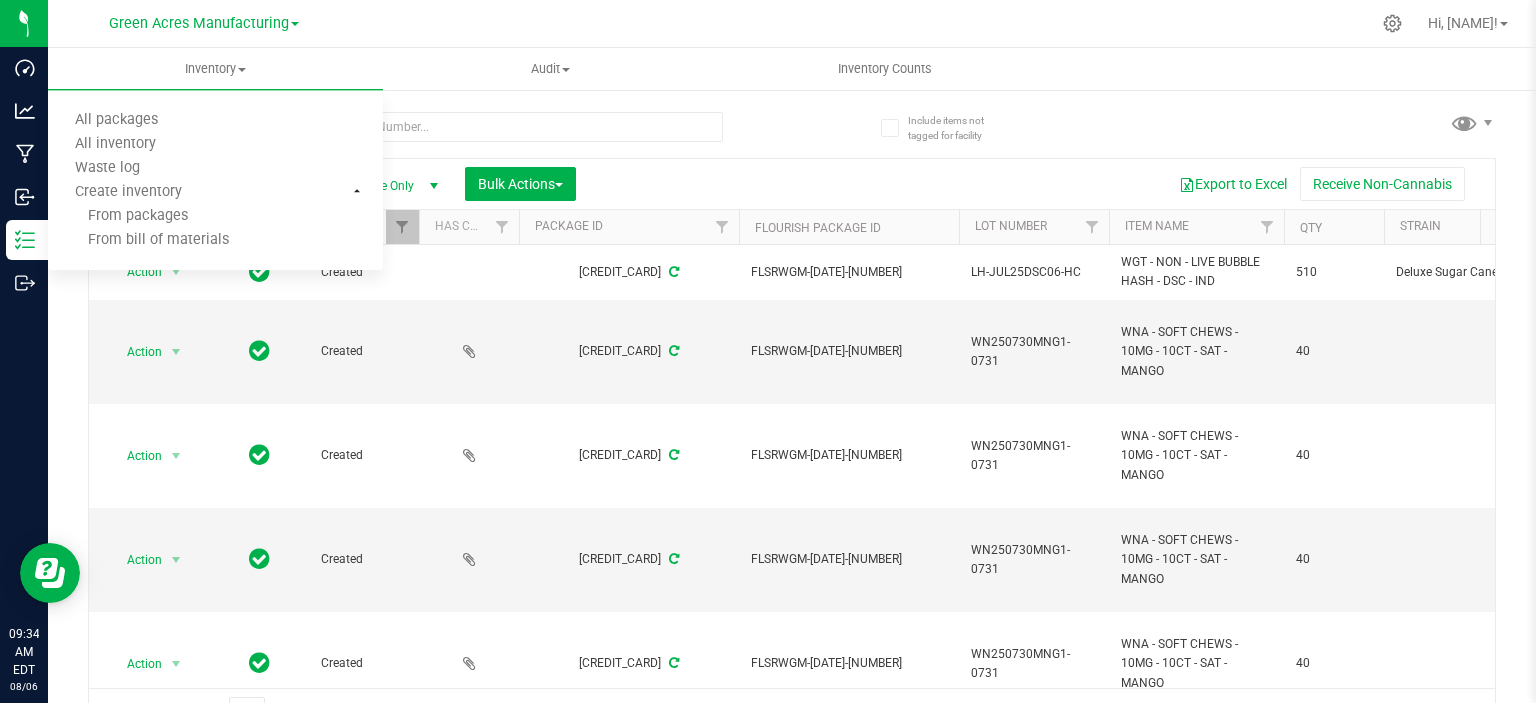 click on "Green Acres Manufacturing" at bounding box center [204, 23] 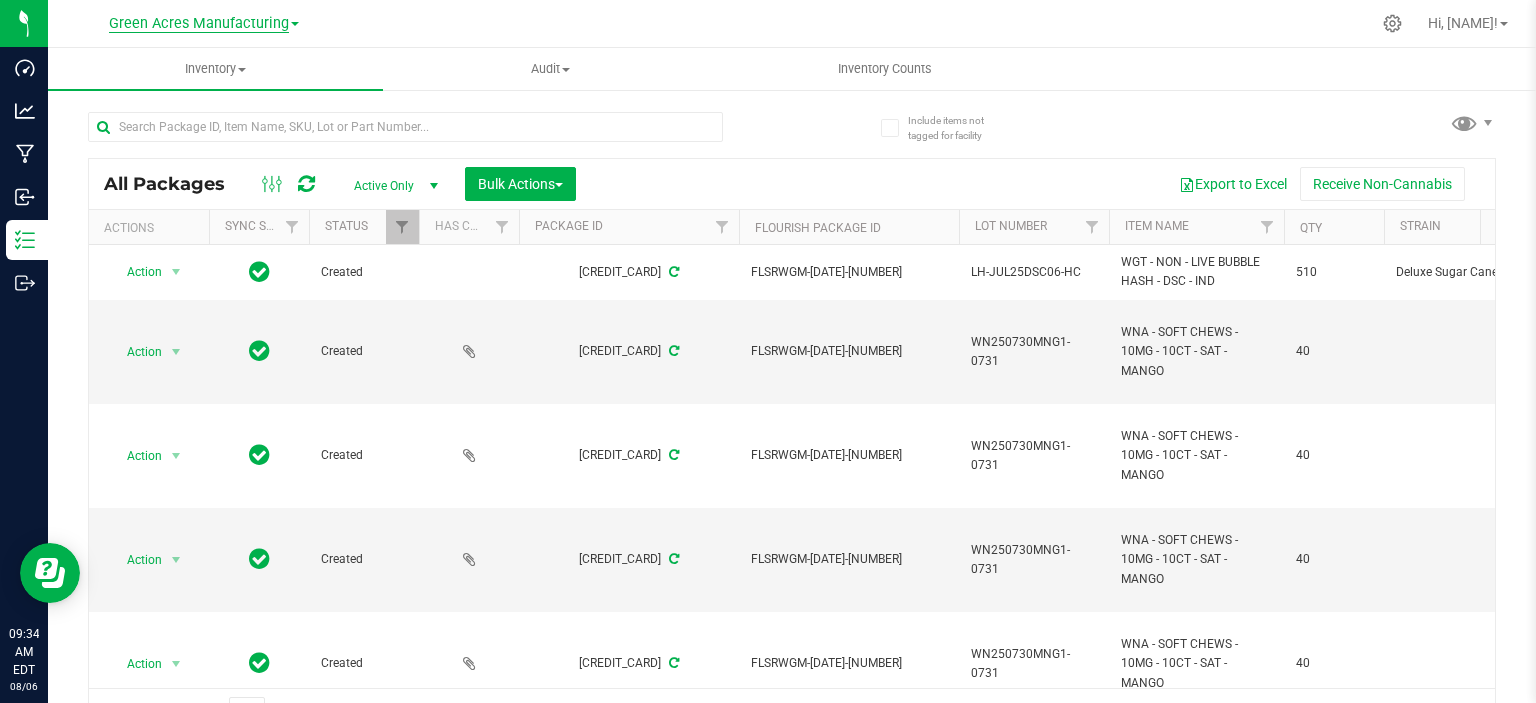 click on "Green Acres Manufacturing" at bounding box center (199, 24) 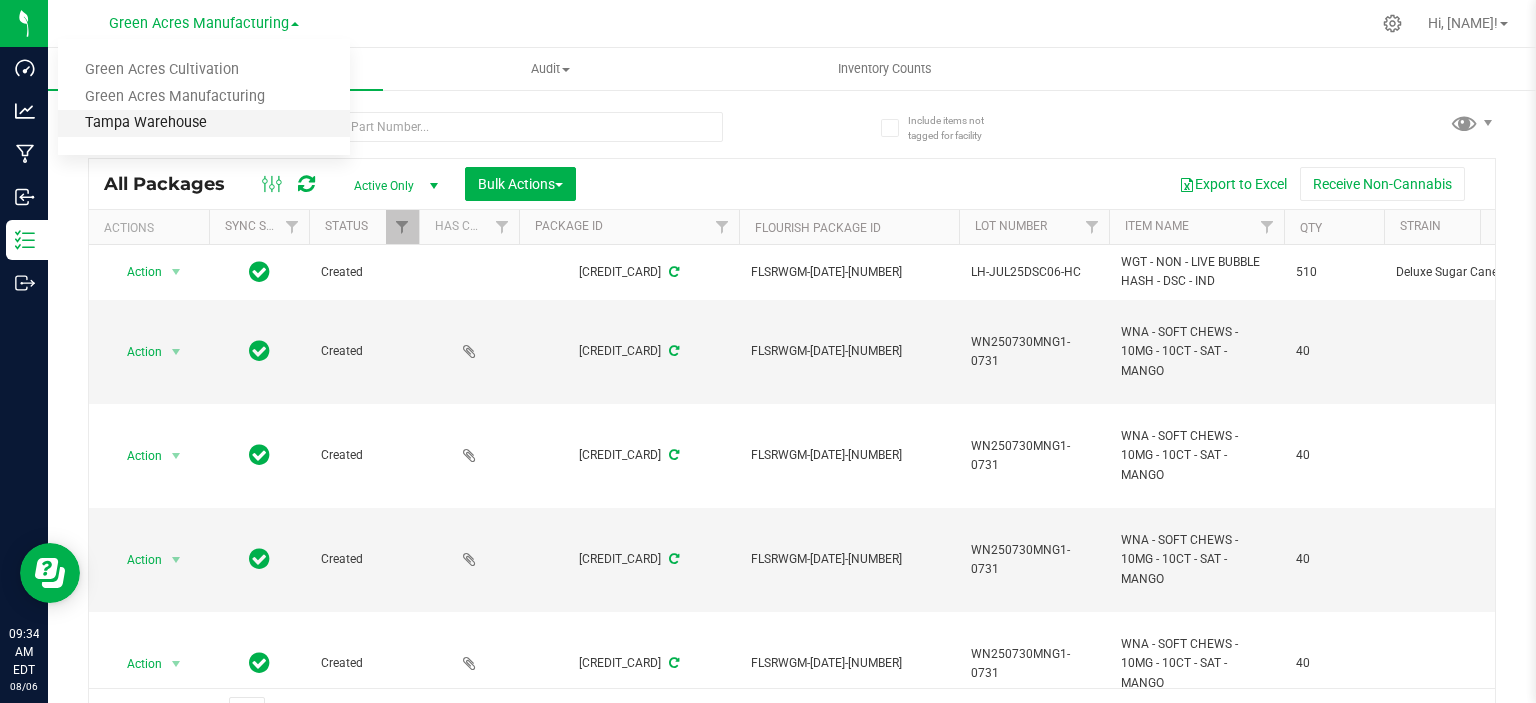 click on "Tampa Warehouse" at bounding box center (204, 123) 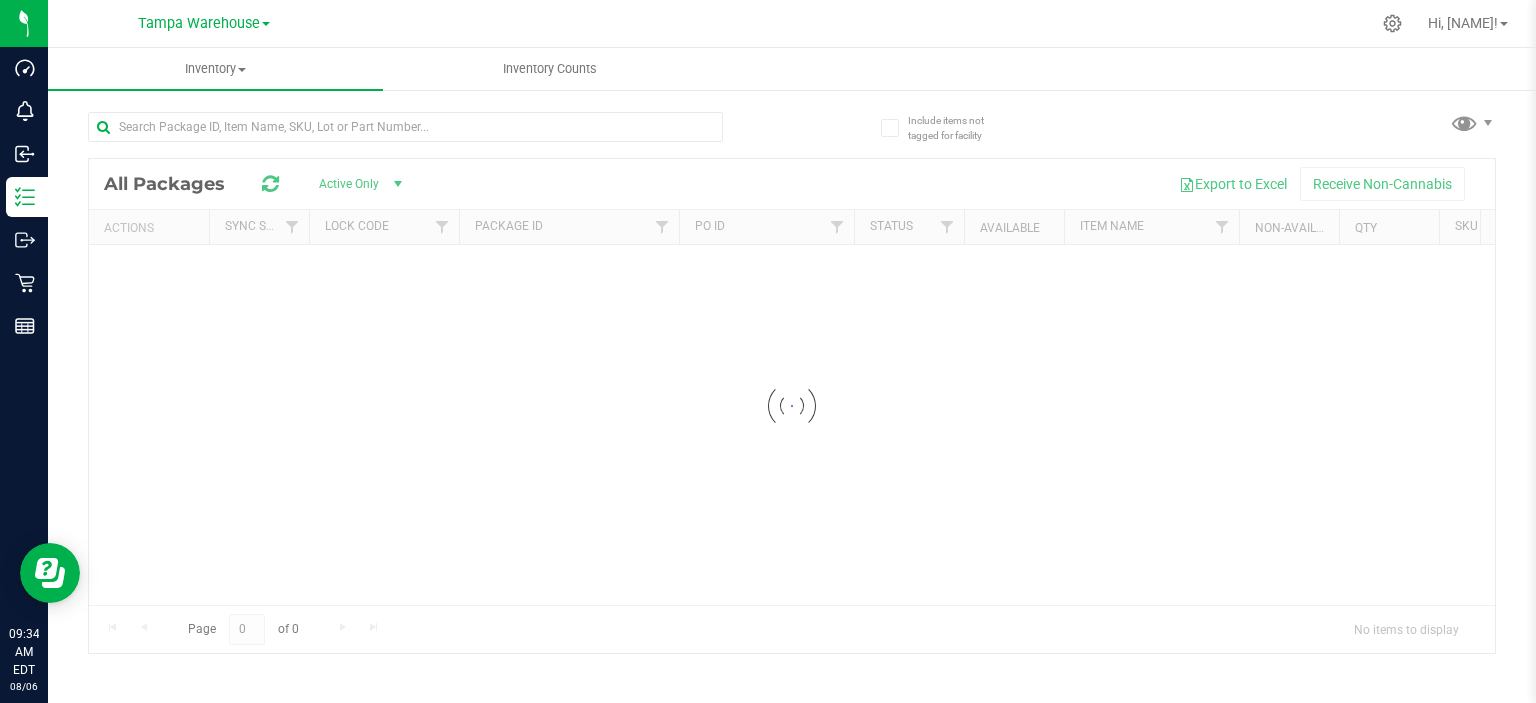 click on "Inventory
All packages
All inventory
Waste log
Inventory Counts" at bounding box center [816, 69] 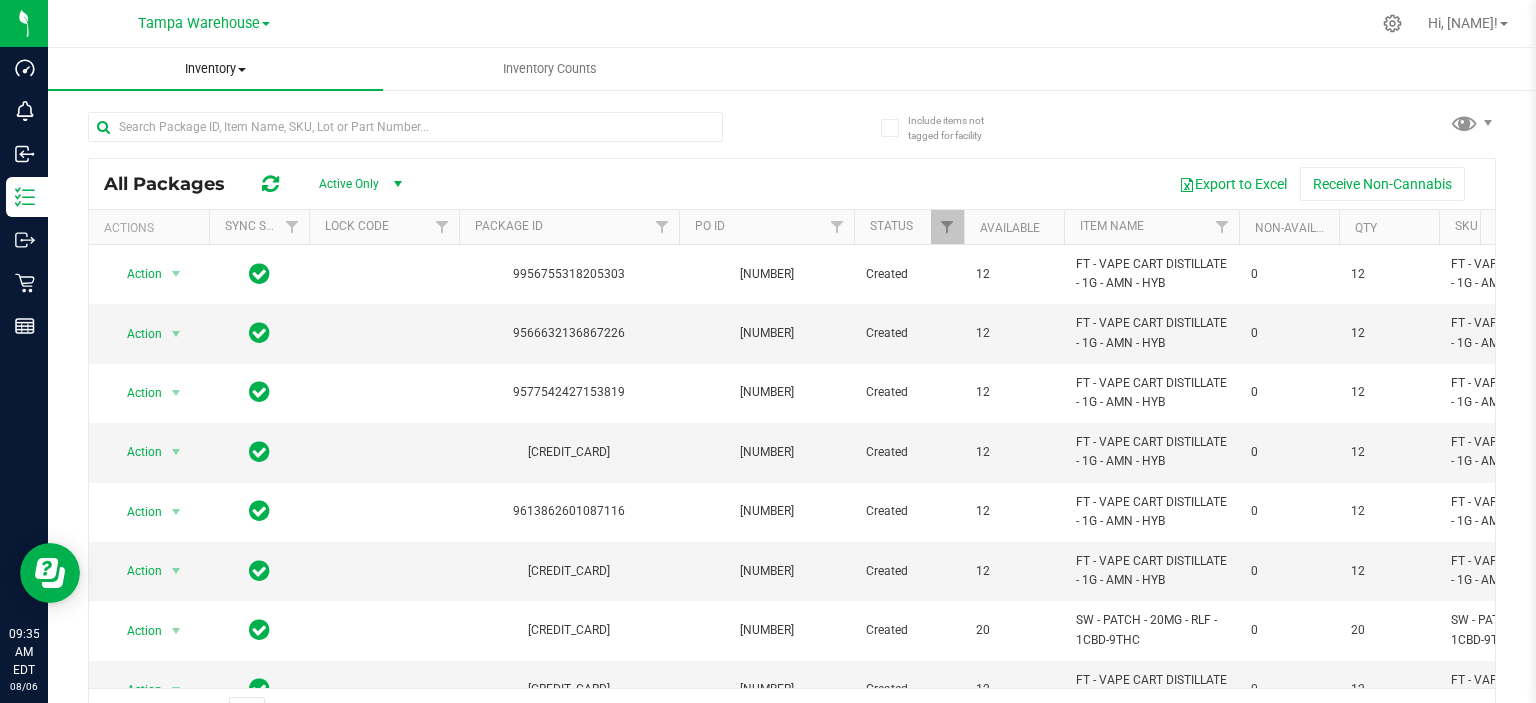 click on "Inventory
All packages
All inventory
Waste log" at bounding box center (215, 69) 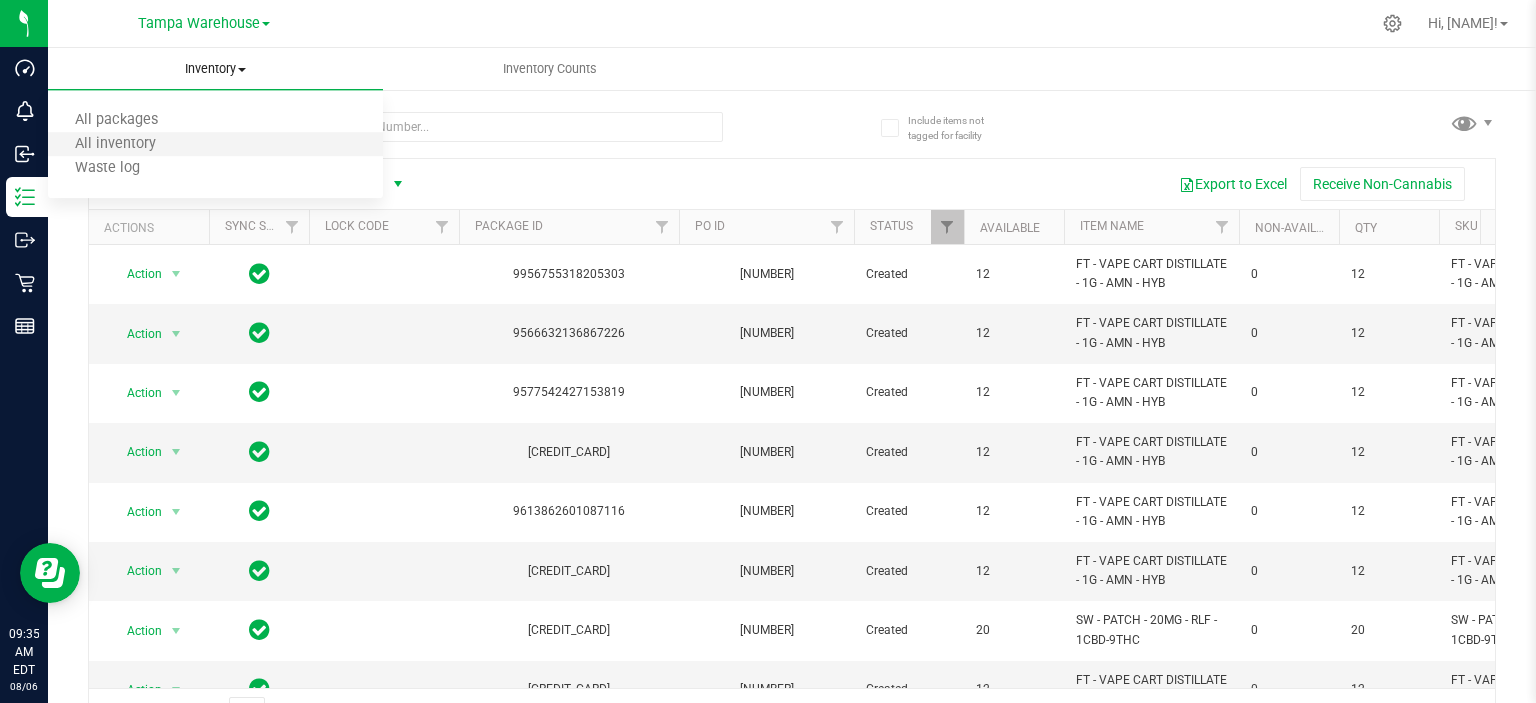 click on "All inventory" at bounding box center (215, 145) 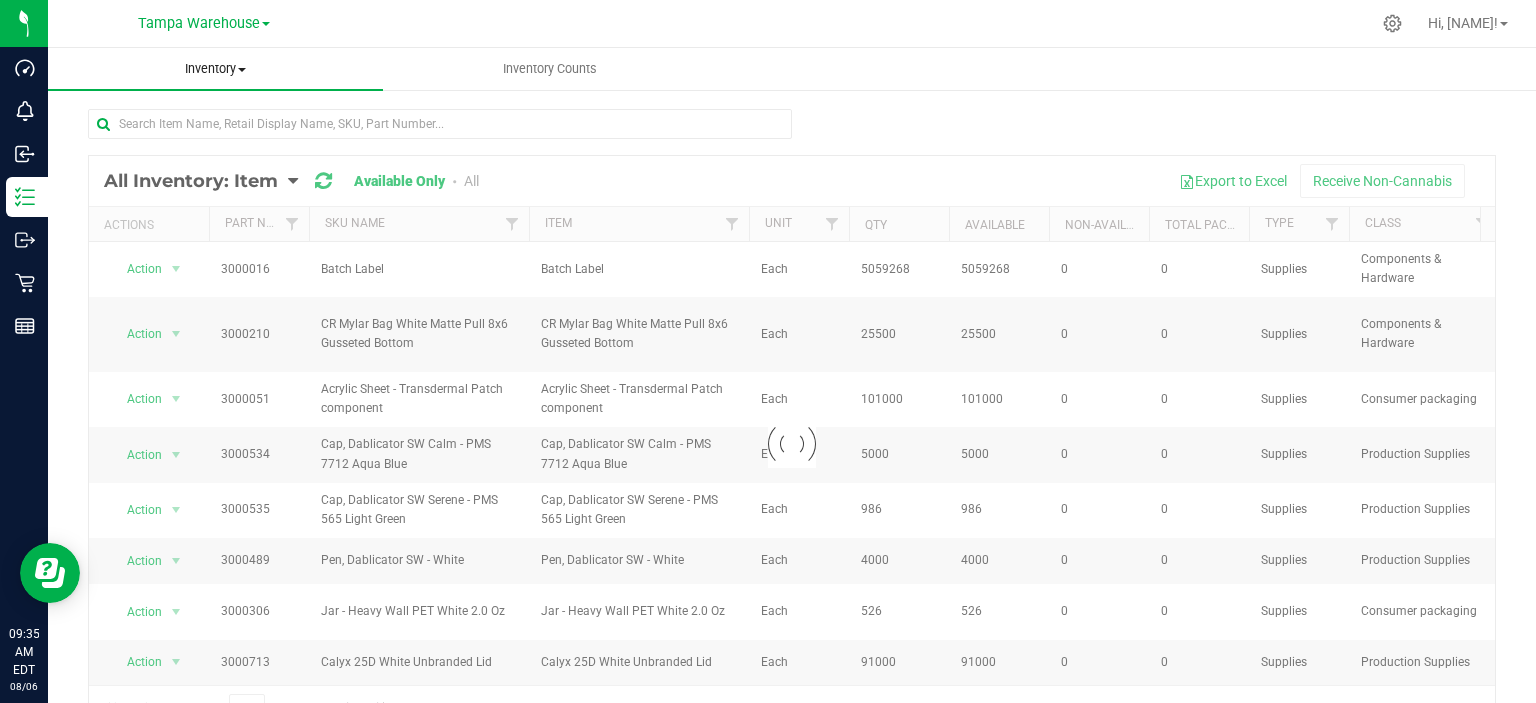 click on "Inventory" at bounding box center (215, 69) 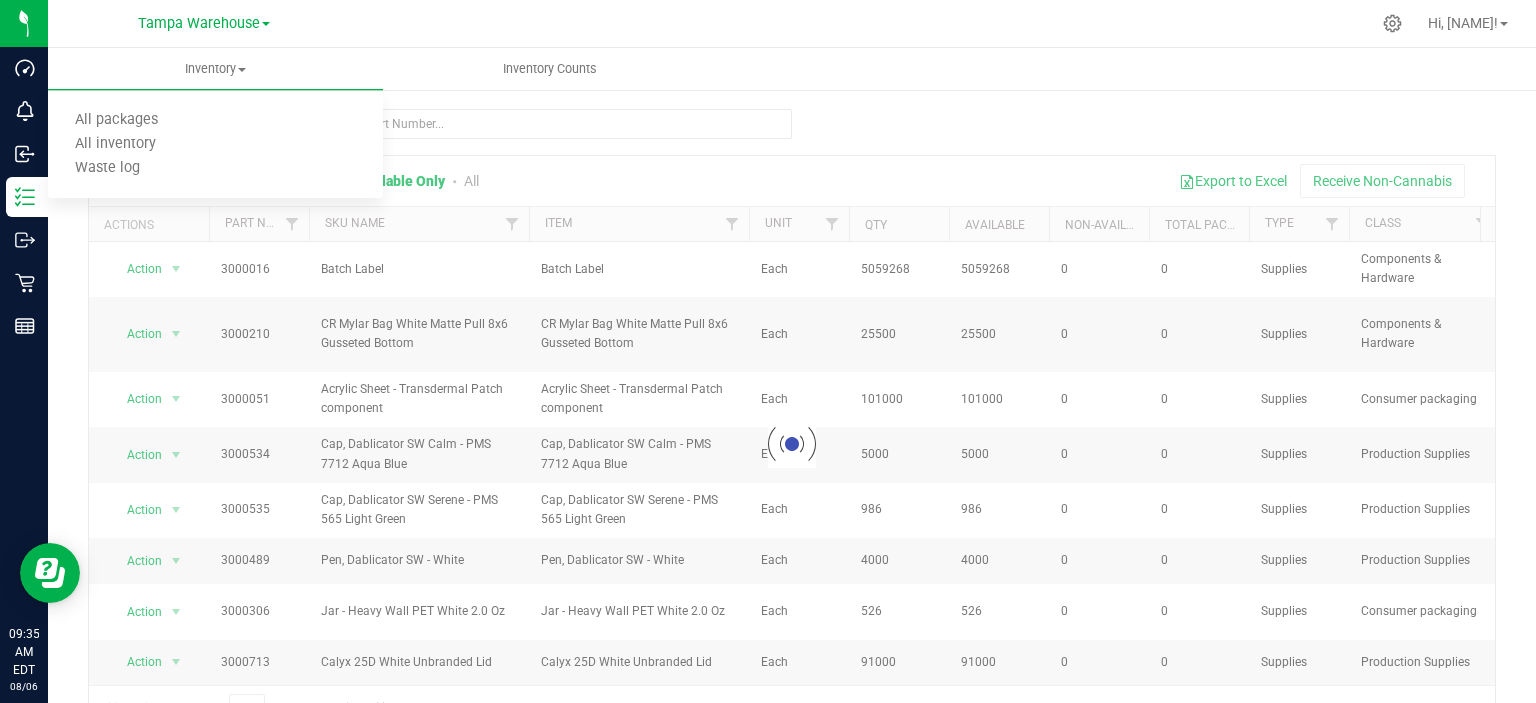 click on "Loading...
All Inventory: Item
Item Summary
Item (default)
Item by Strain
Item by Location" at bounding box center [792, 400] 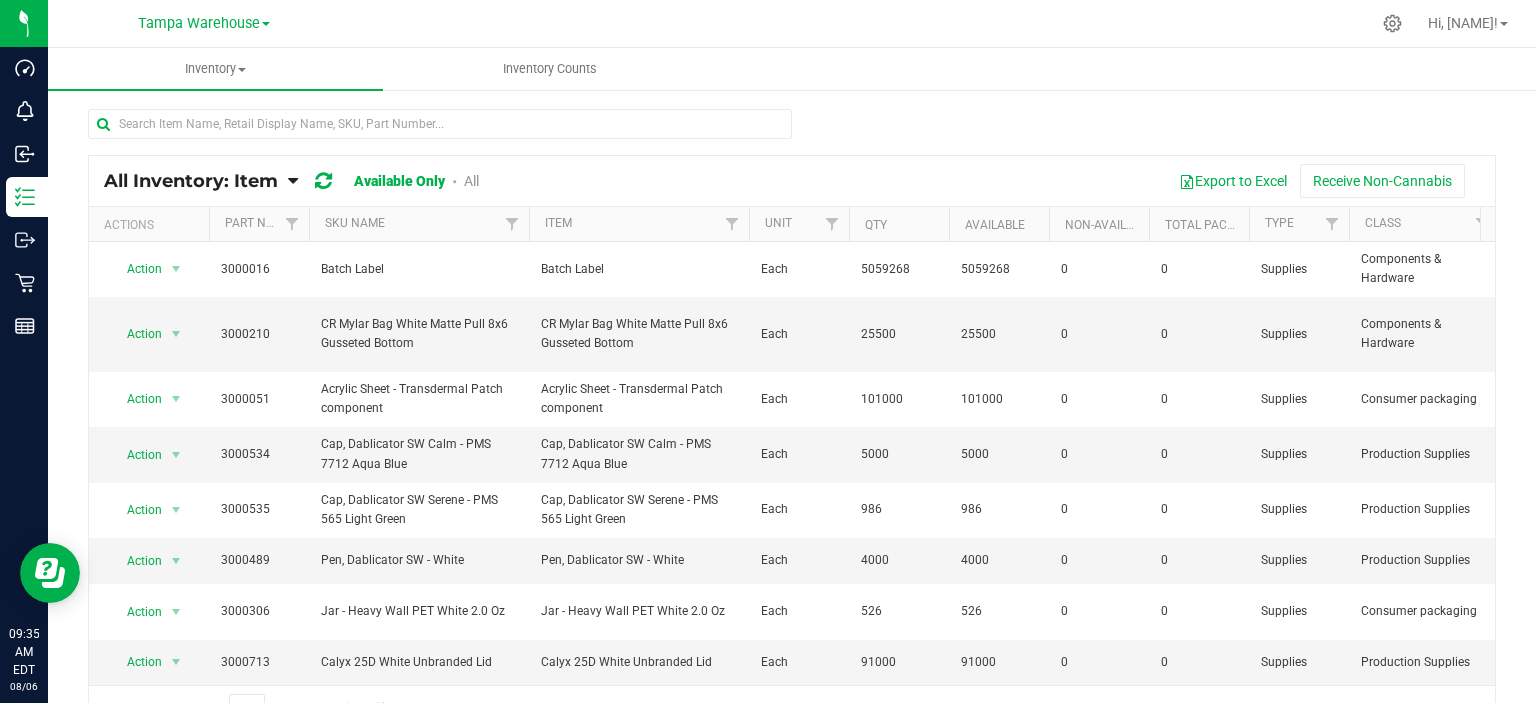 click on "All Inventory: Item" at bounding box center [191, 181] 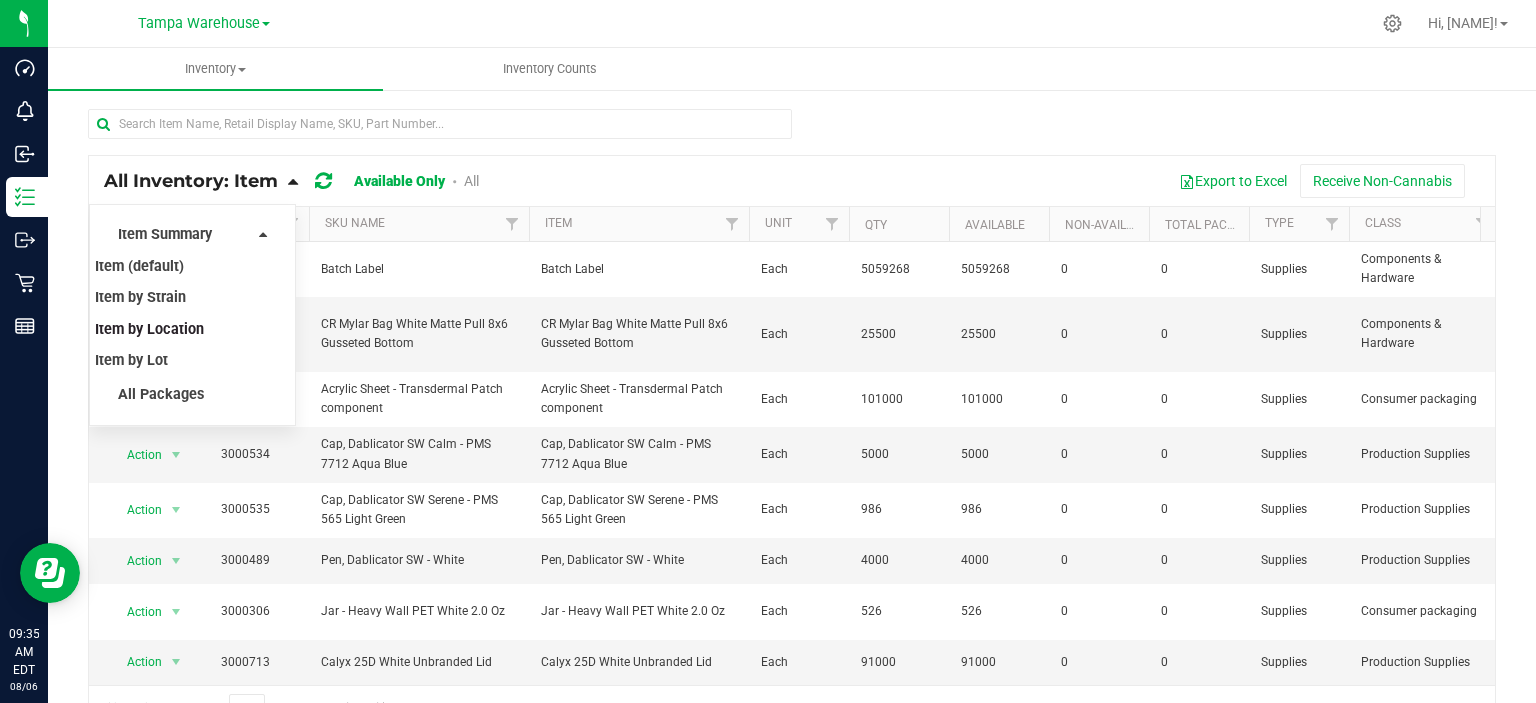 click on "Item by Location" at bounding box center [149, 329] 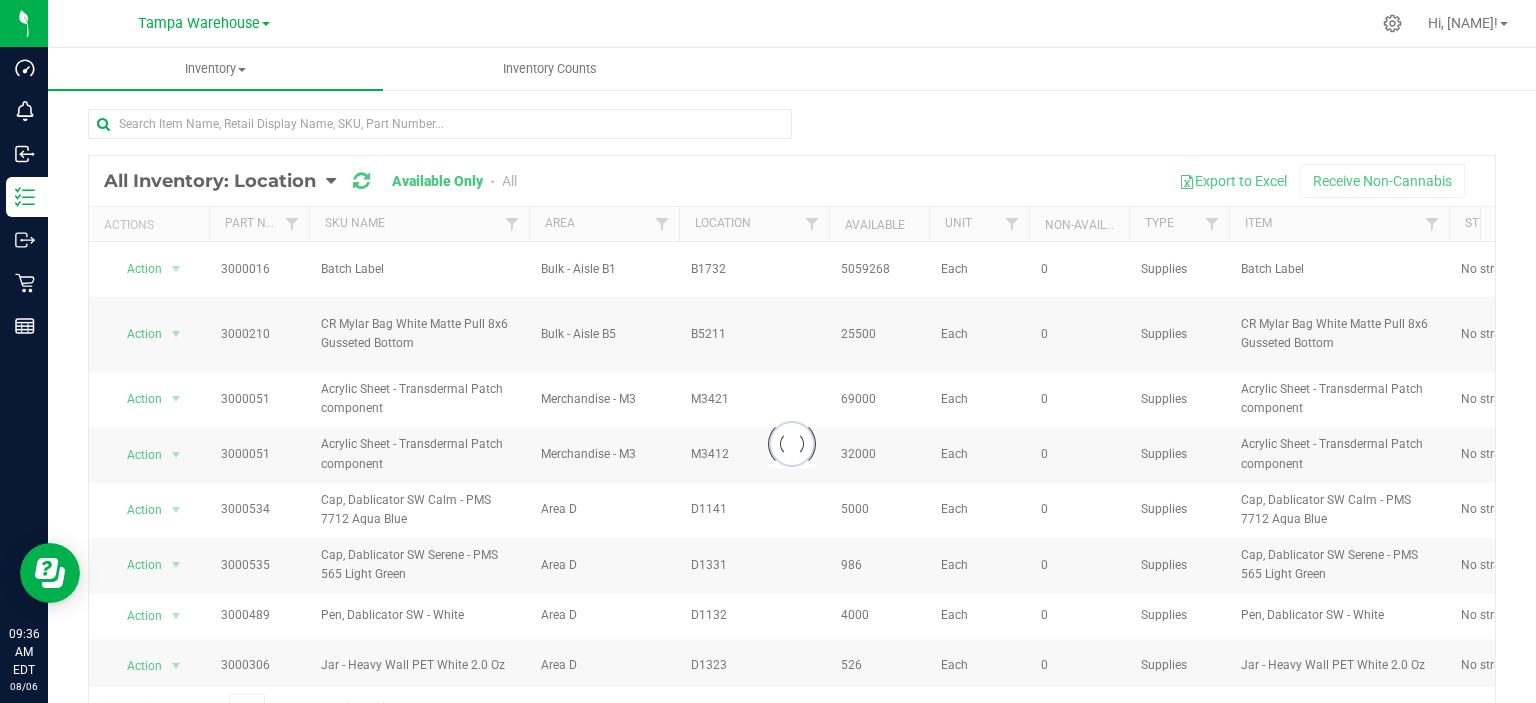 click at bounding box center (792, 444) 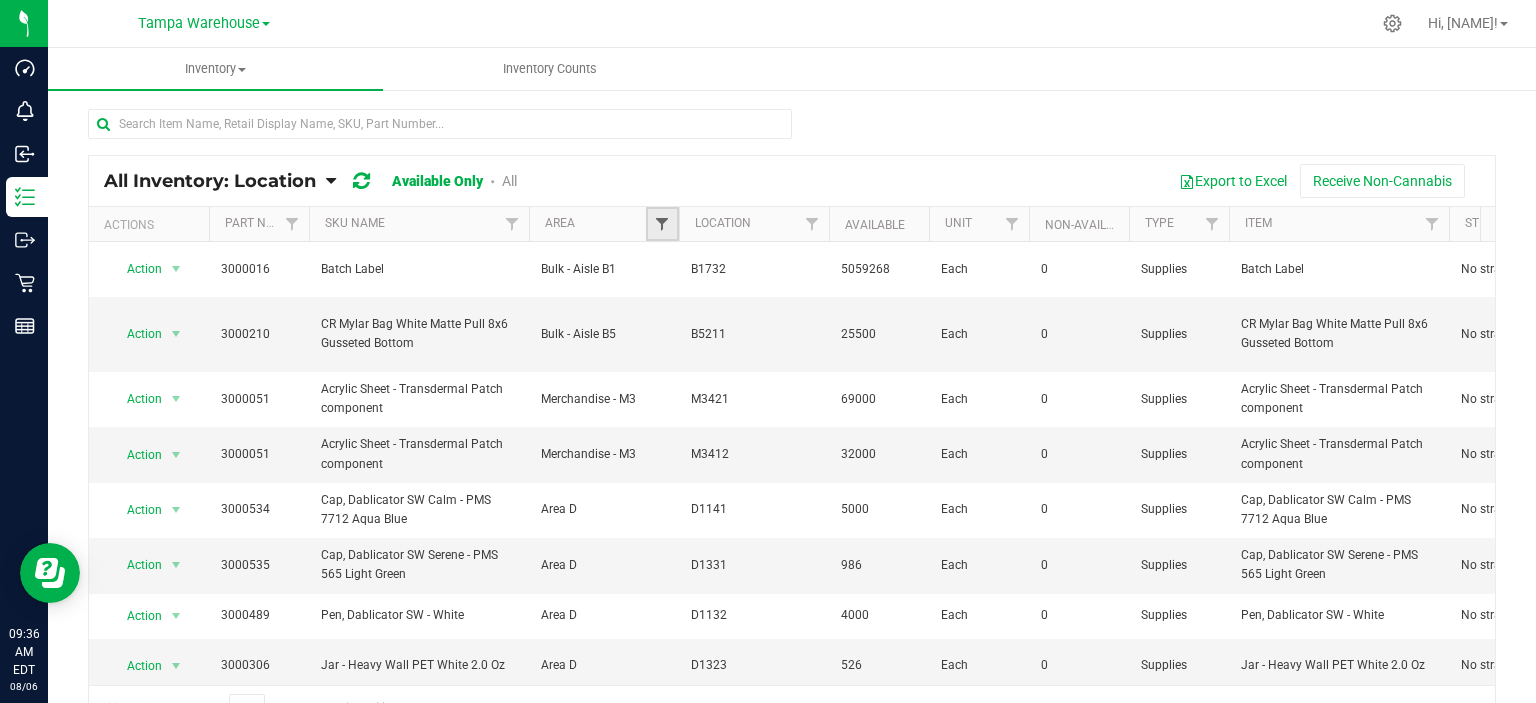 click at bounding box center (662, 224) 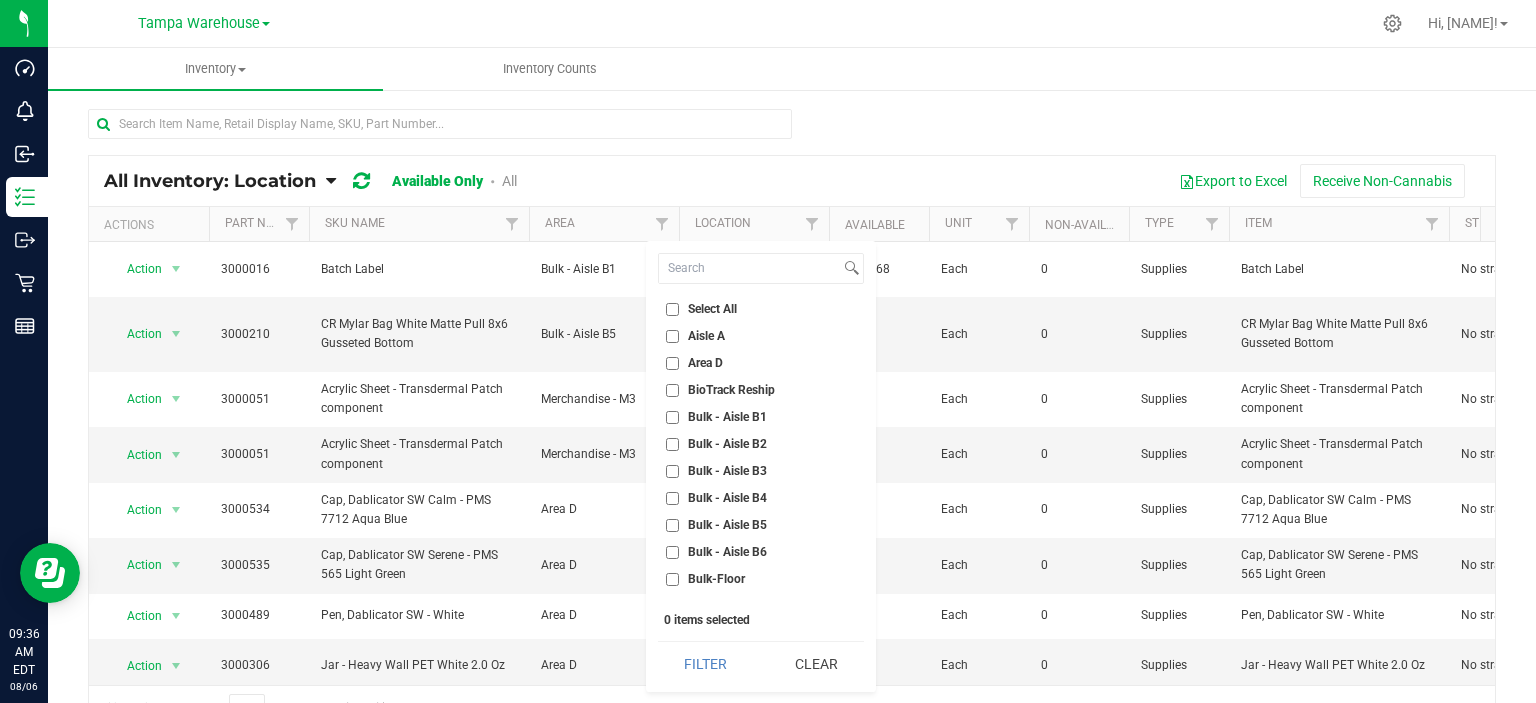 click on "Select All" at bounding box center (712, 309) 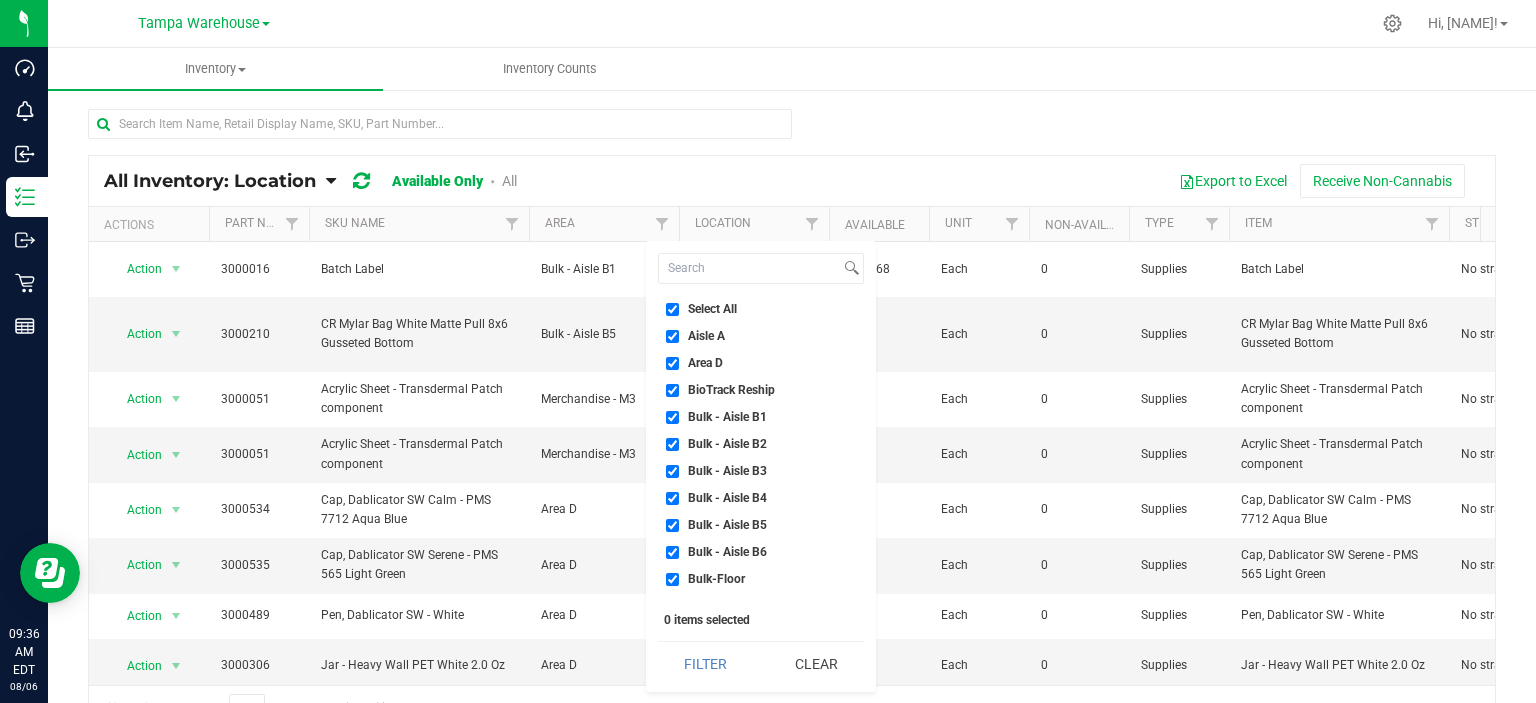 checkbox on "true" 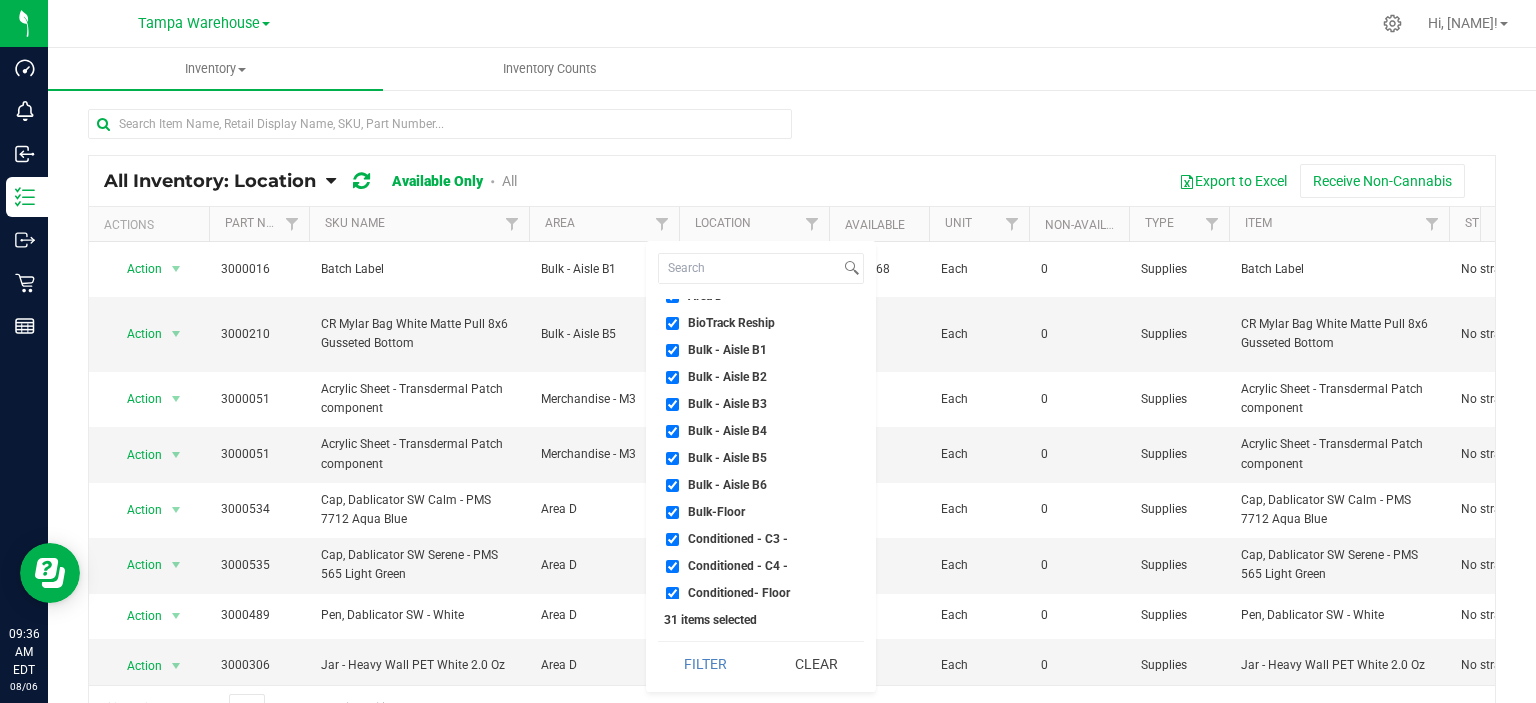 scroll, scrollTop: 200, scrollLeft: 0, axis: vertical 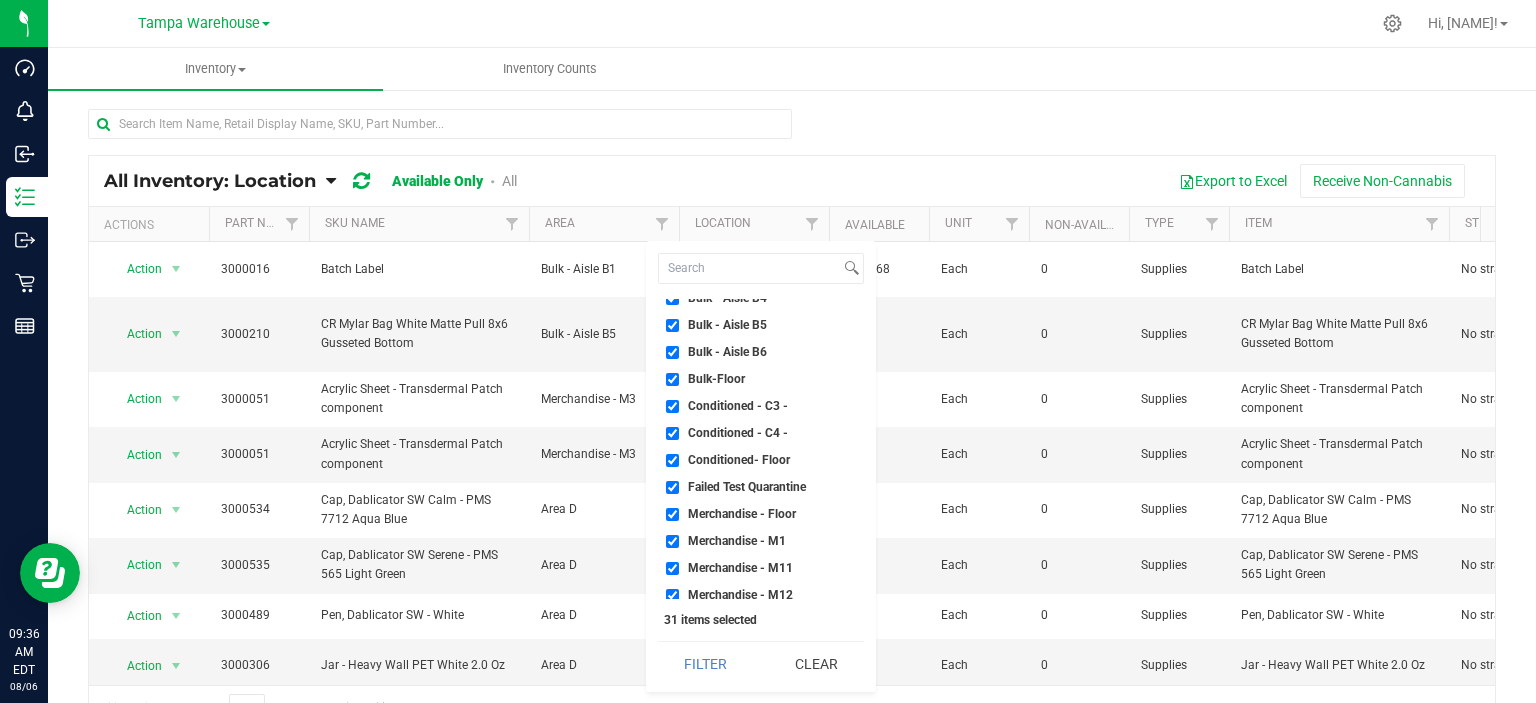click on "Failed Test Quarantine" at bounding box center (747, 487) 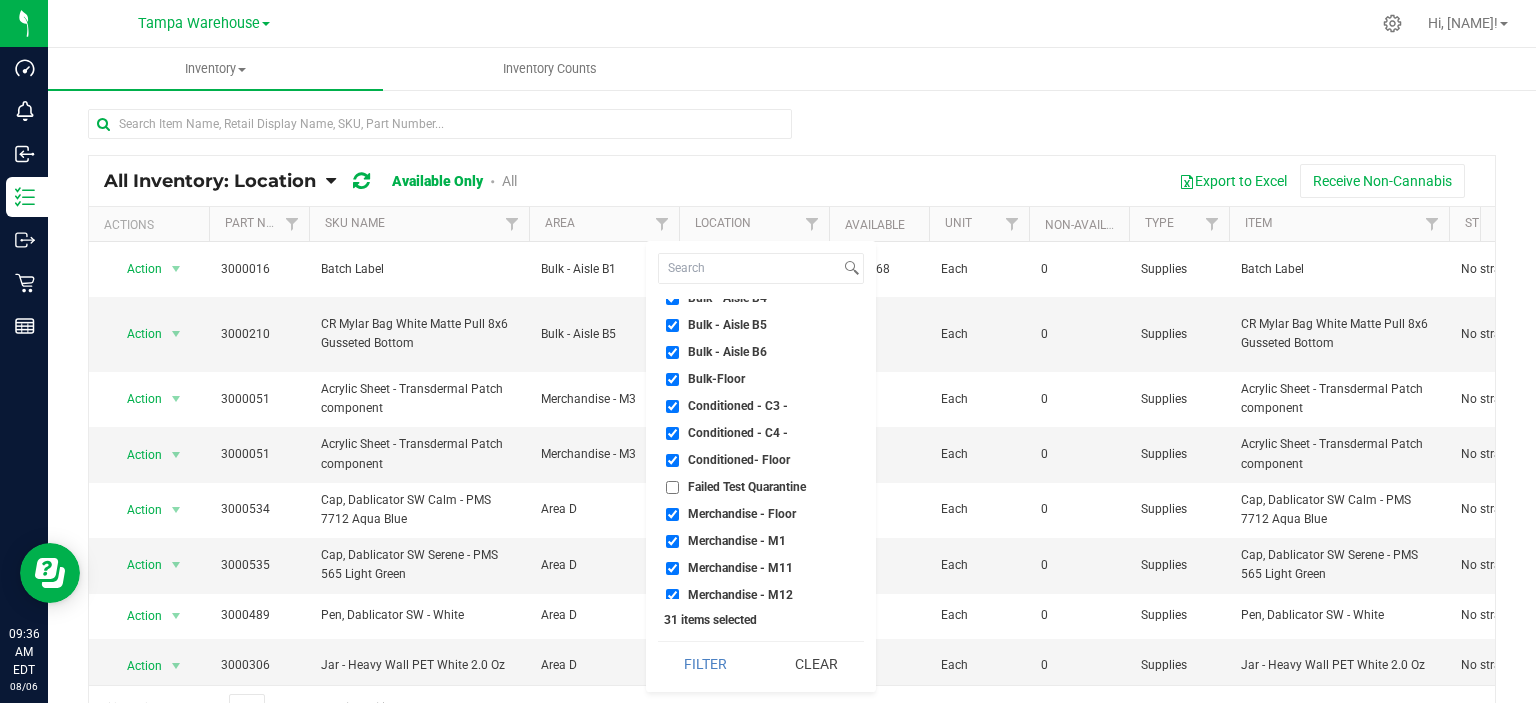 checkbox on "false" 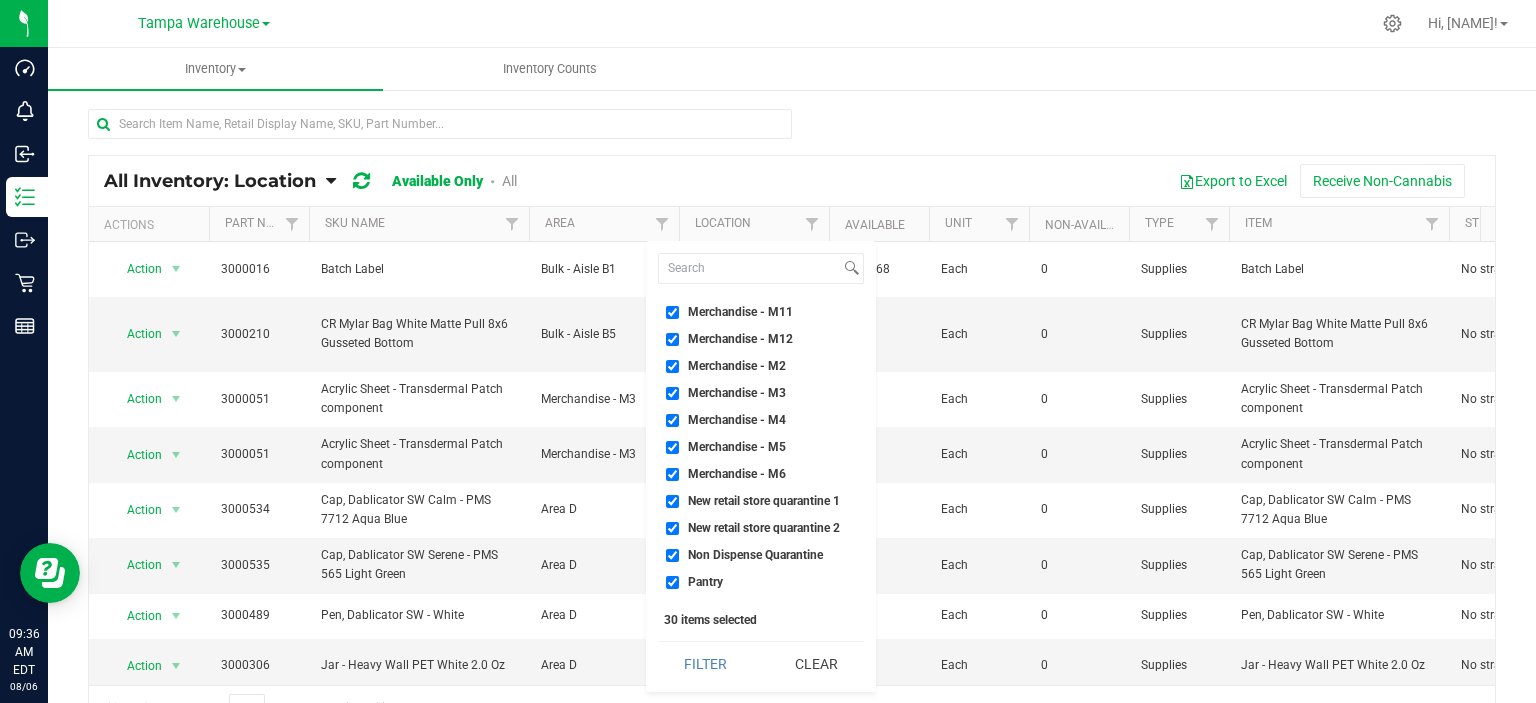 scroll, scrollTop: 500, scrollLeft: 0, axis: vertical 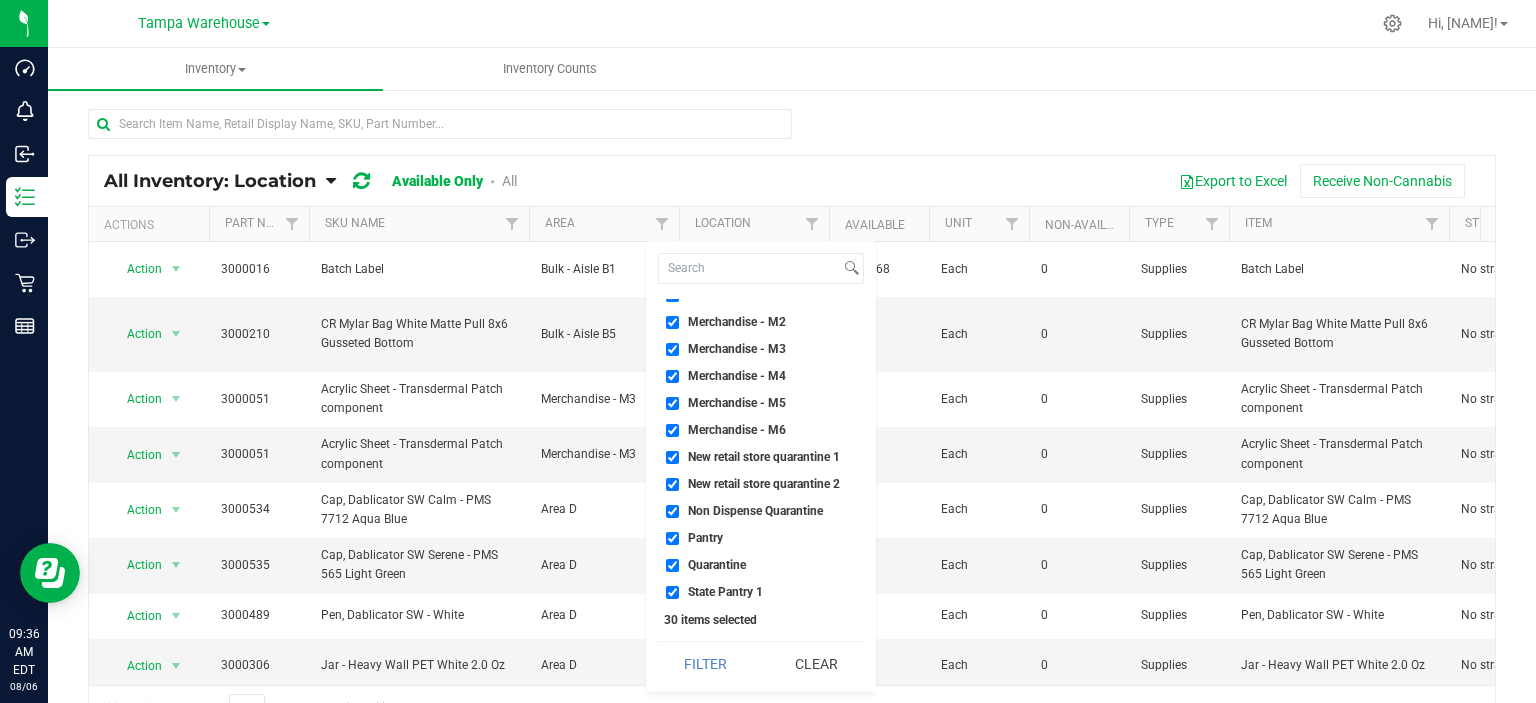 click on "New retail store quarantine 1" at bounding box center (764, 457) 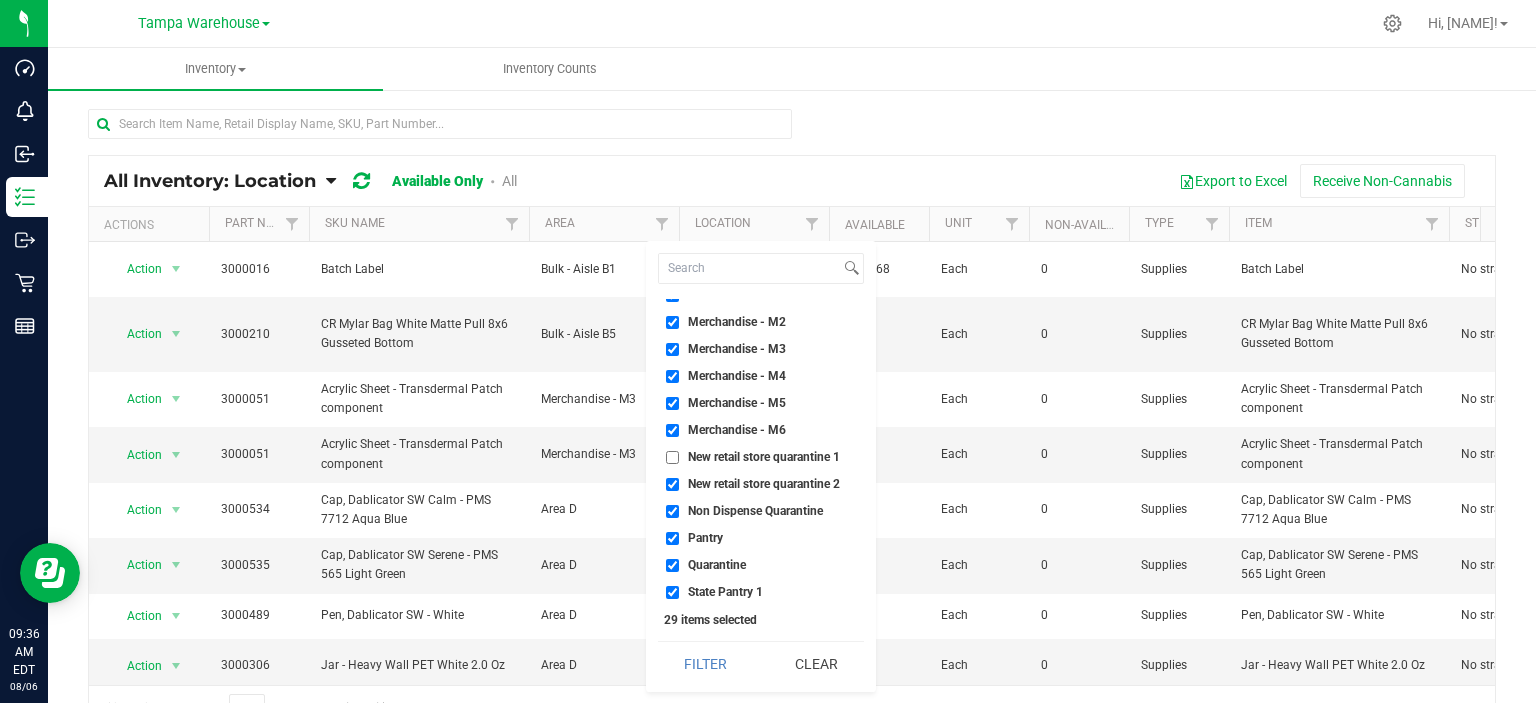 click on "New retail store quarantine 2" at bounding box center [764, 484] 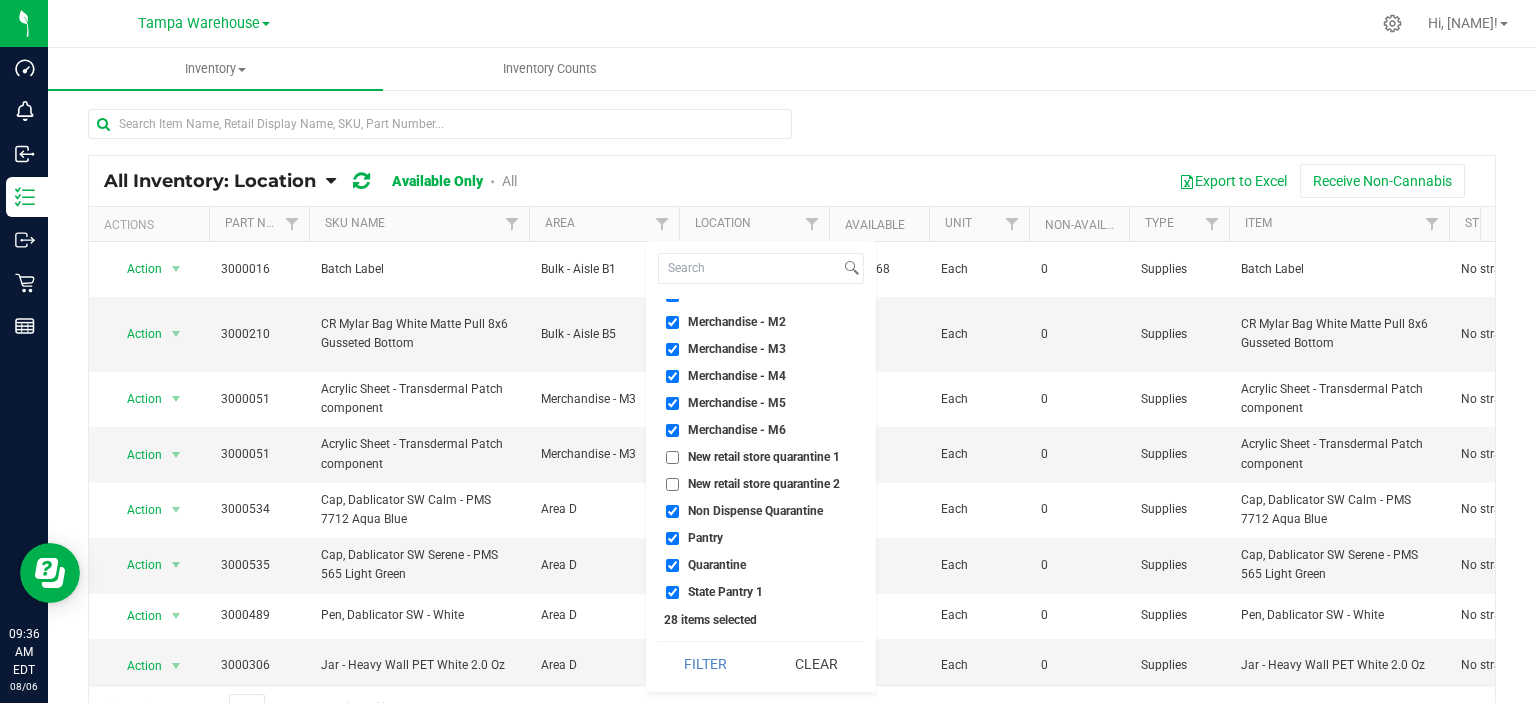 click on "Non Dispense Quarantine" at bounding box center [755, 511] 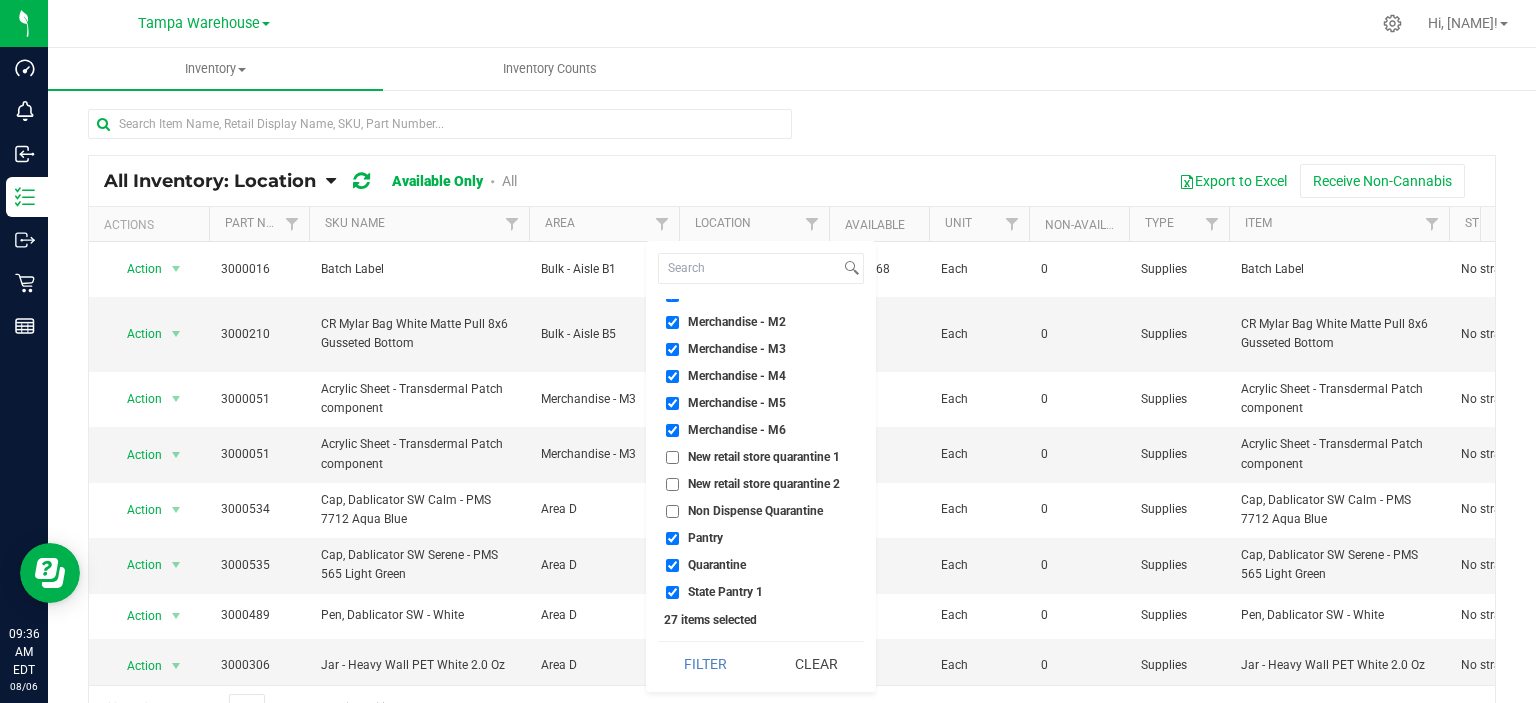click on "Quarantine" at bounding box center [717, 565] 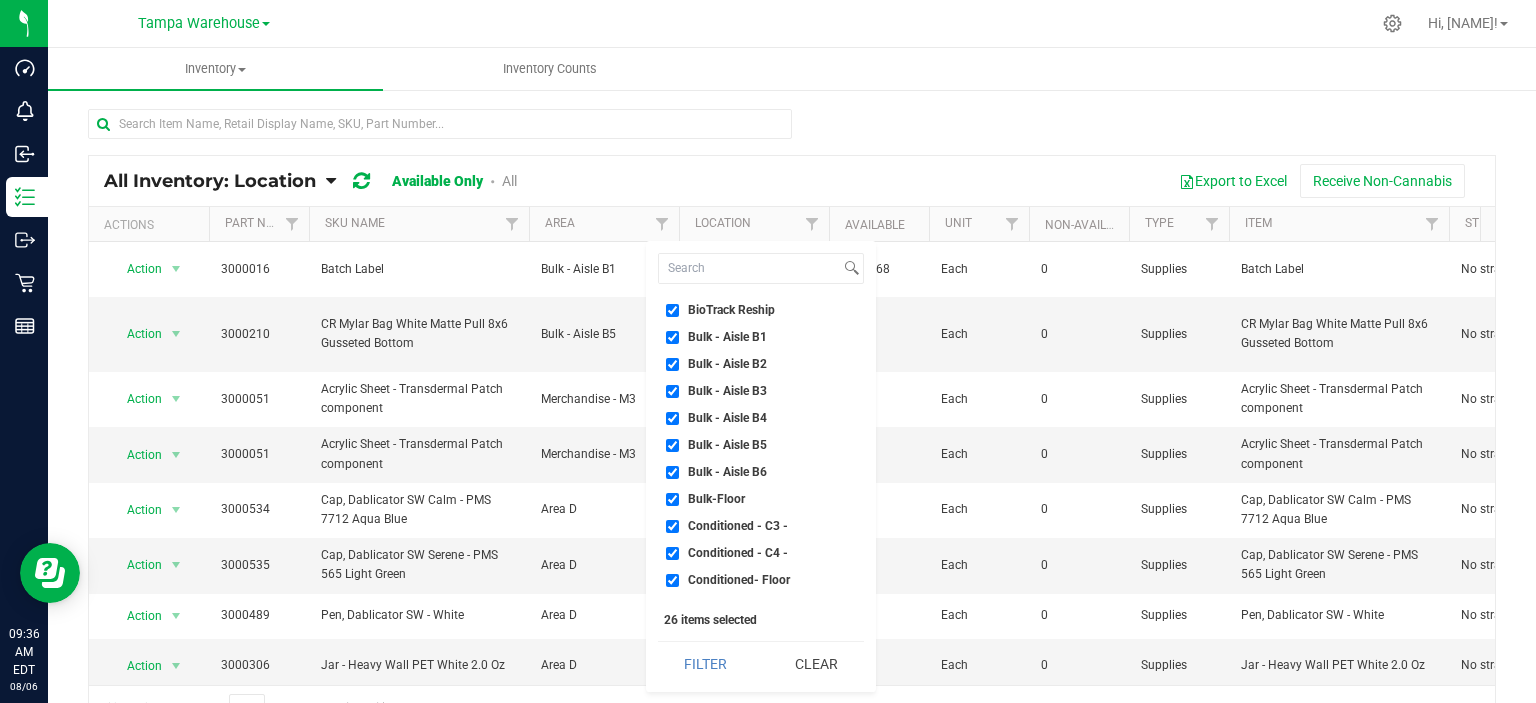 scroll, scrollTop: 0, scrollLeft: 0, axis: both 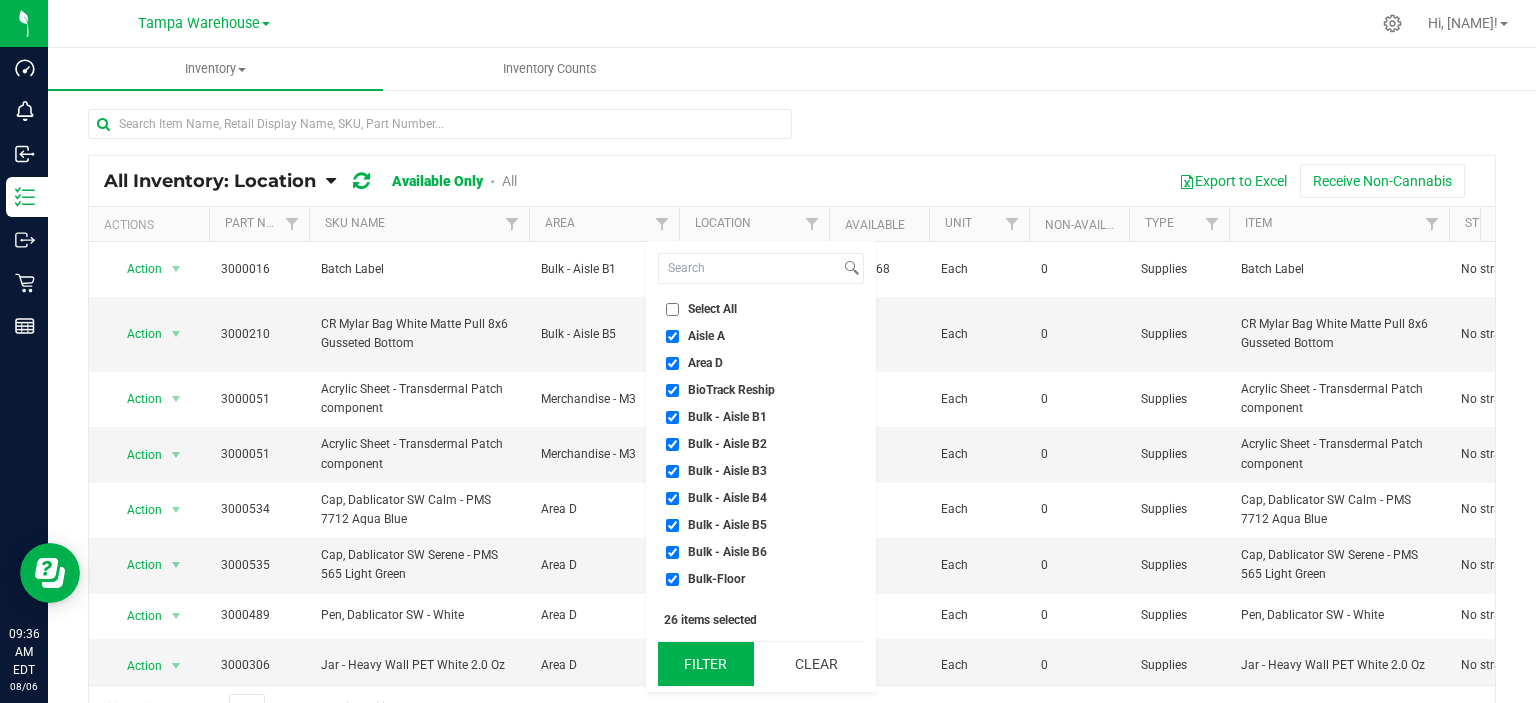 click on "Filter" at bounding box center [706, 664] 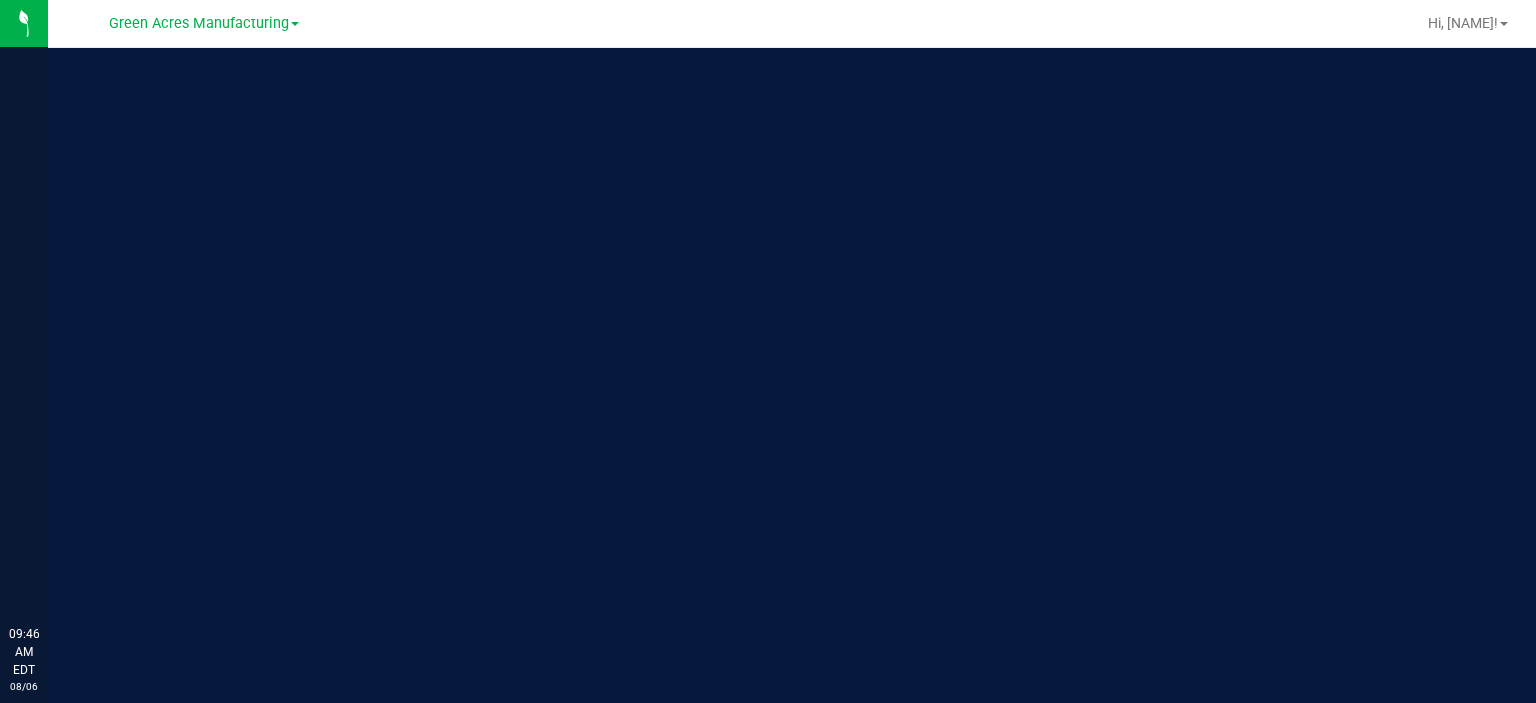 scroll, scrollTop: 0, scrollLeft: 0, axis: both 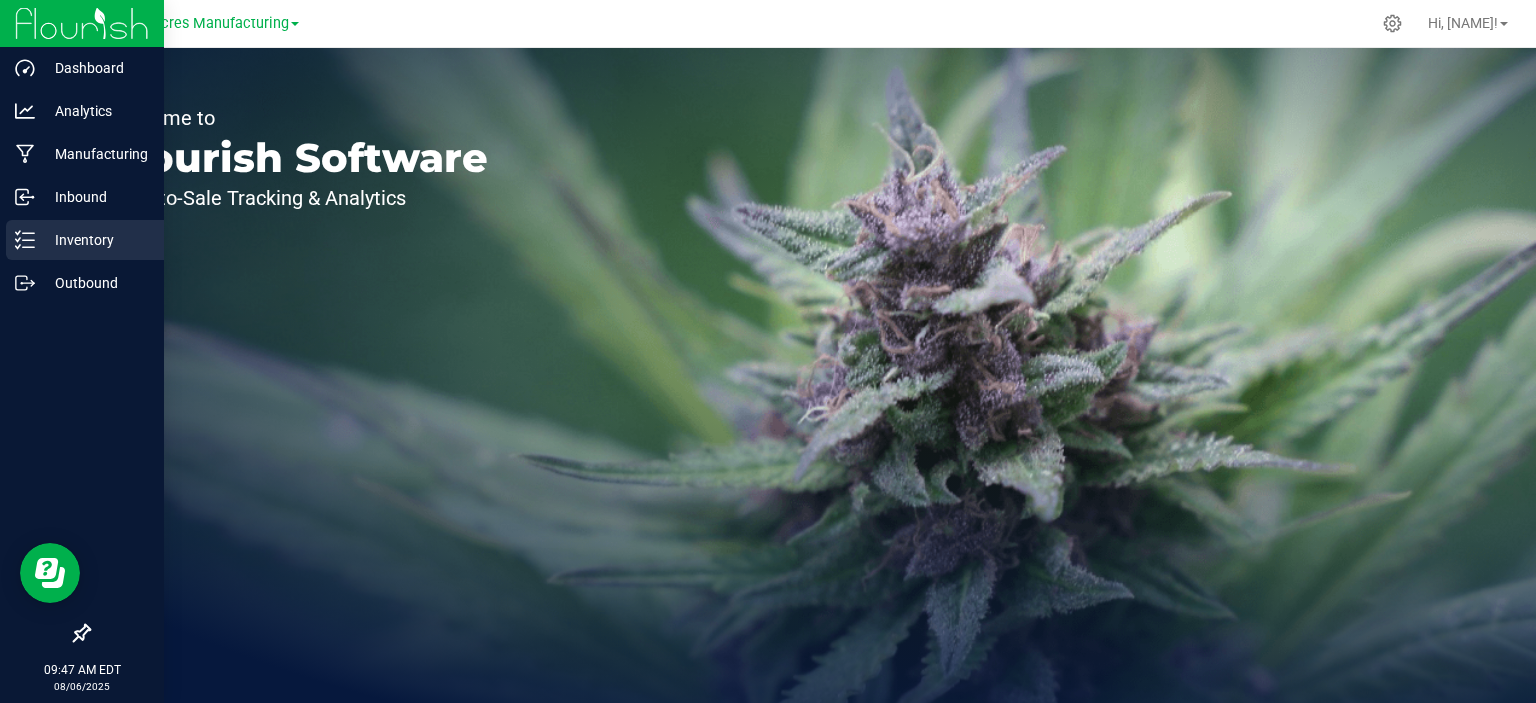 click 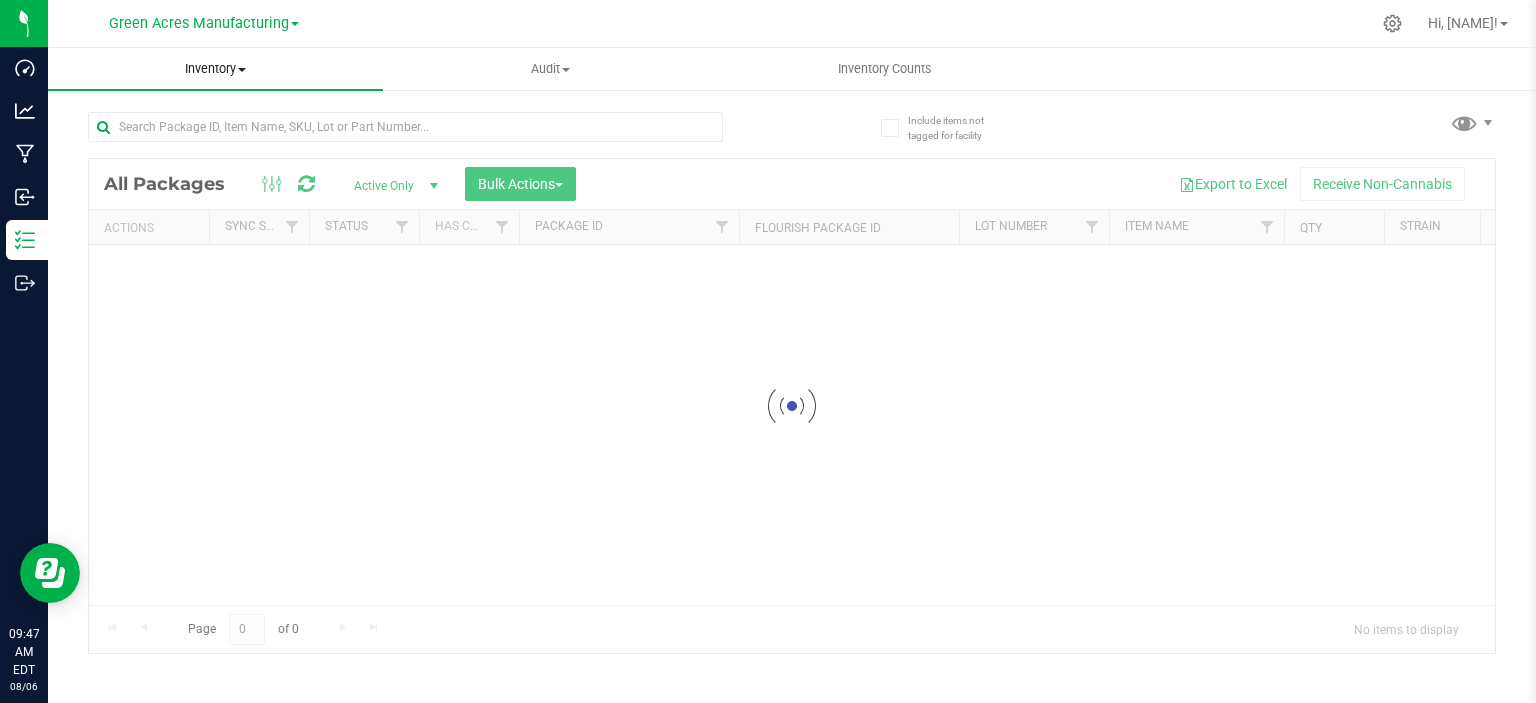 click on "Inventory" at bounding box center (215, 69) 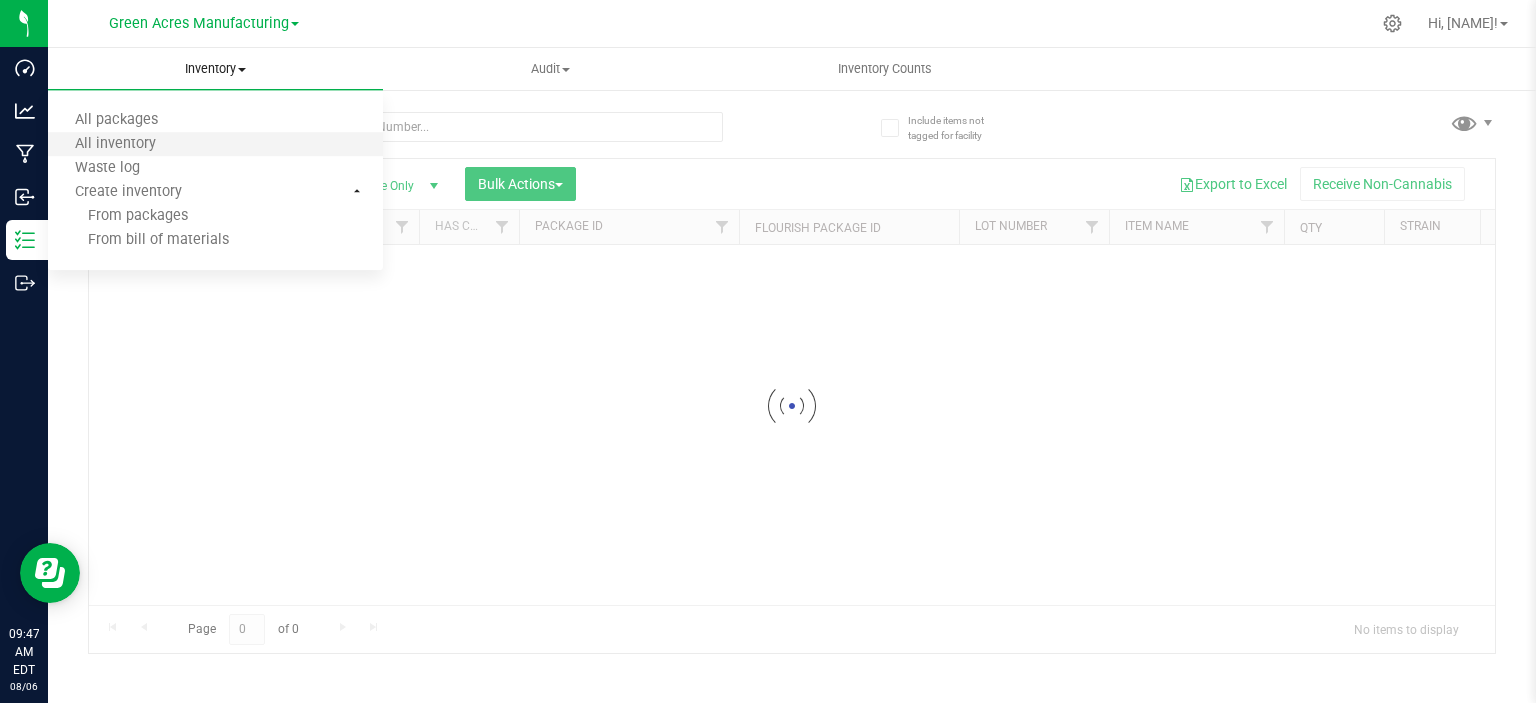 click on "All inventory" at bounding box center (215, 145) 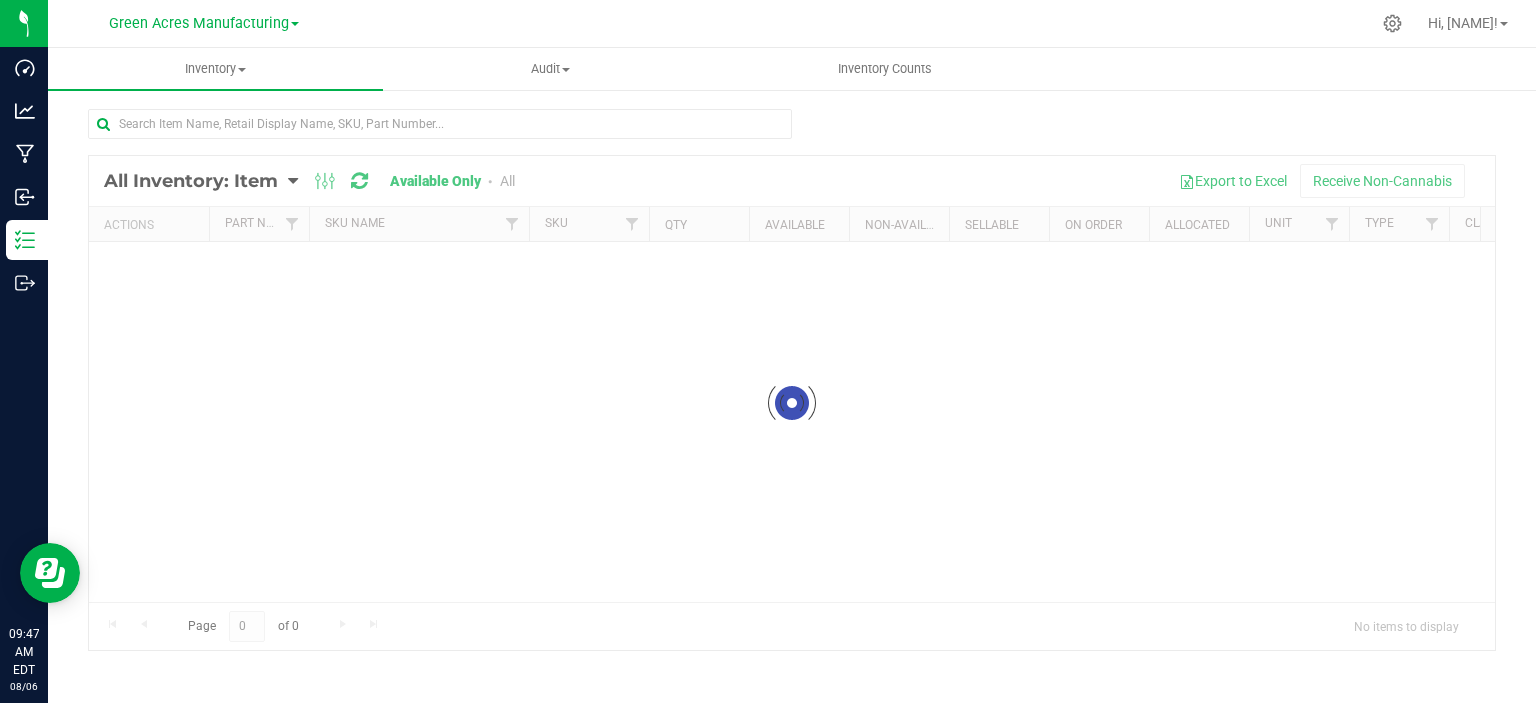 click at bounding box center [792, 403] 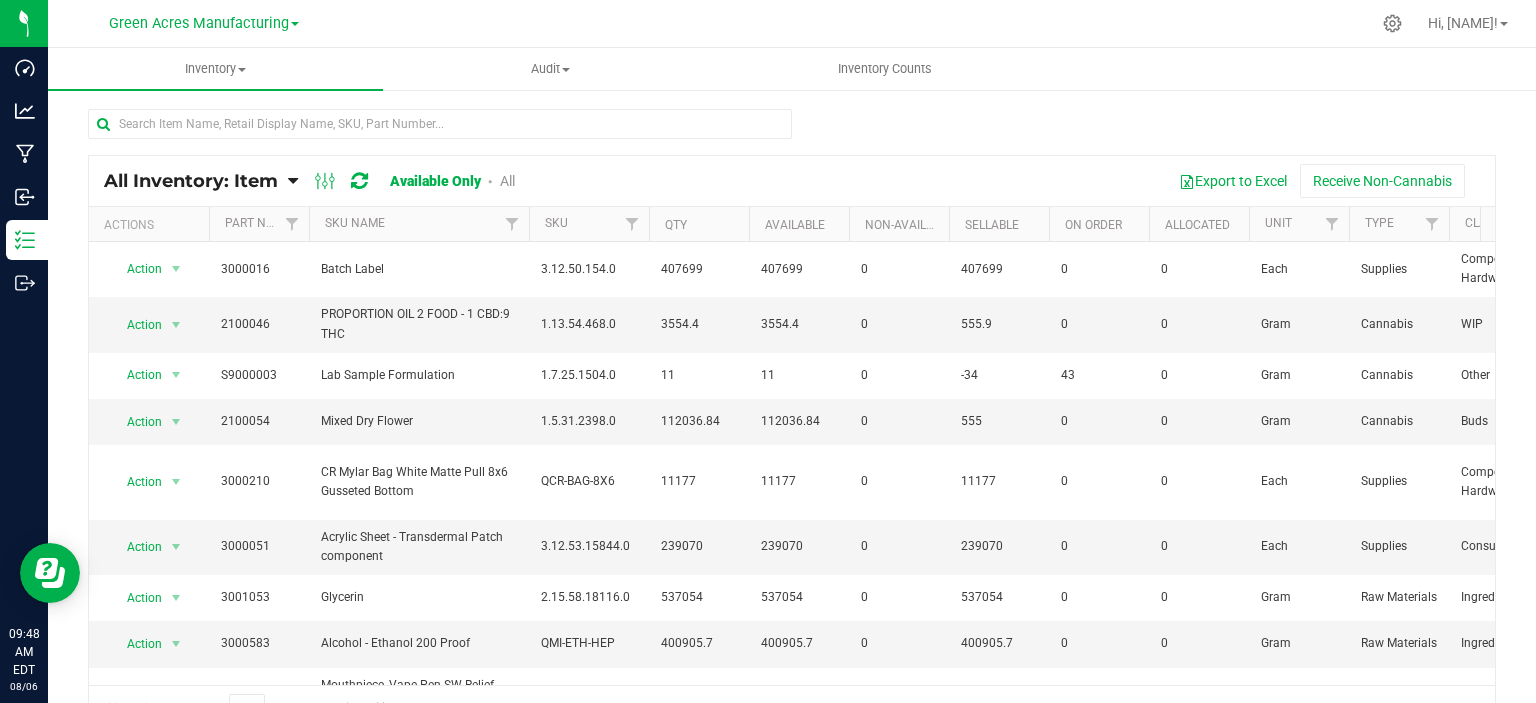 click on "All Inventory: Item" at bounding box center (191, 181) 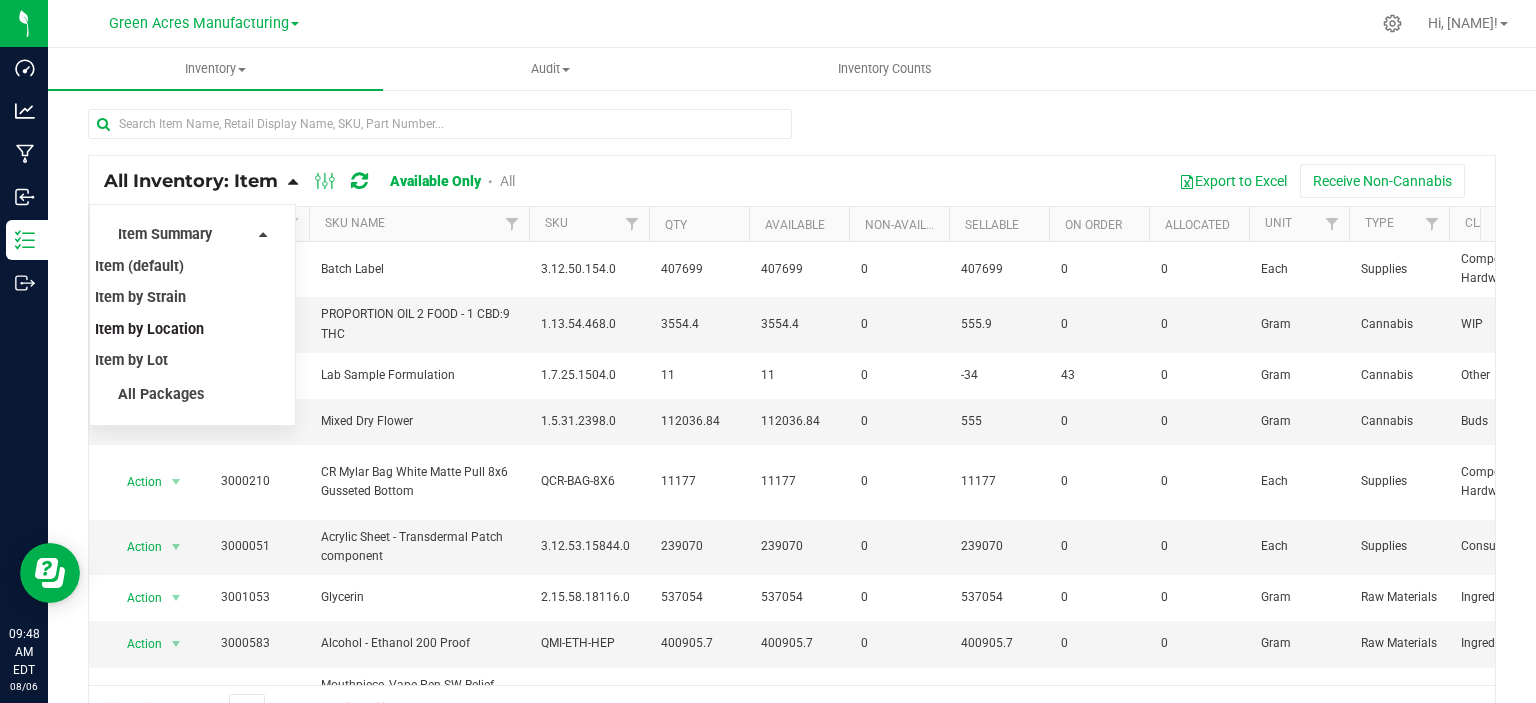 click on "Item by Location" at bounding box center (149, 329) 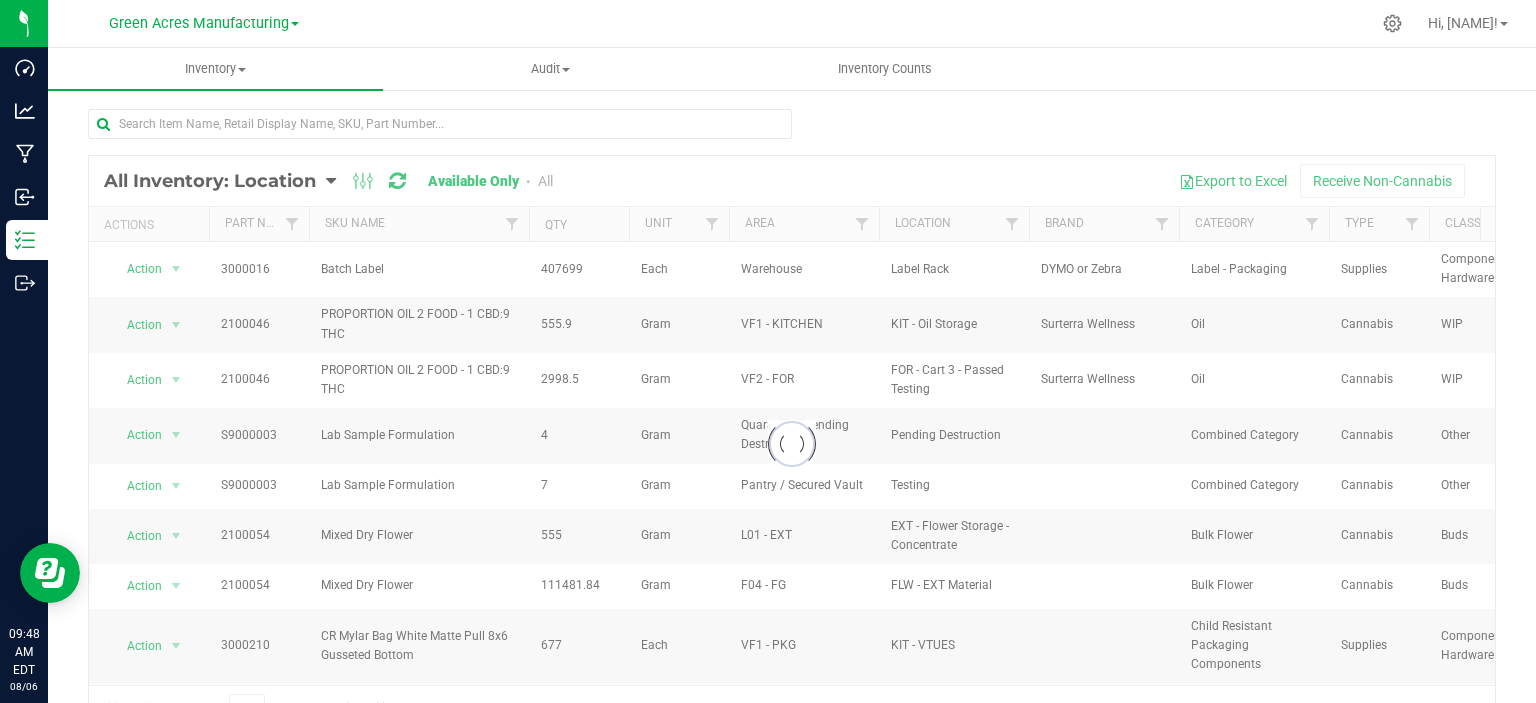 click on "Loading...
All Inventory: Location
Item Summary
Item (default)
Item by Strain
Item by Location" at bounding box center (792, 400) 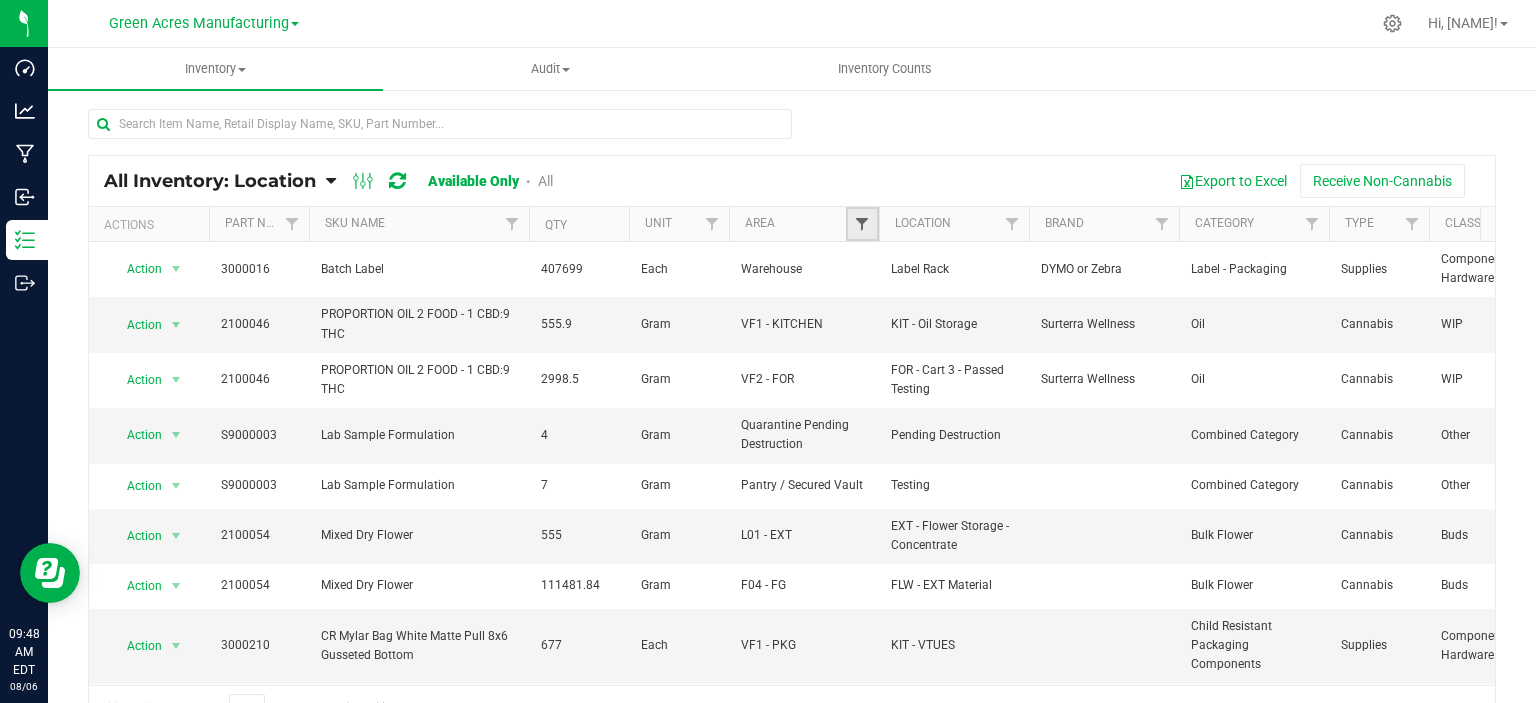 click at bounding box center [862, 224] 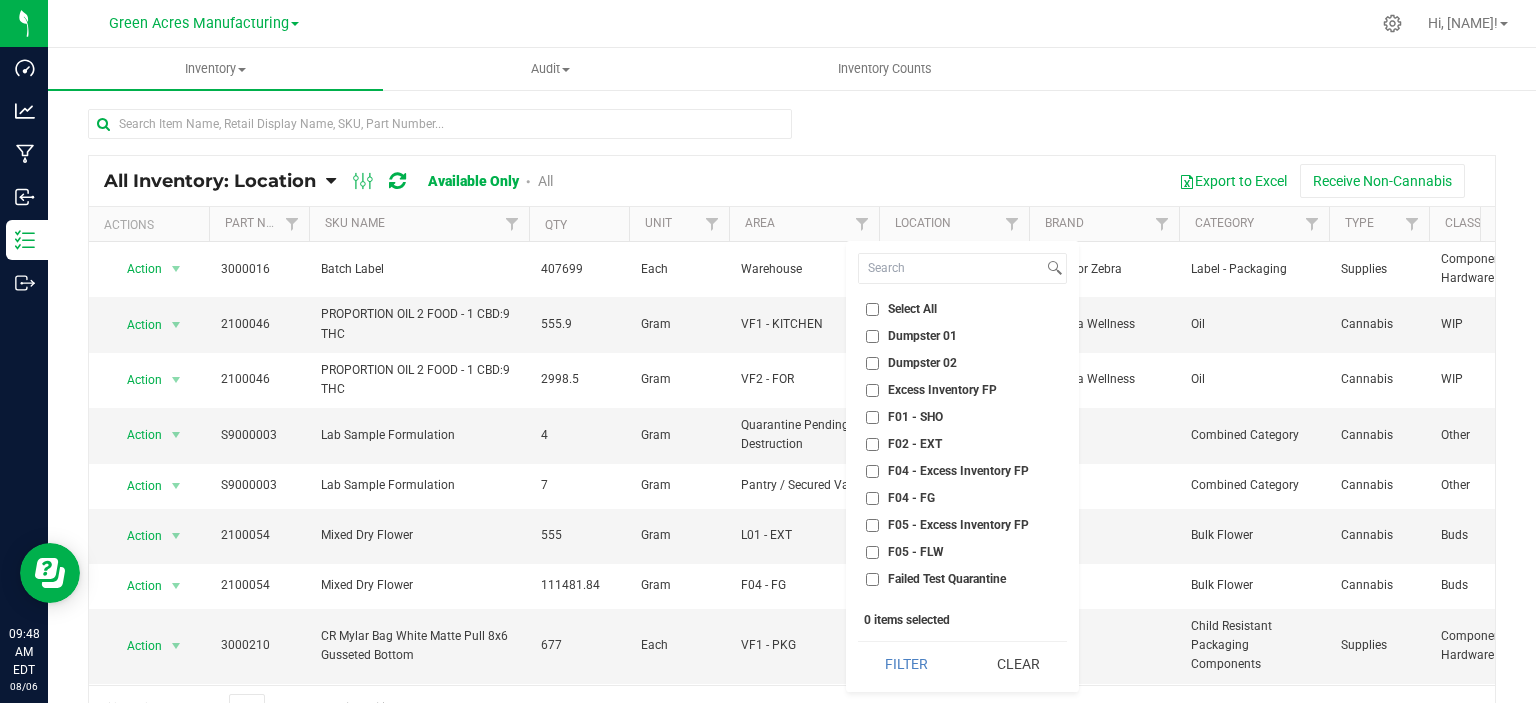 click on "Select All" at bounding box center (912, 309) 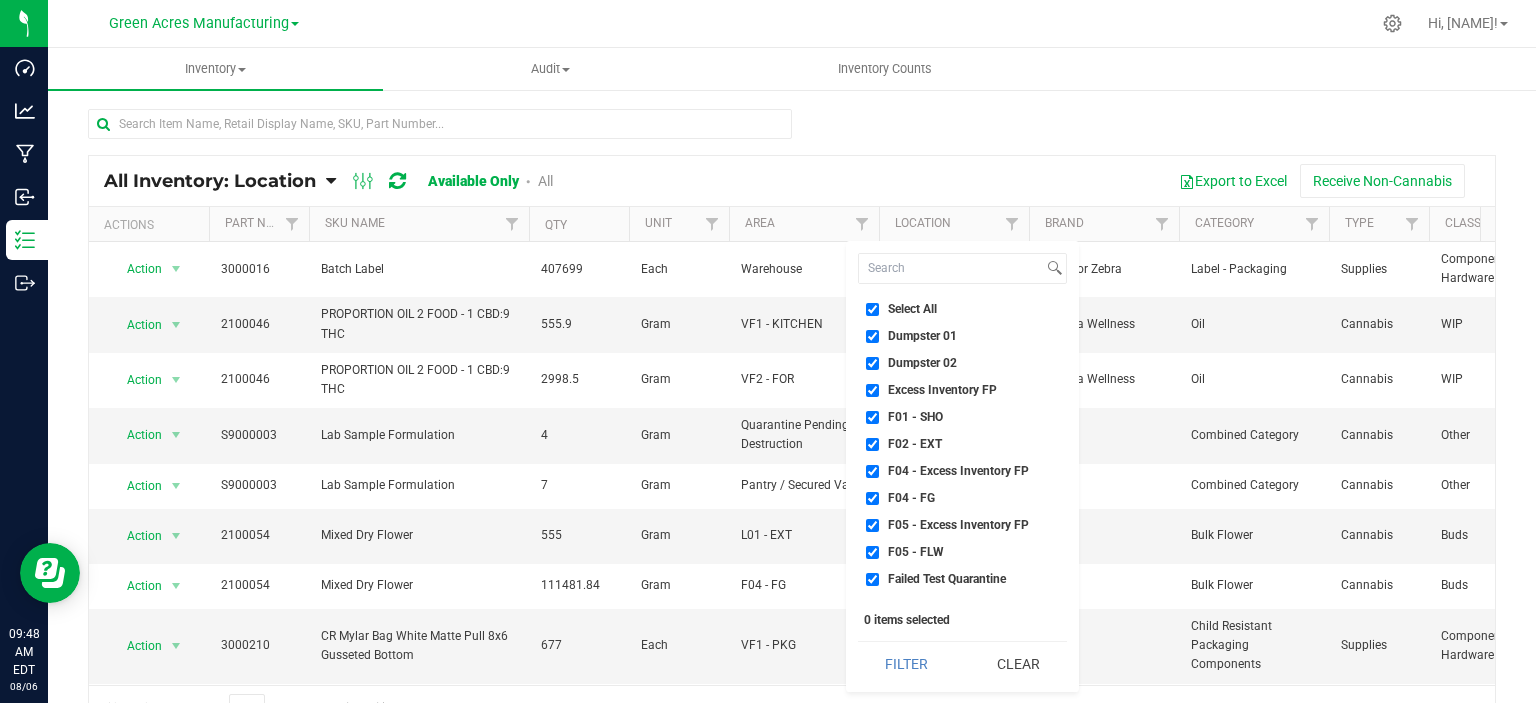 checkbox on "true" 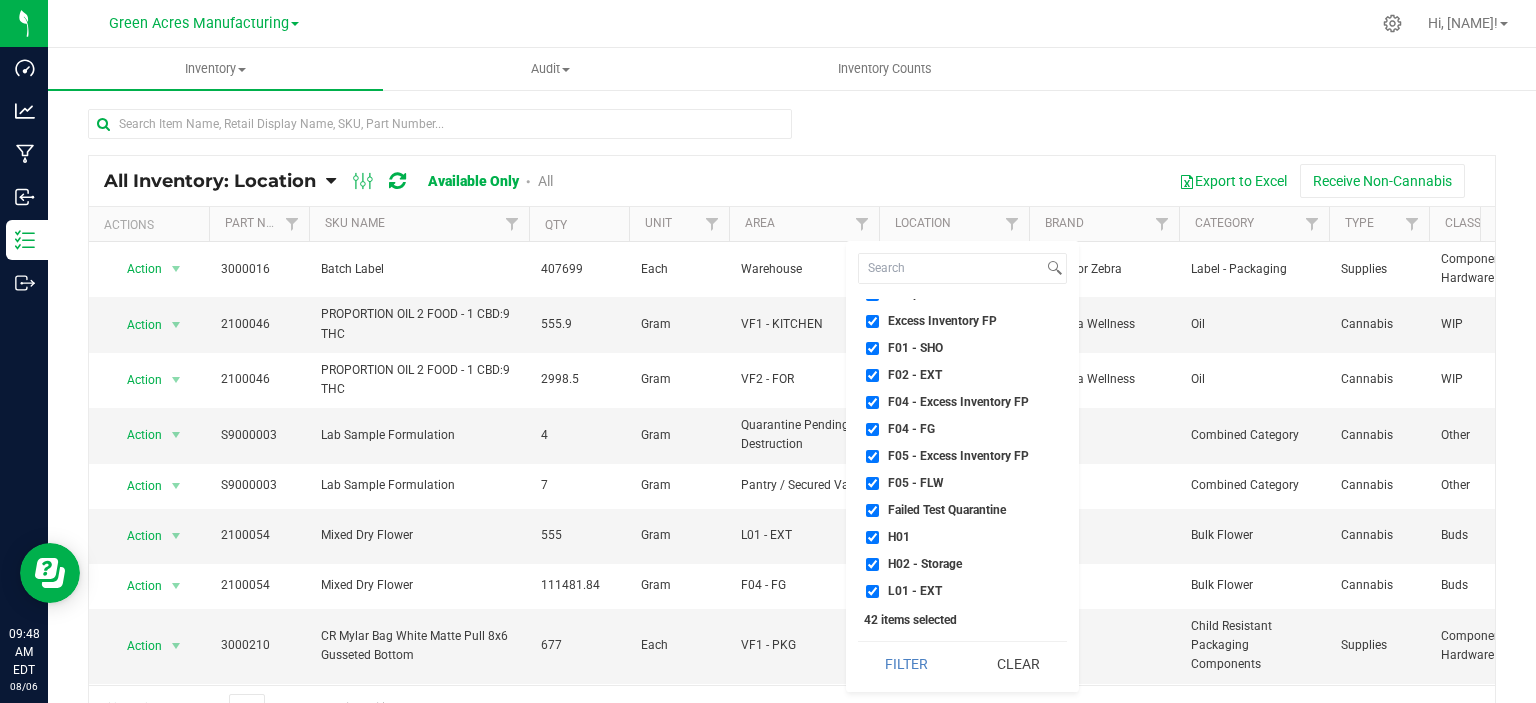 scroll, scrollTop: 100, scrollLeft: 0, axis: vertical 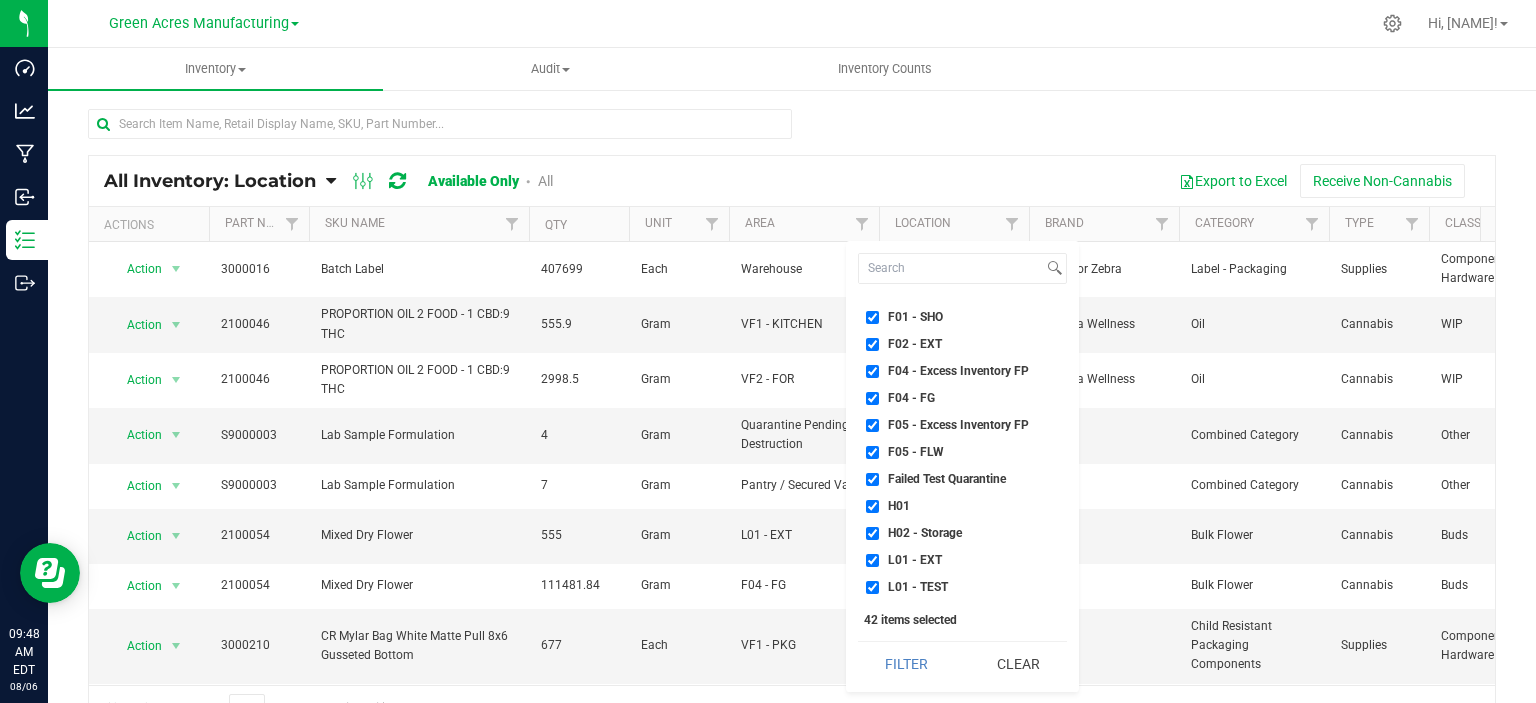 click on "Failed Test Quarantine" at bounding box center (947, 479) 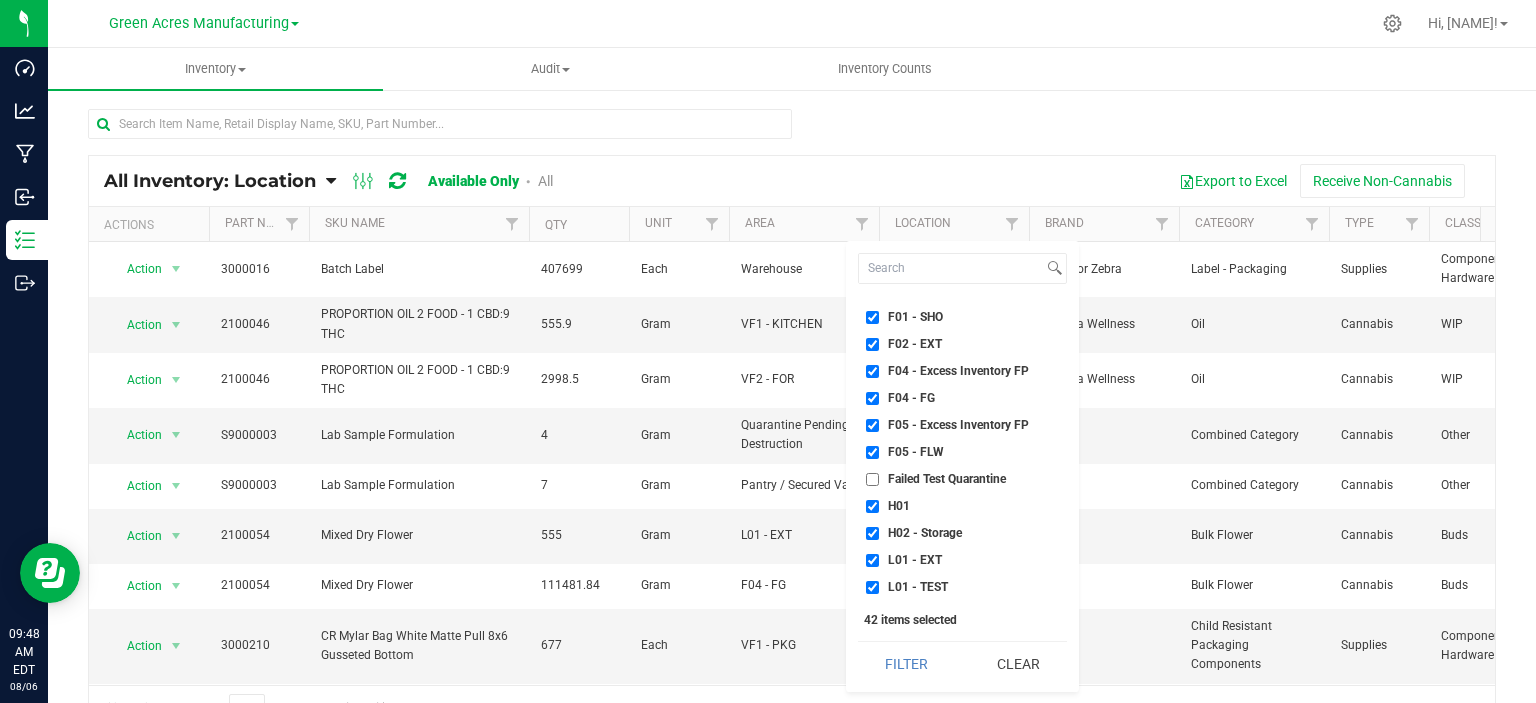 checkbox on "false" 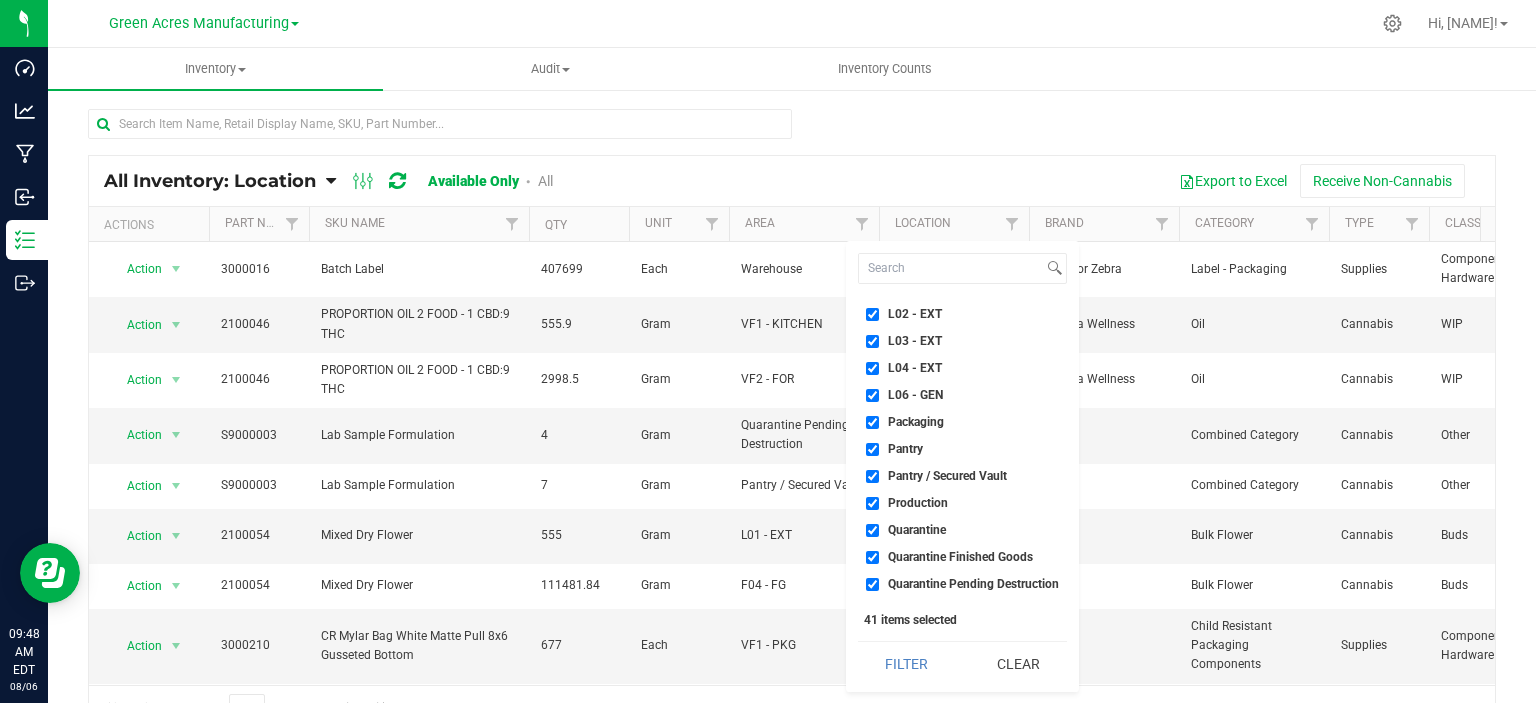 scroll, scrollTop: 500, scrollLeft: 0, axis: vertical 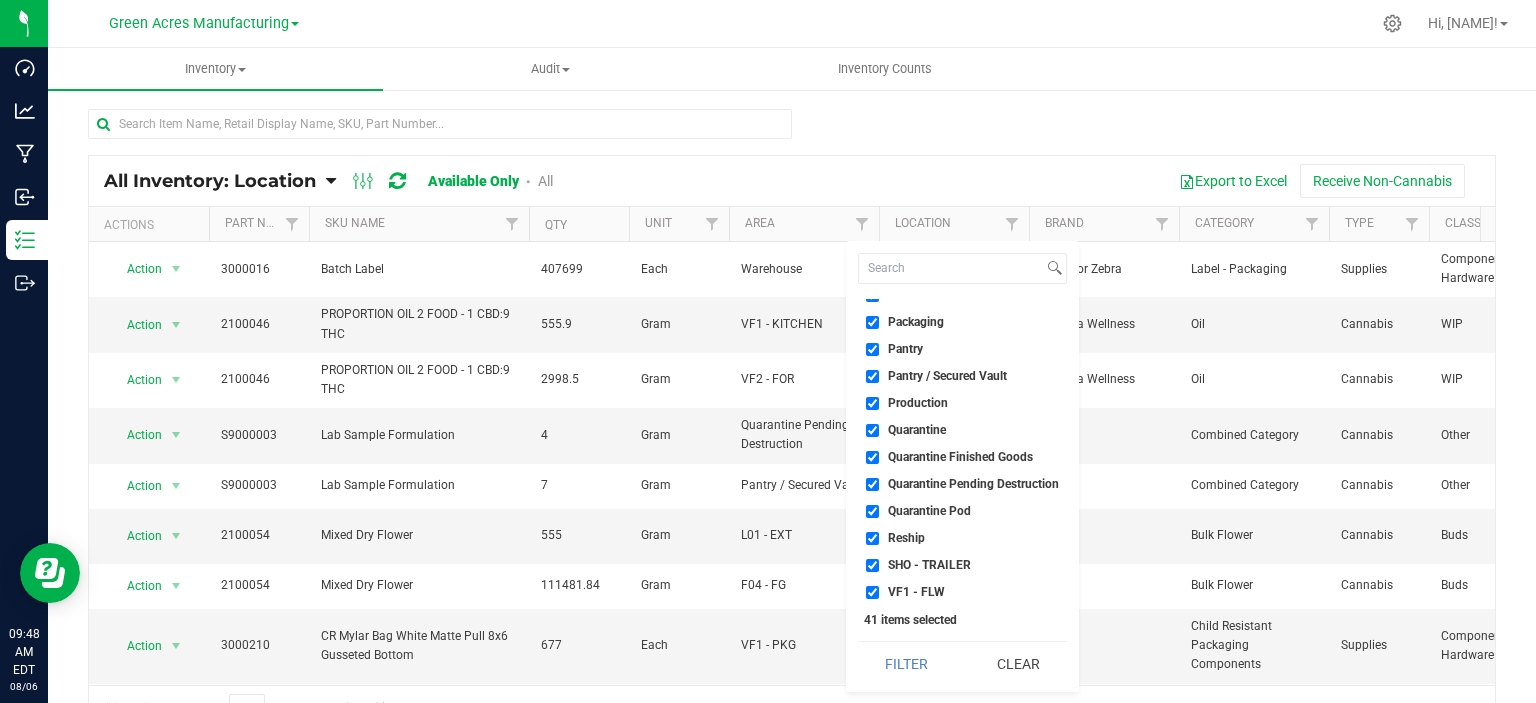 click on "Quarantine" at bounding box center (917, 430) 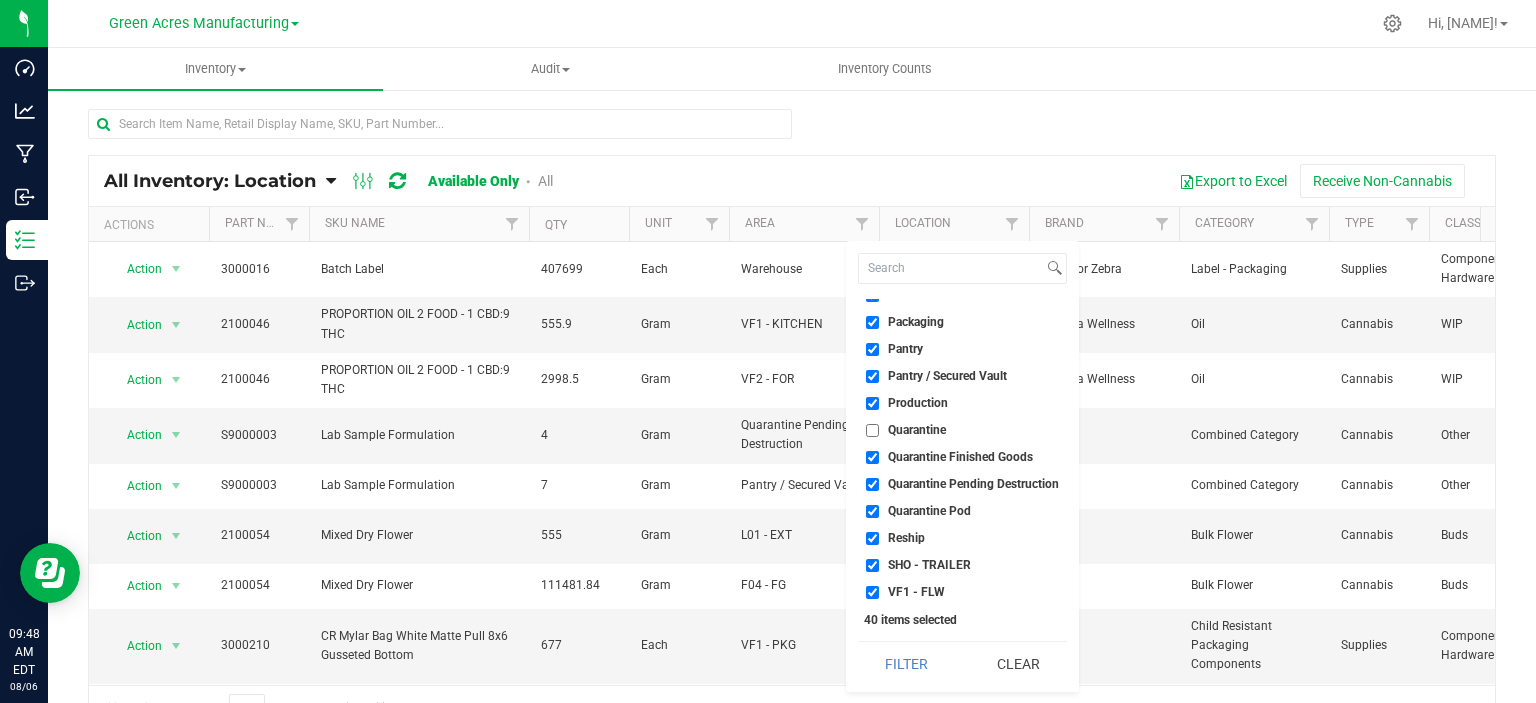 click on "Quarantine Finished Goods" at bounding box center (960, 457) 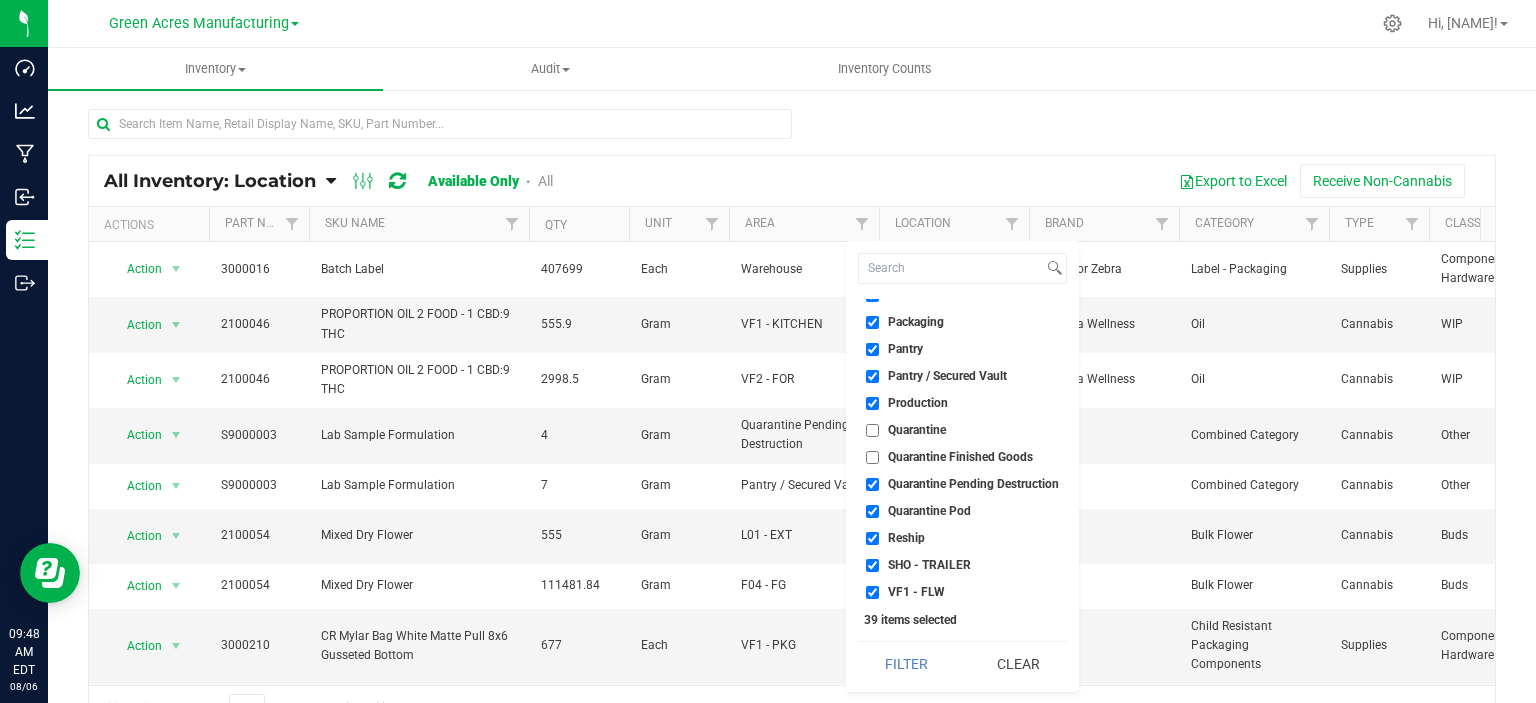 click on "Quarantine Pending Destruction" at bounding box center (973, 484) 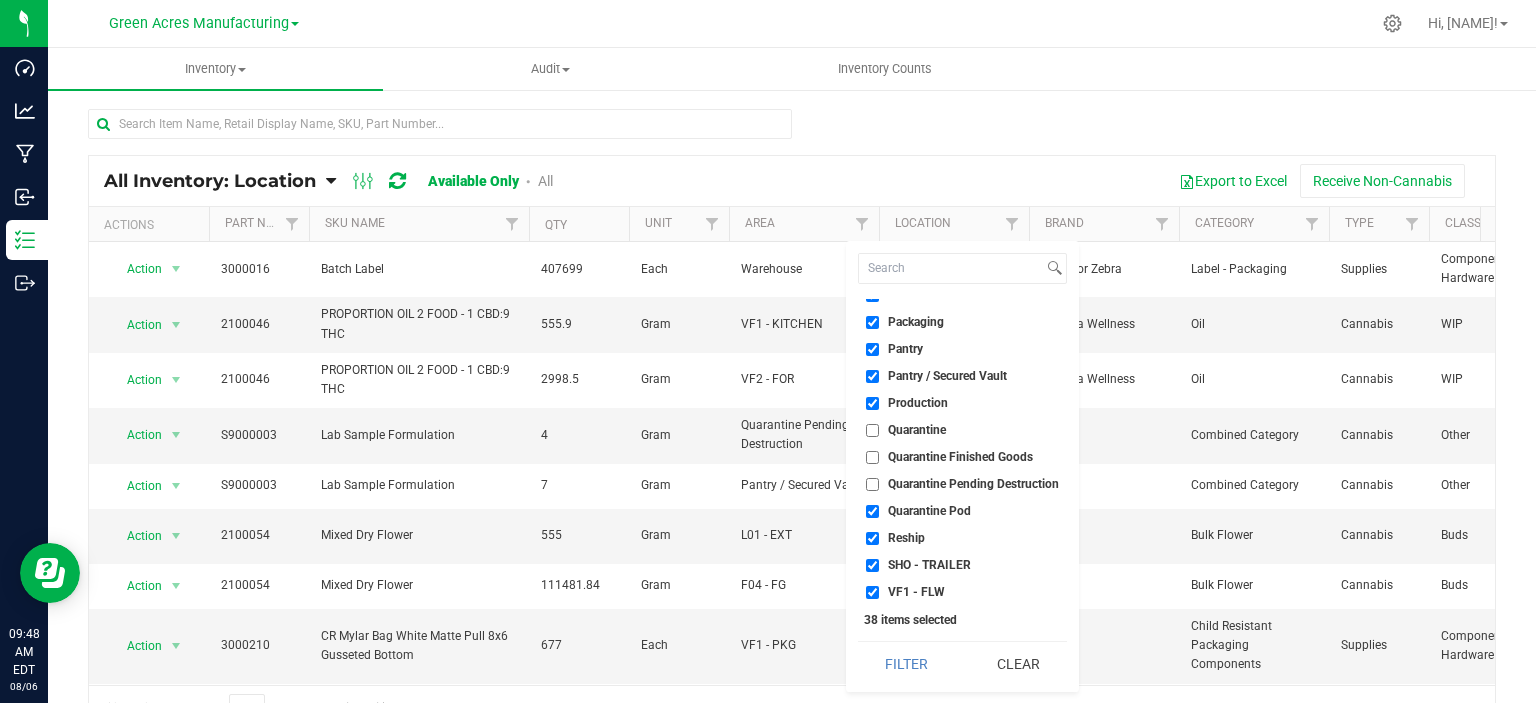 click on "Quarantine Pod" at bounding box center (929, 511) 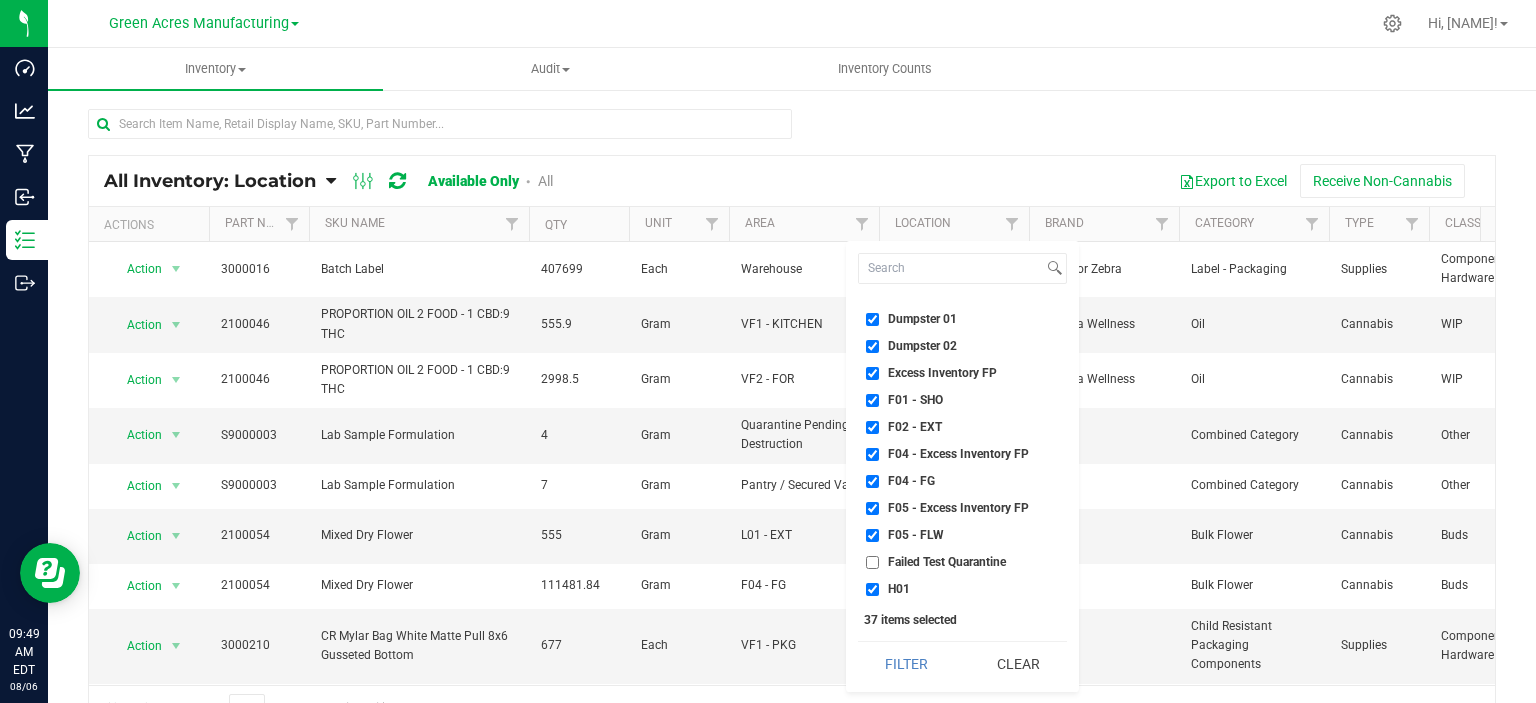 scroll, scrollTop: 0, scrollLeft: 0, axis: both 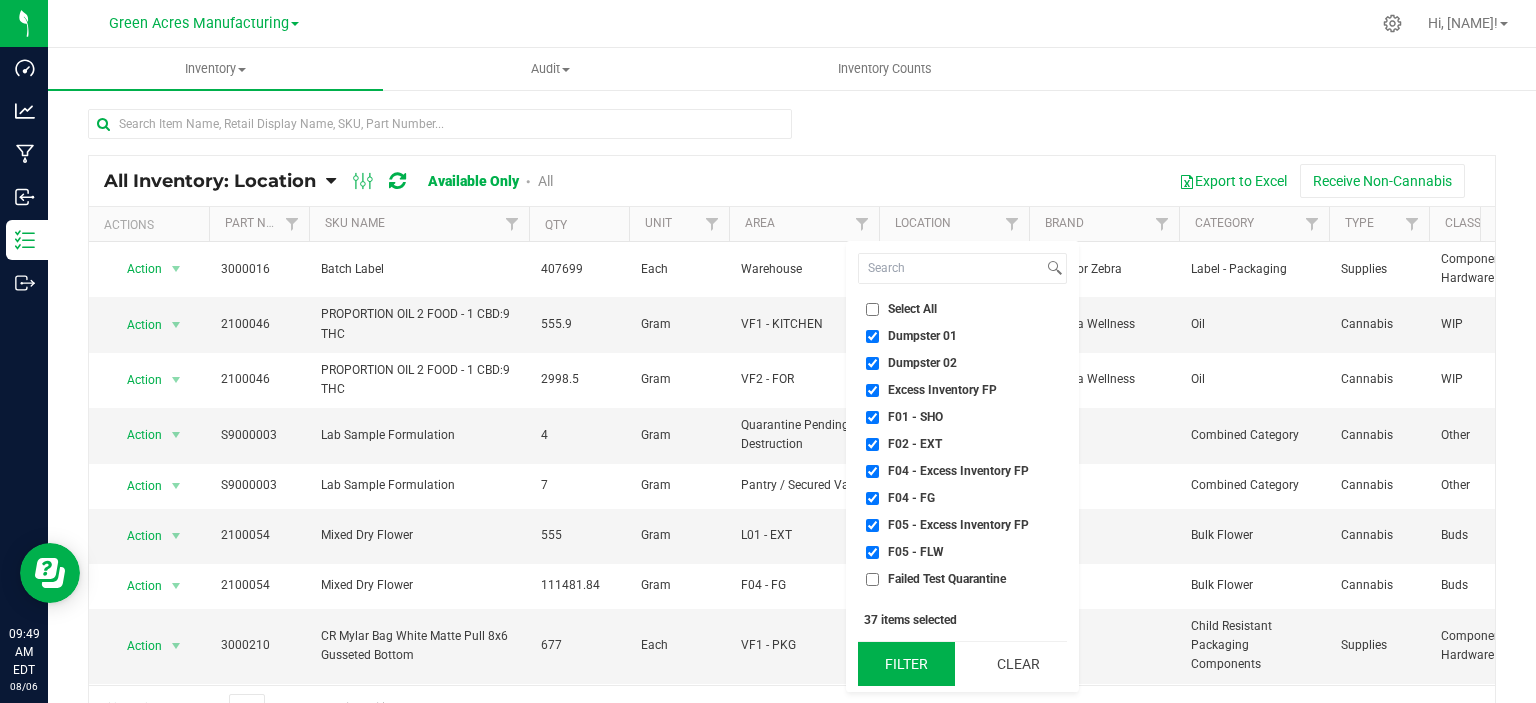 click on "Filter" at bounding box center (906, 664) 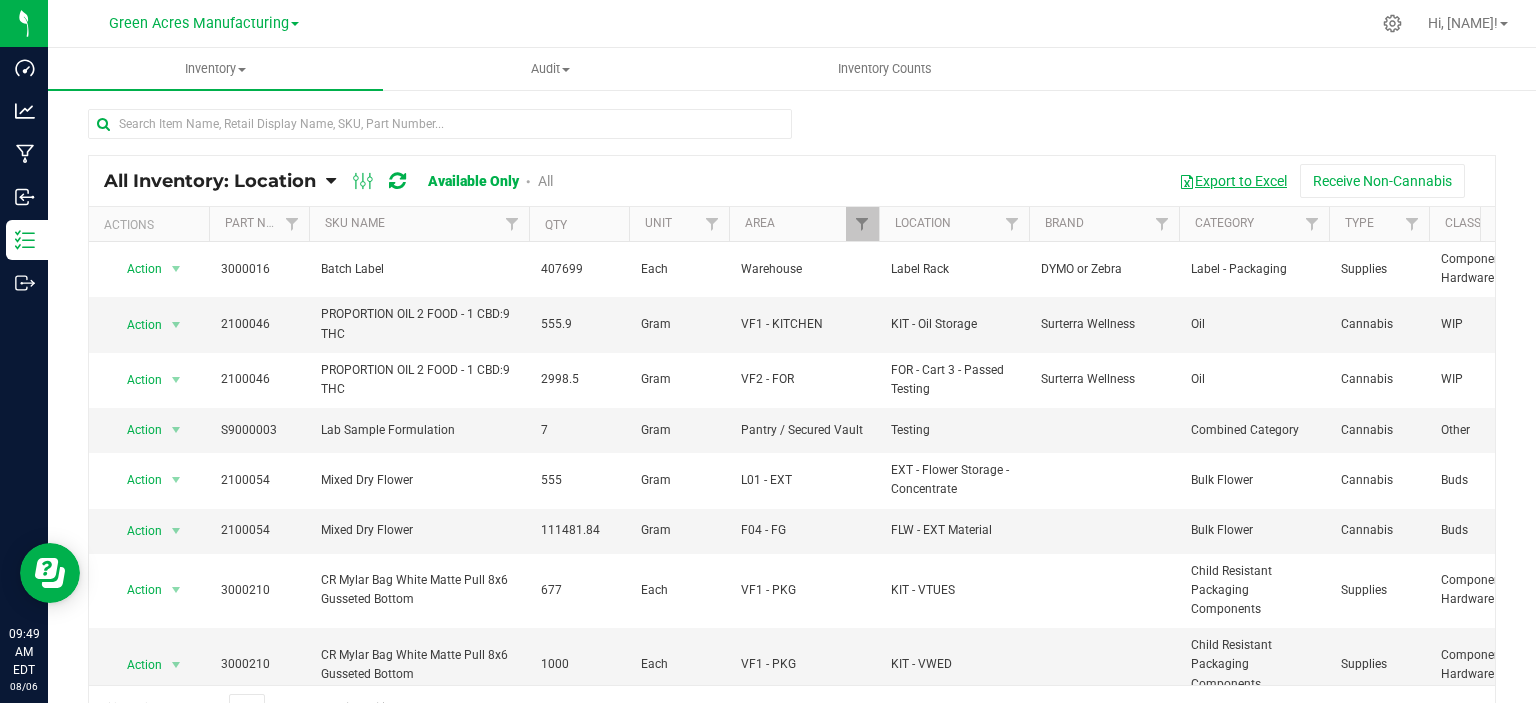 click on "Export to Excel" at bounding box center [1233, 181] 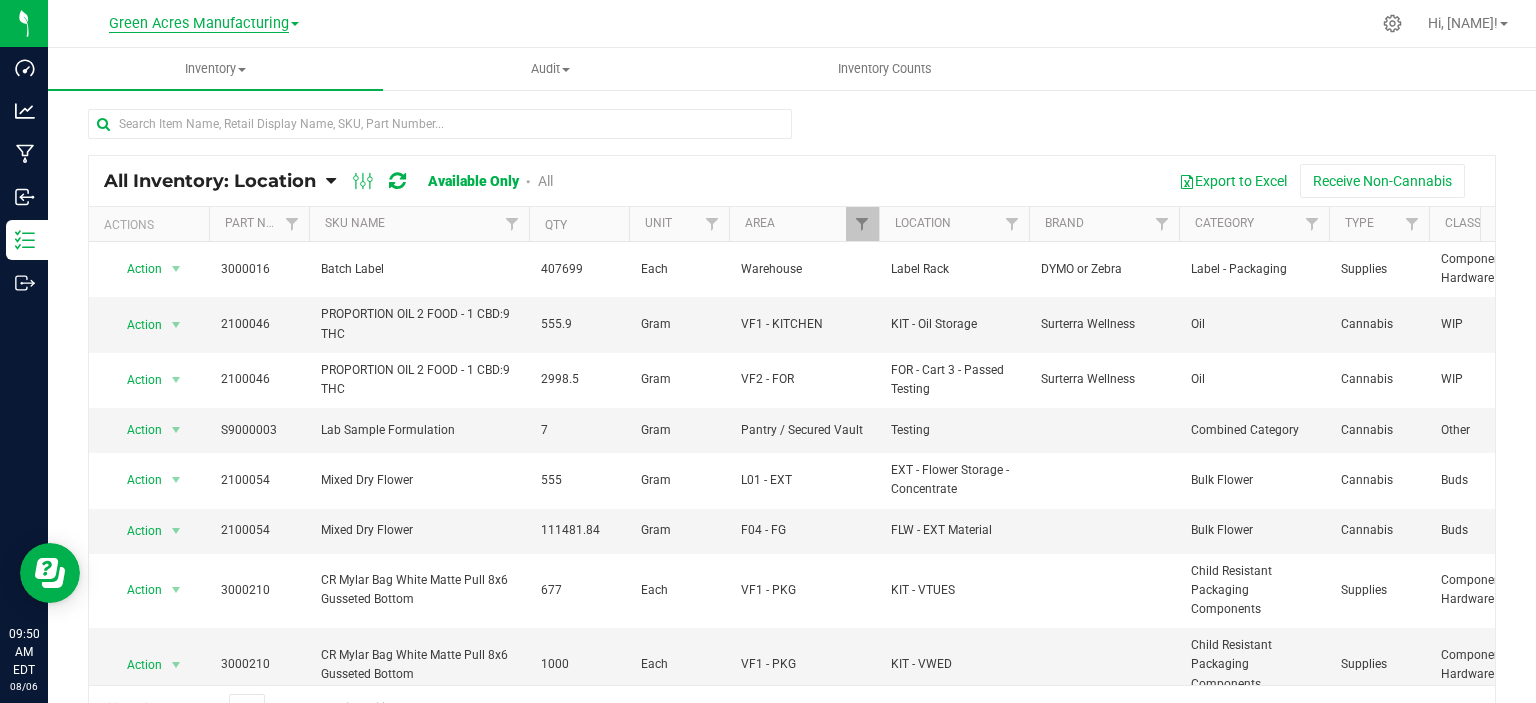 click on "Green Acres Manufacturing" at bounding box center (199, 24) 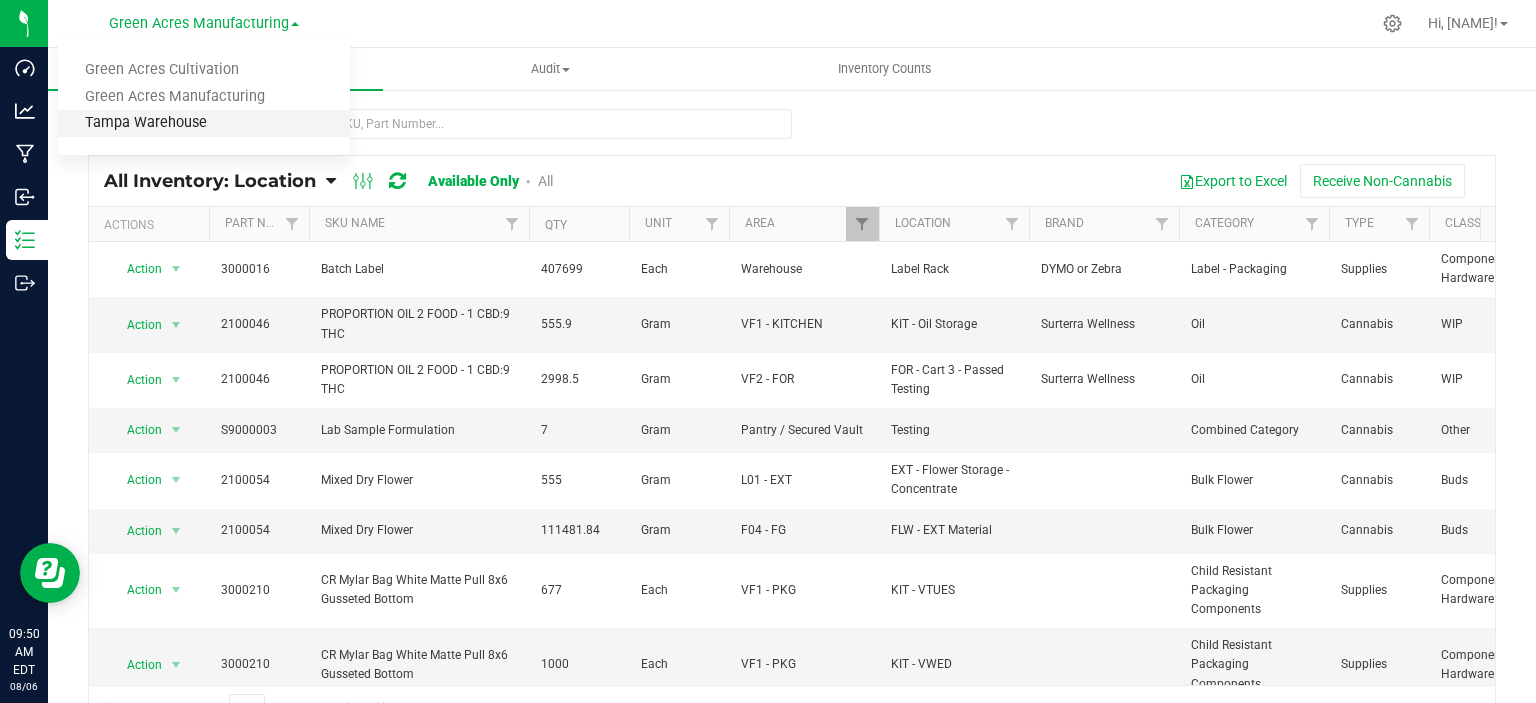 click on "Tampa Warehouse" at bounding box center (204, 123) 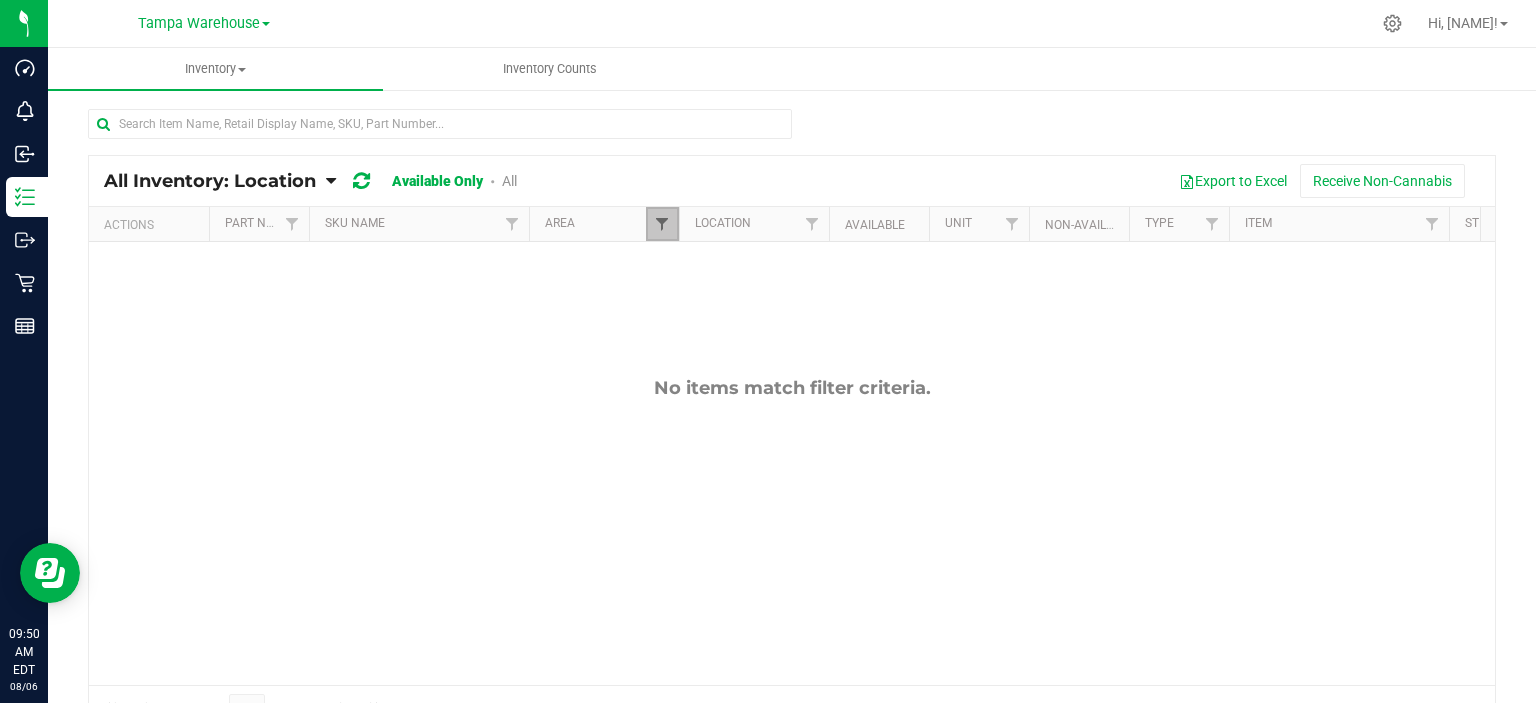 click at bounding box center [662, 224] 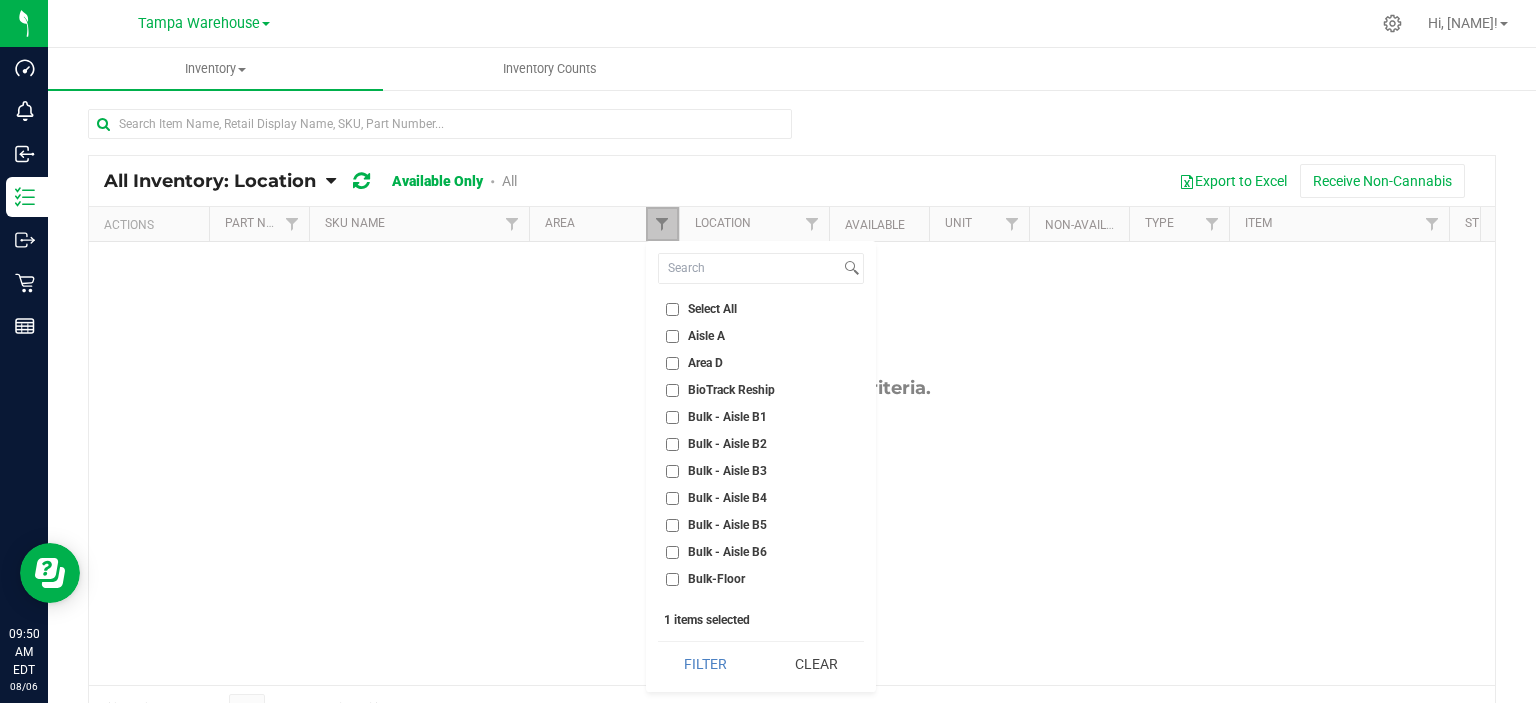 click at bounding box center [662, 224] 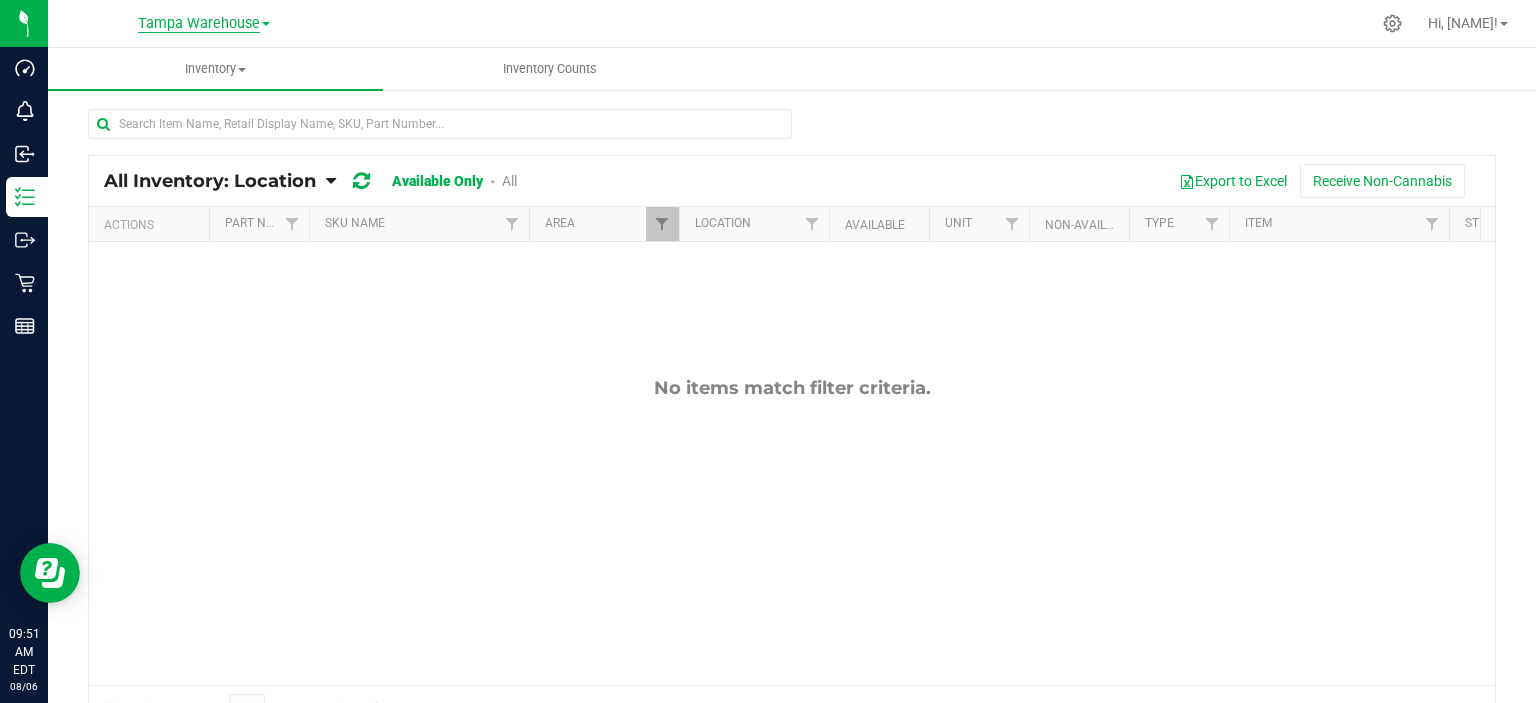 click on "Tampa Warehouse" at bounding box center [199, 24] 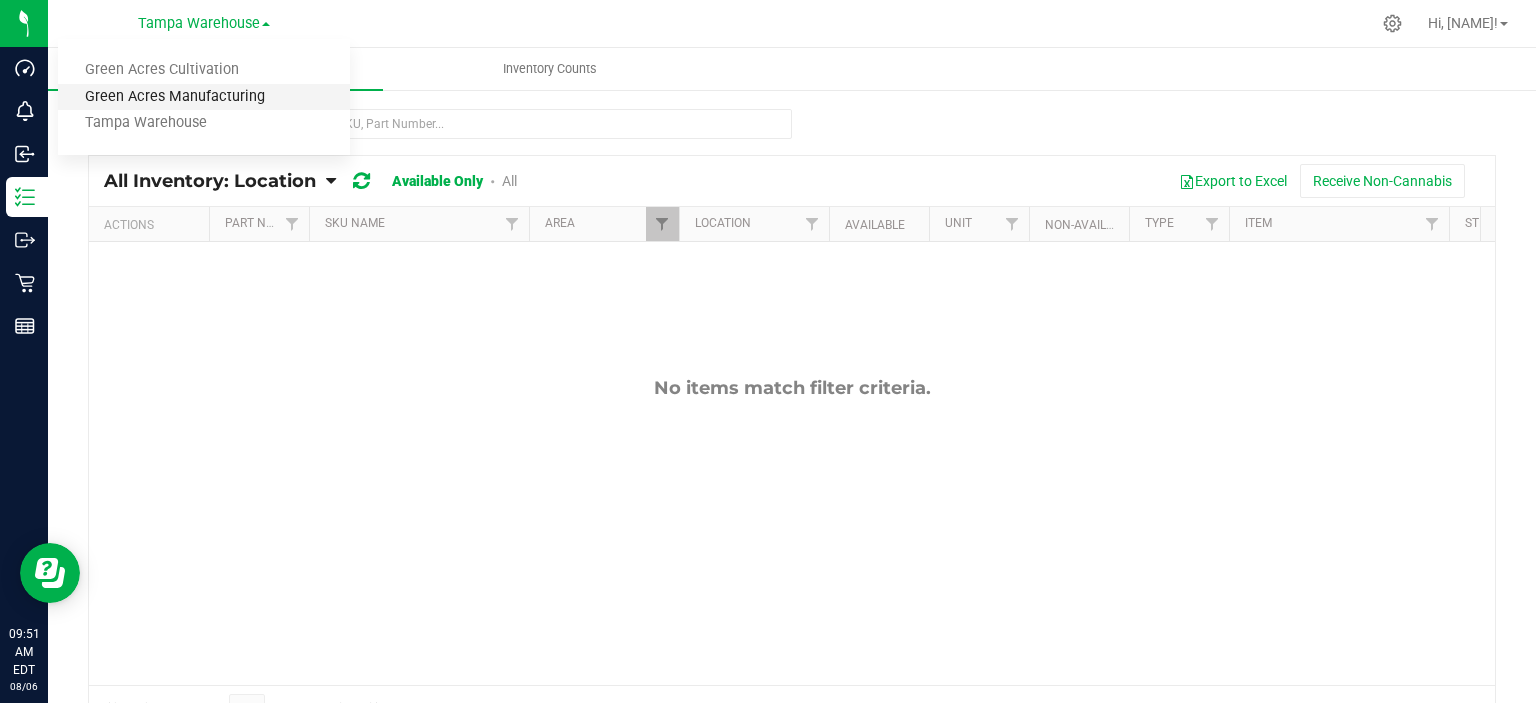 click on "Green Acres Manufacturing" at bounding box center [204, 97] 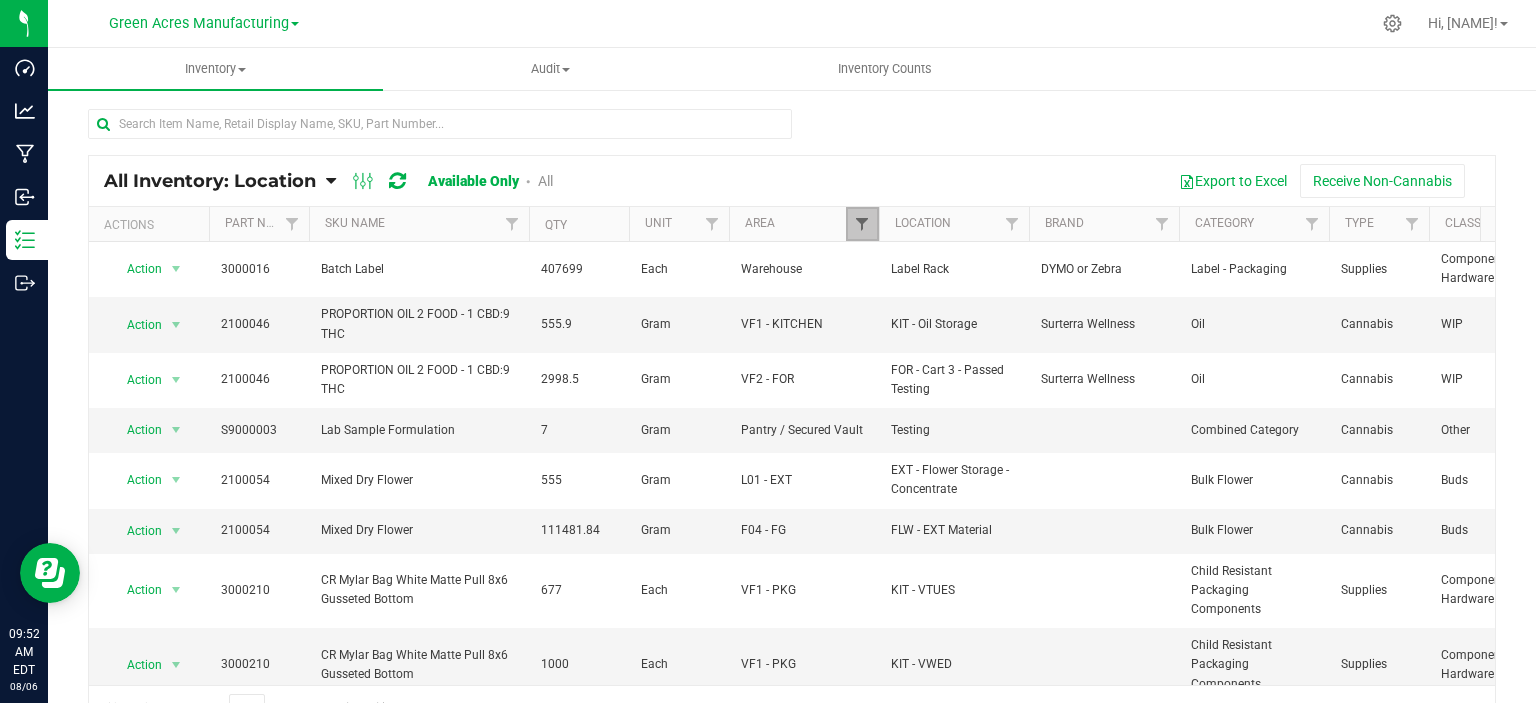 click at bounding box center [862, 224] 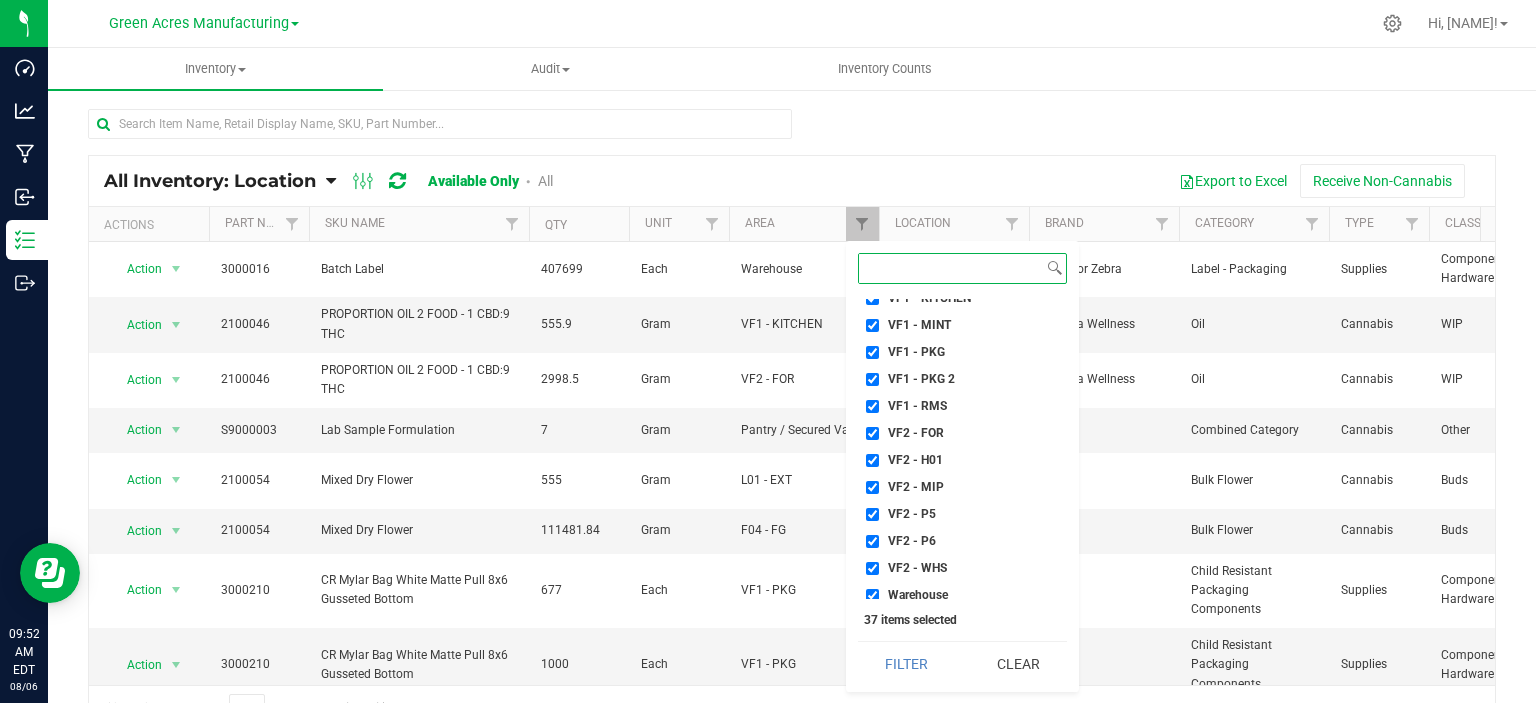 scroll, scrollTop: 855, scrollLeft: 0, axis: vertical 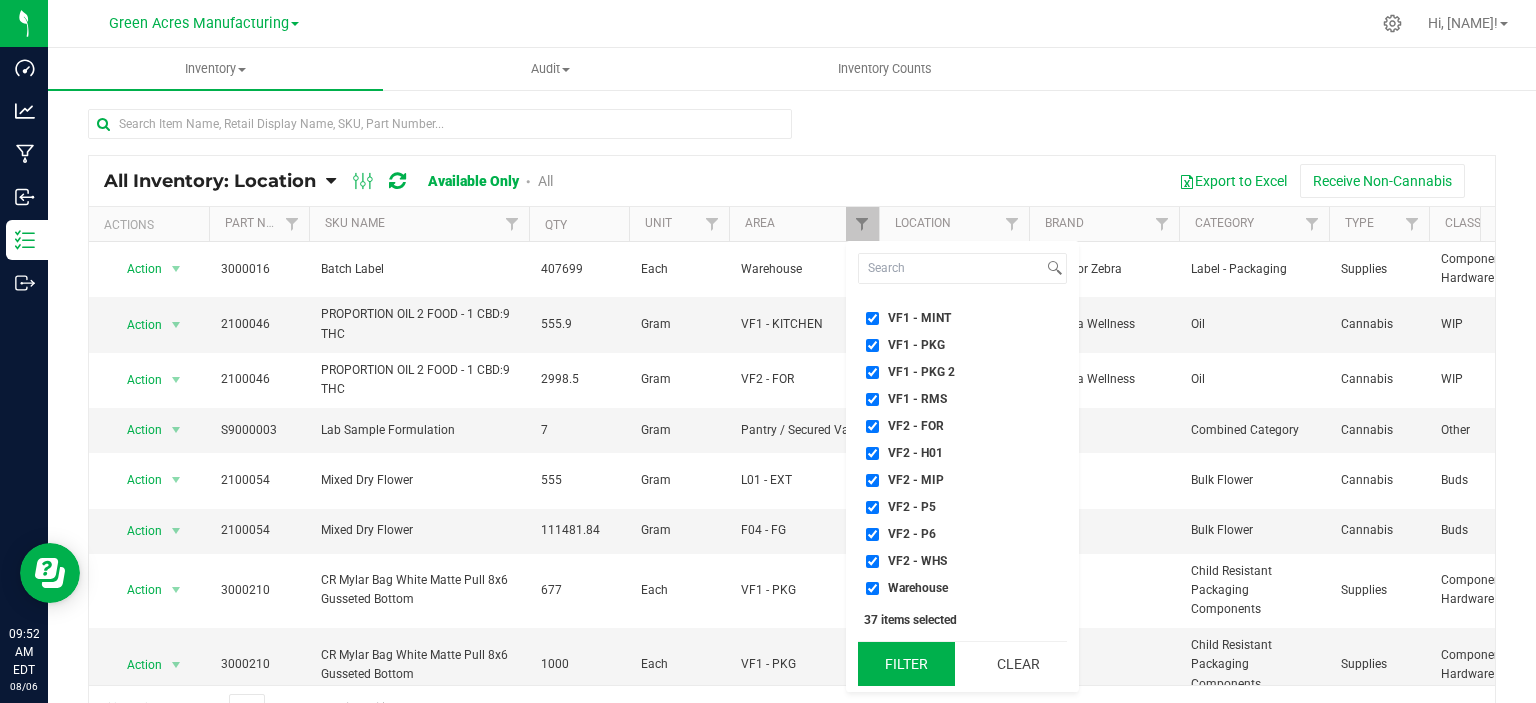 click on "Filter" at bounding box center (906, 664) 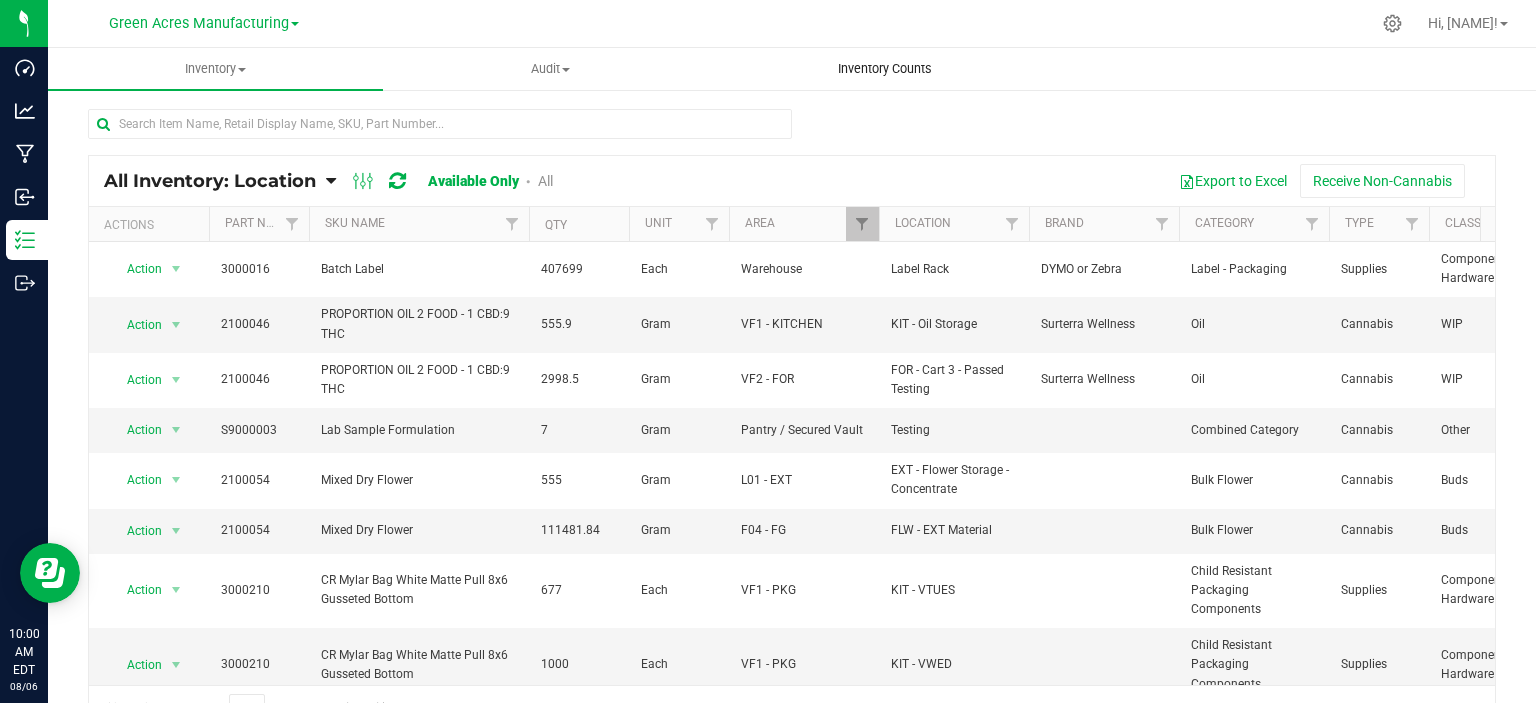 drag, startPoint x: 1433, startPoint y: 11, endPoint x: 1017, endPoint y: 75, distance: 420.8943 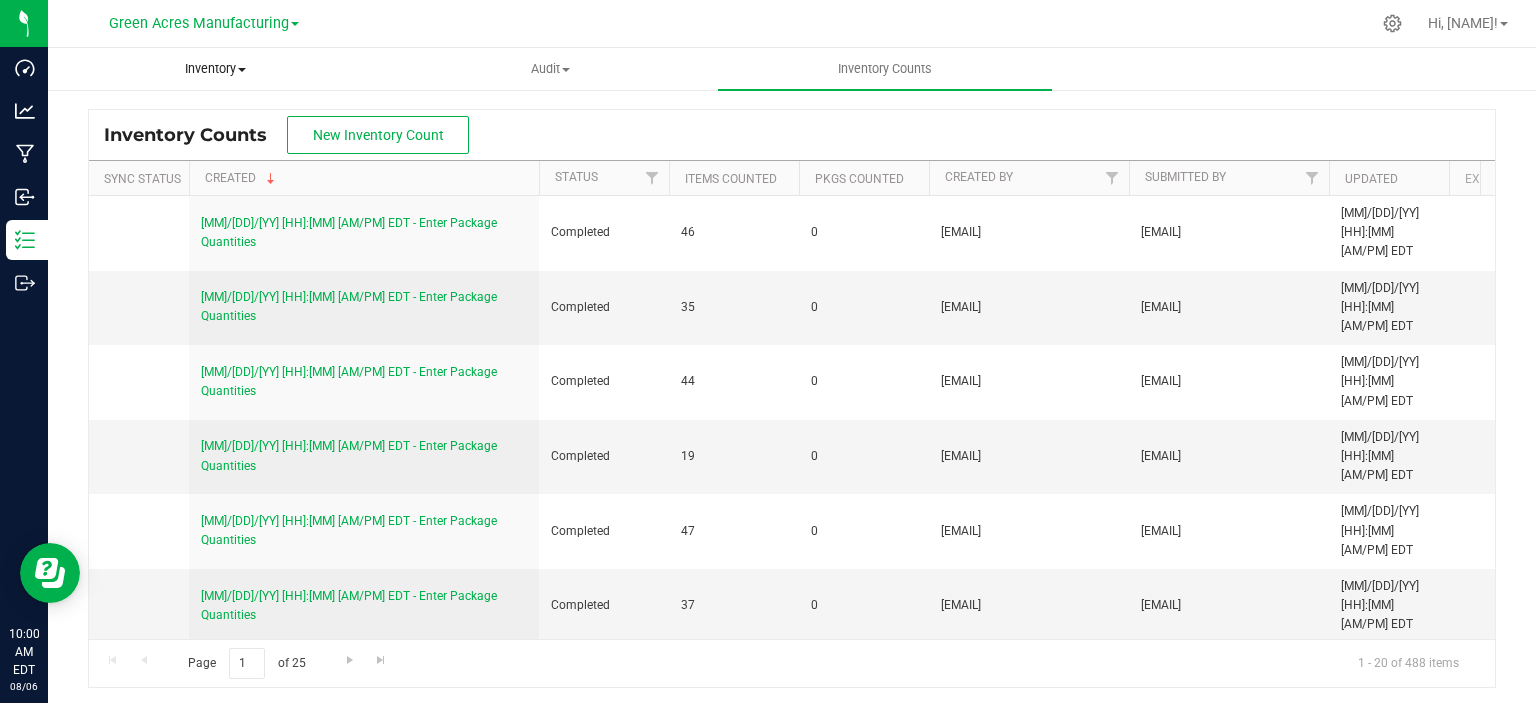 click on "Inventory" at bounding box center [215, 69] 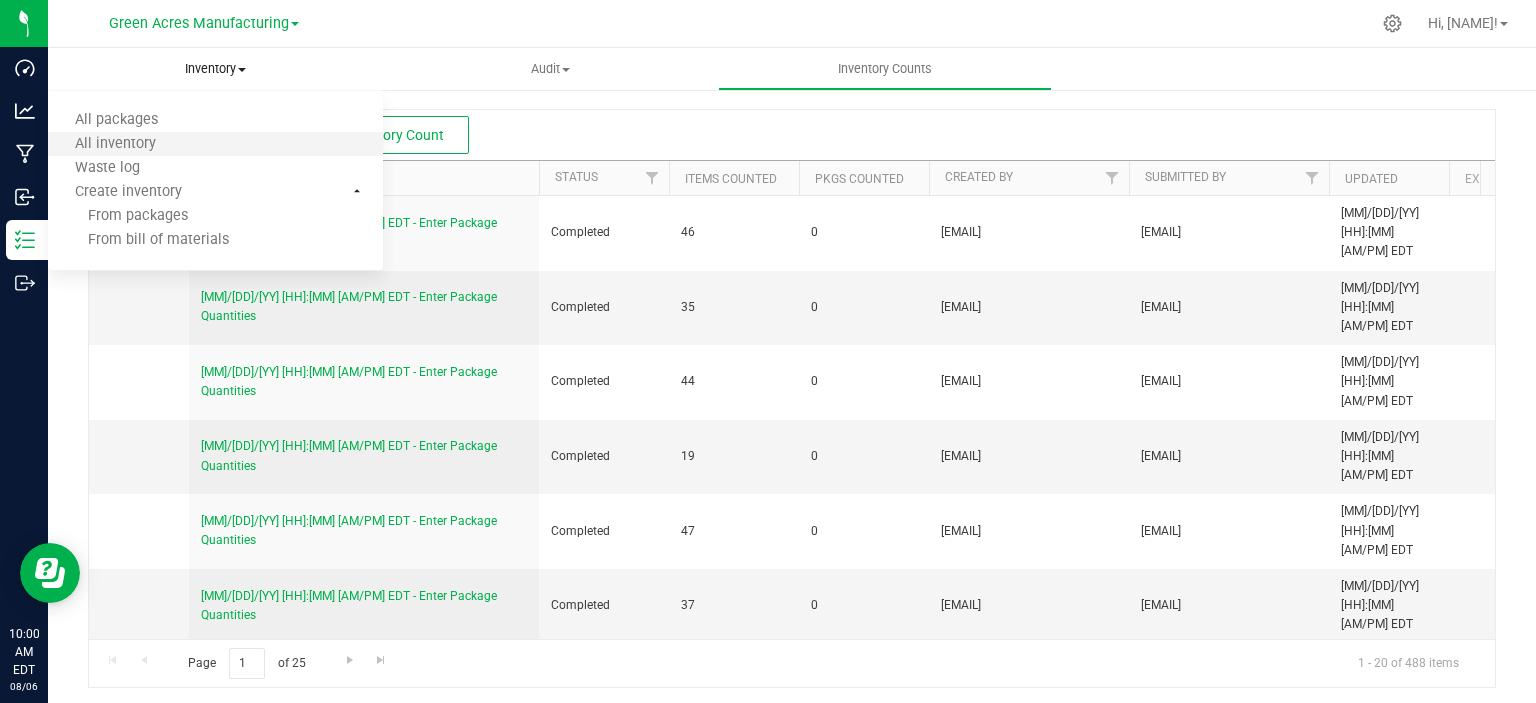 click on "All inventory" at bounding box center (215, 145) 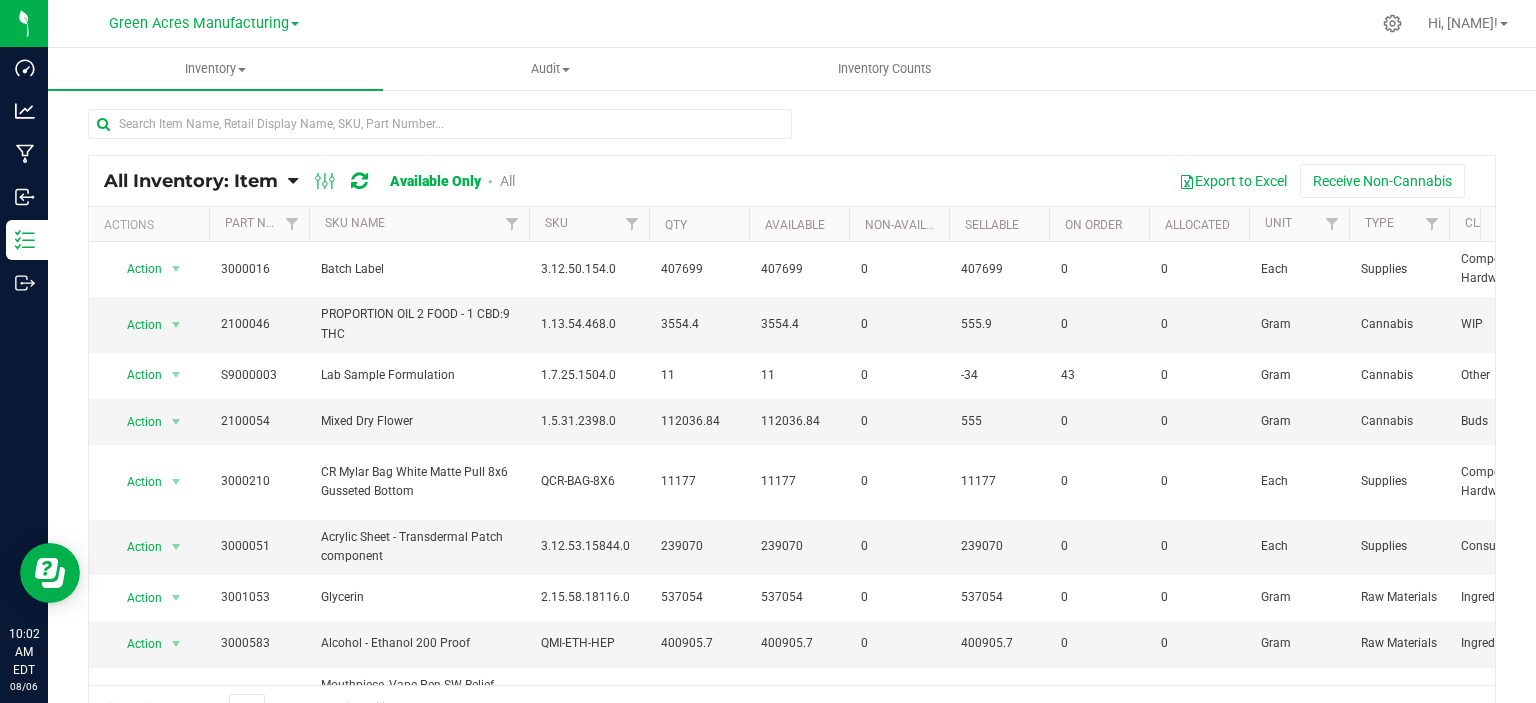click on "All Inventory: Item" at bounding box center [191, 181] 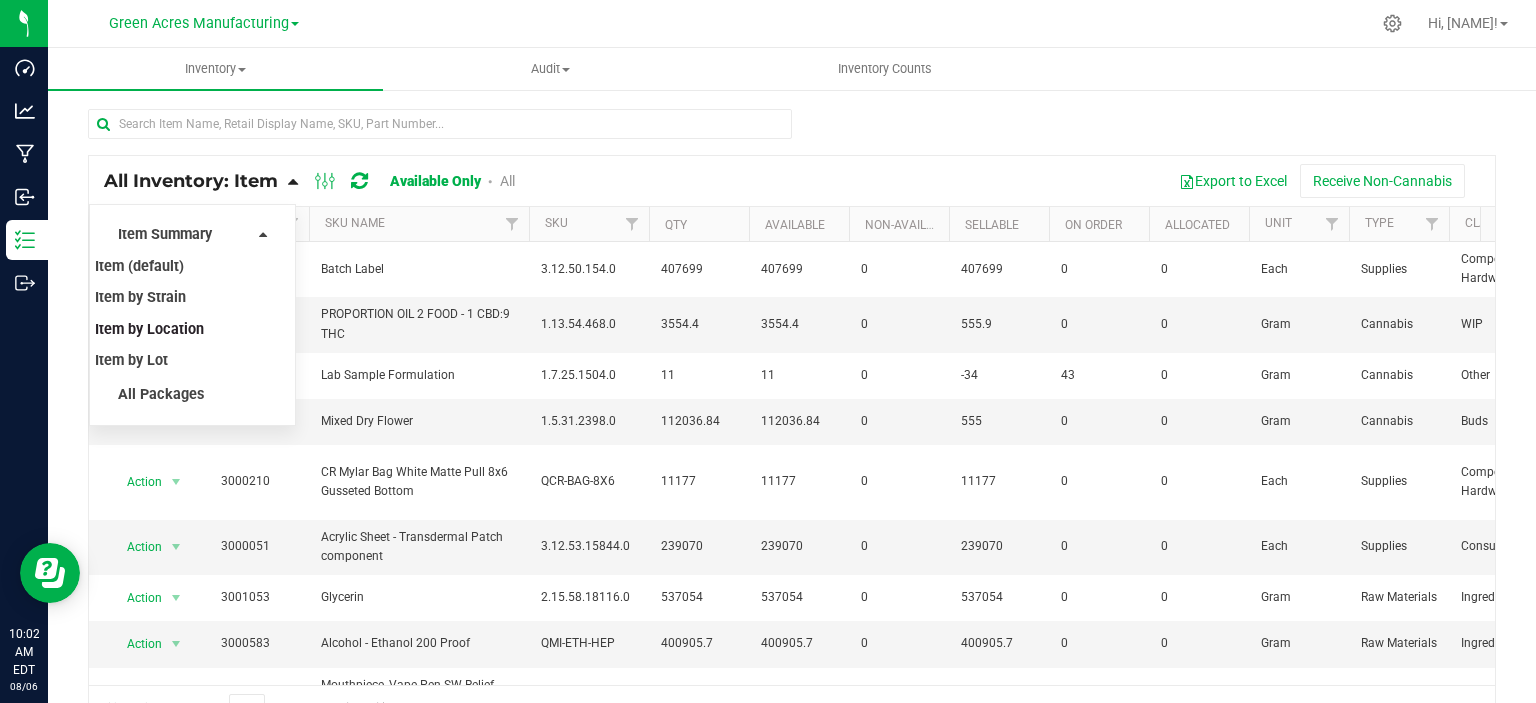 click on "Item by Location" at bounding box center [149, 329] 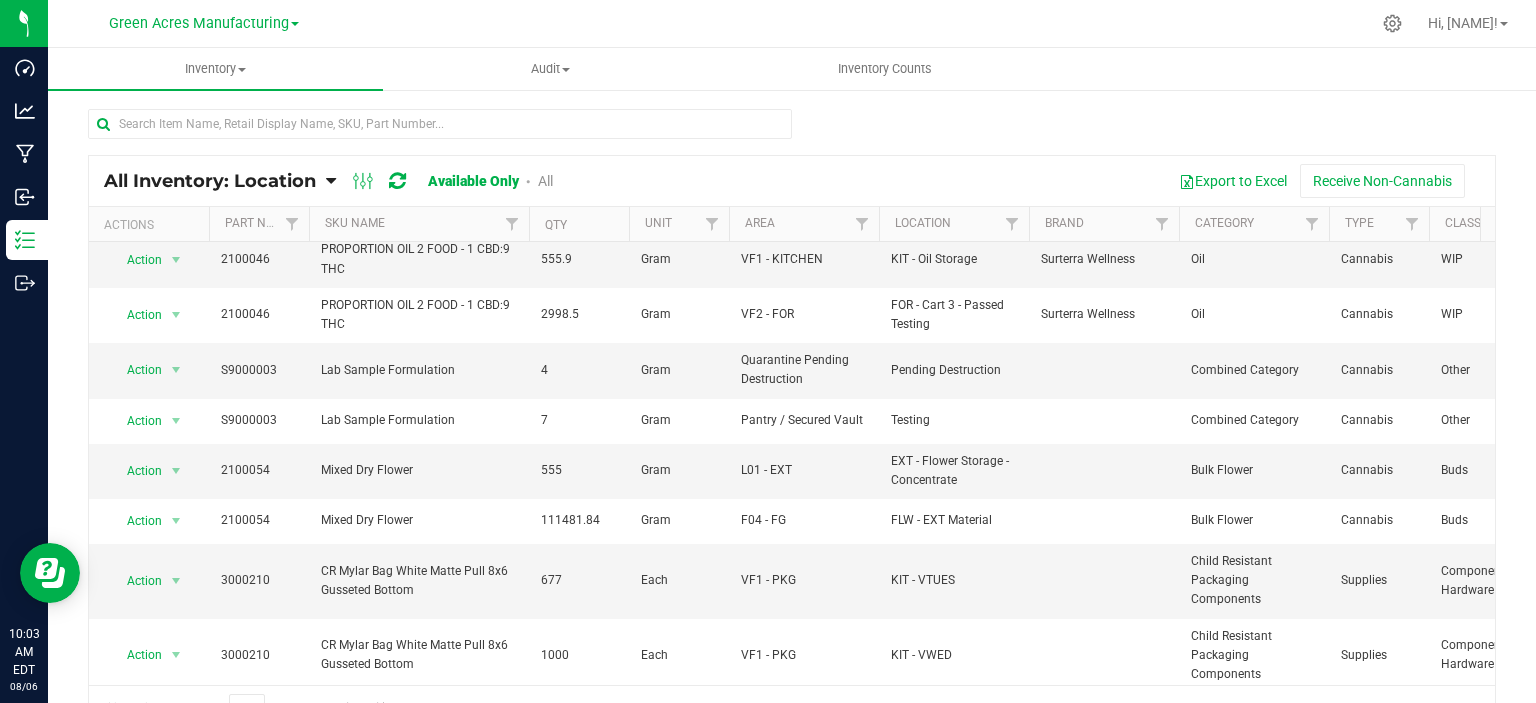 scroll, scrollTop: 100, scrollLeft: 0, axis: vertical 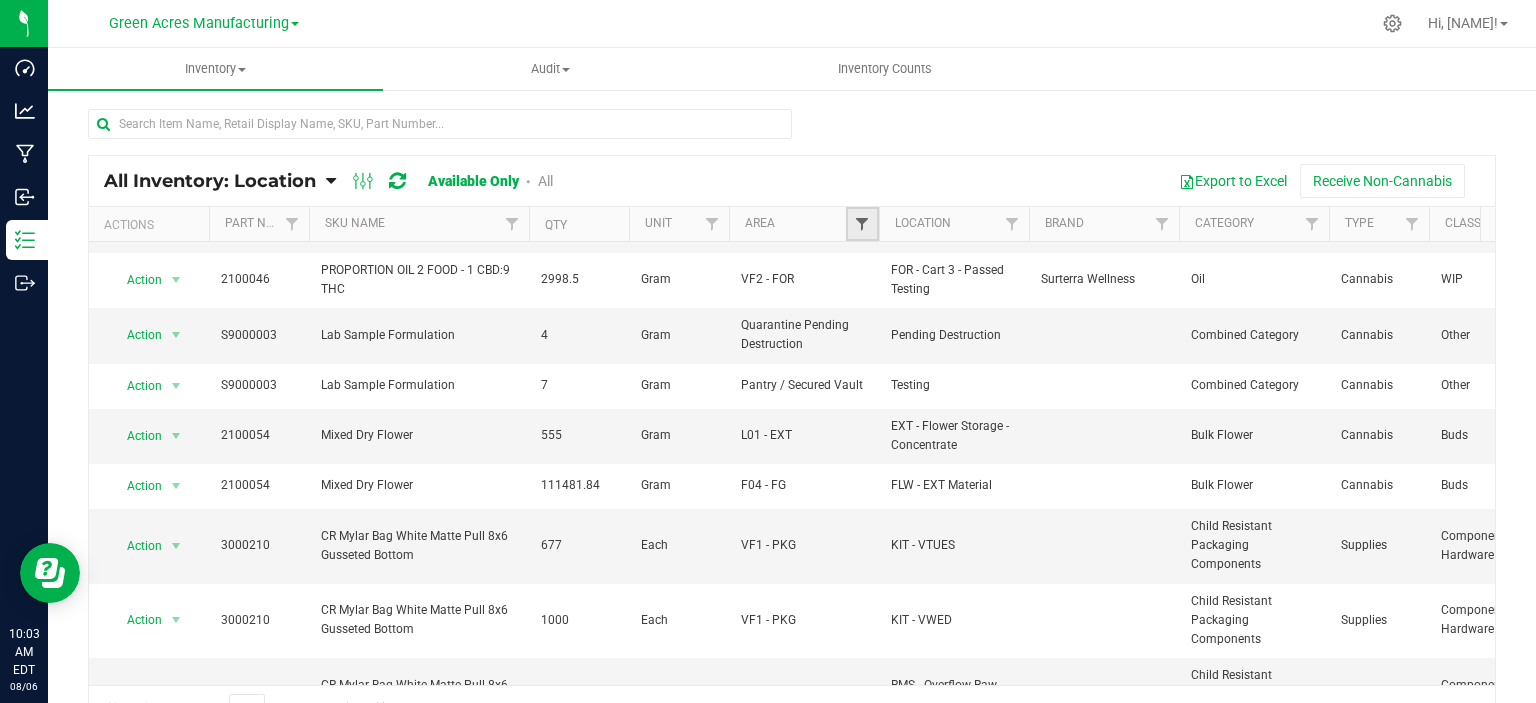 click at bounding box center (862, 224) 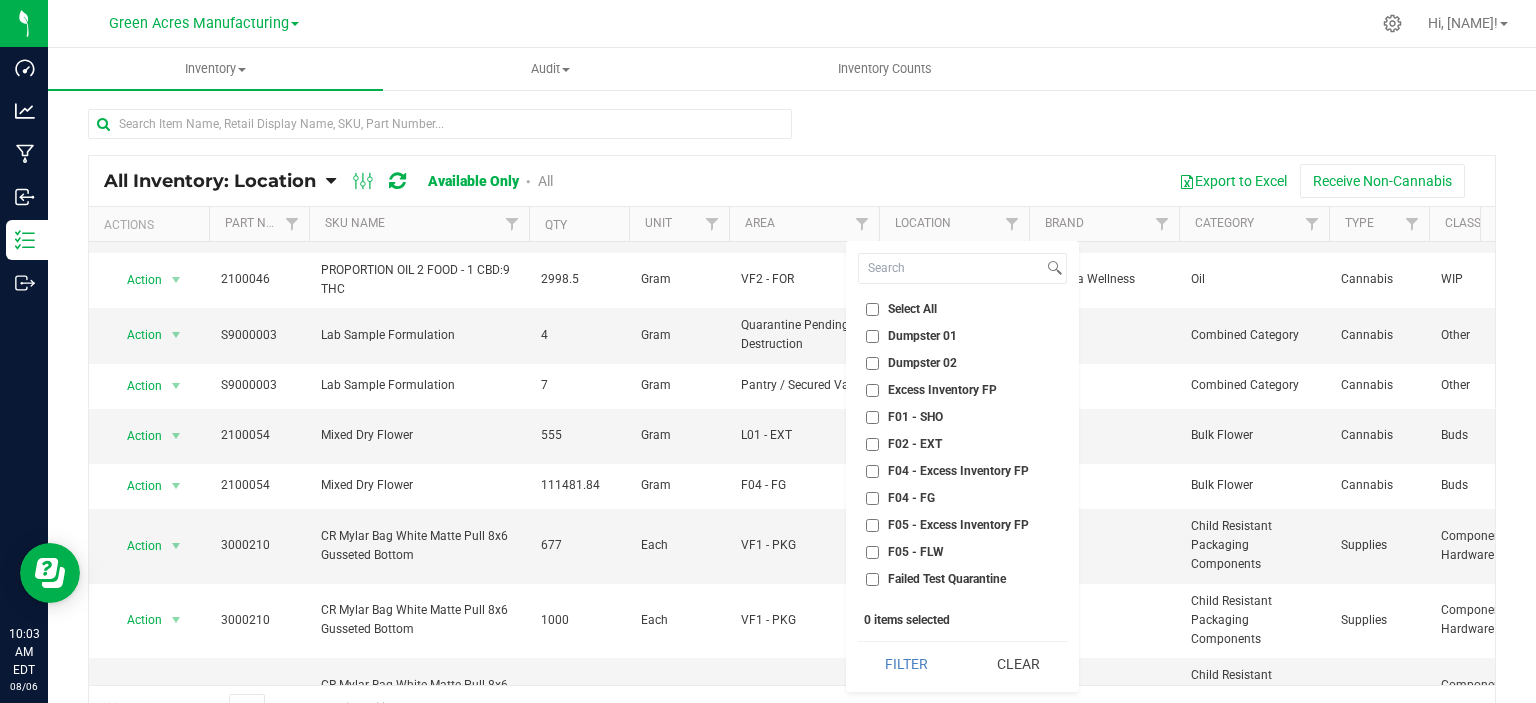 click on "Select All" at bounding box center (912, 309) 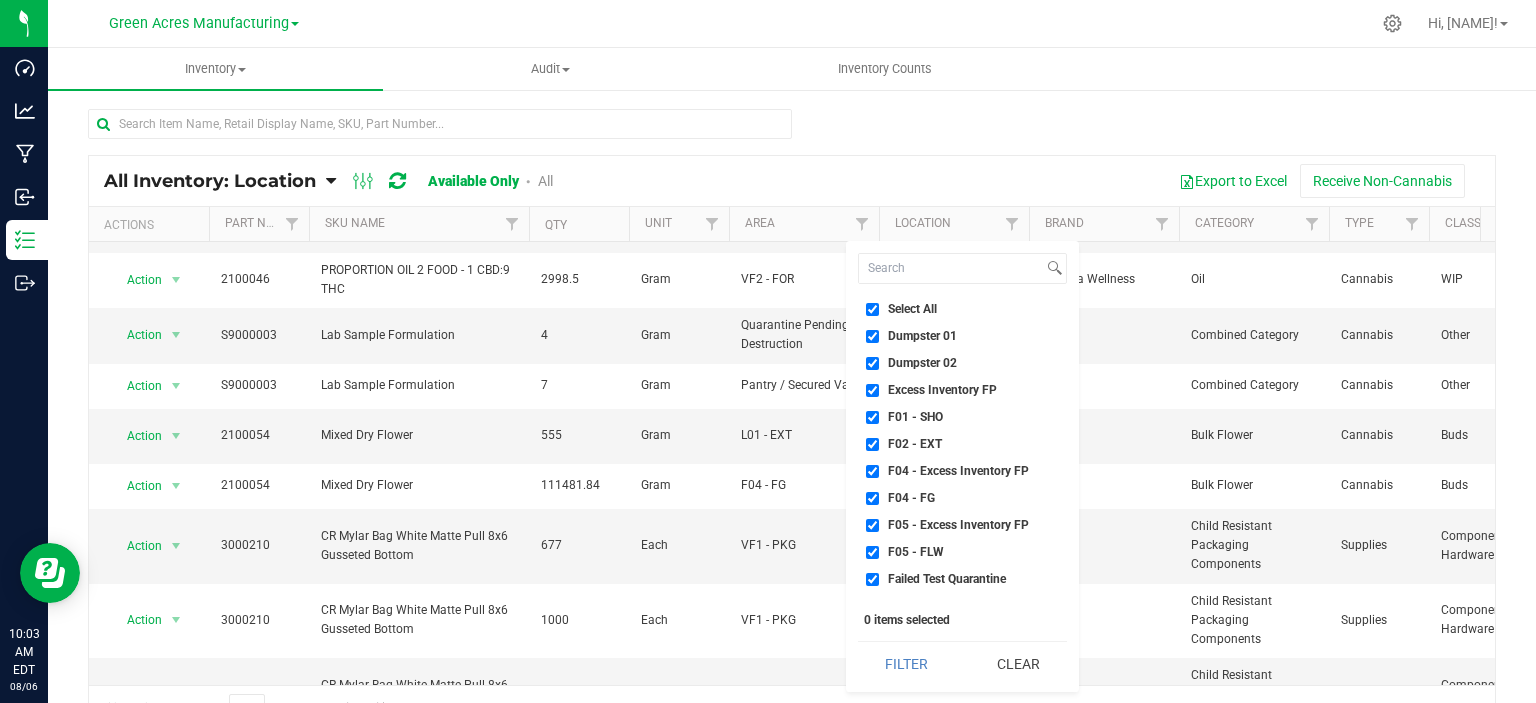 checkbox on "true" 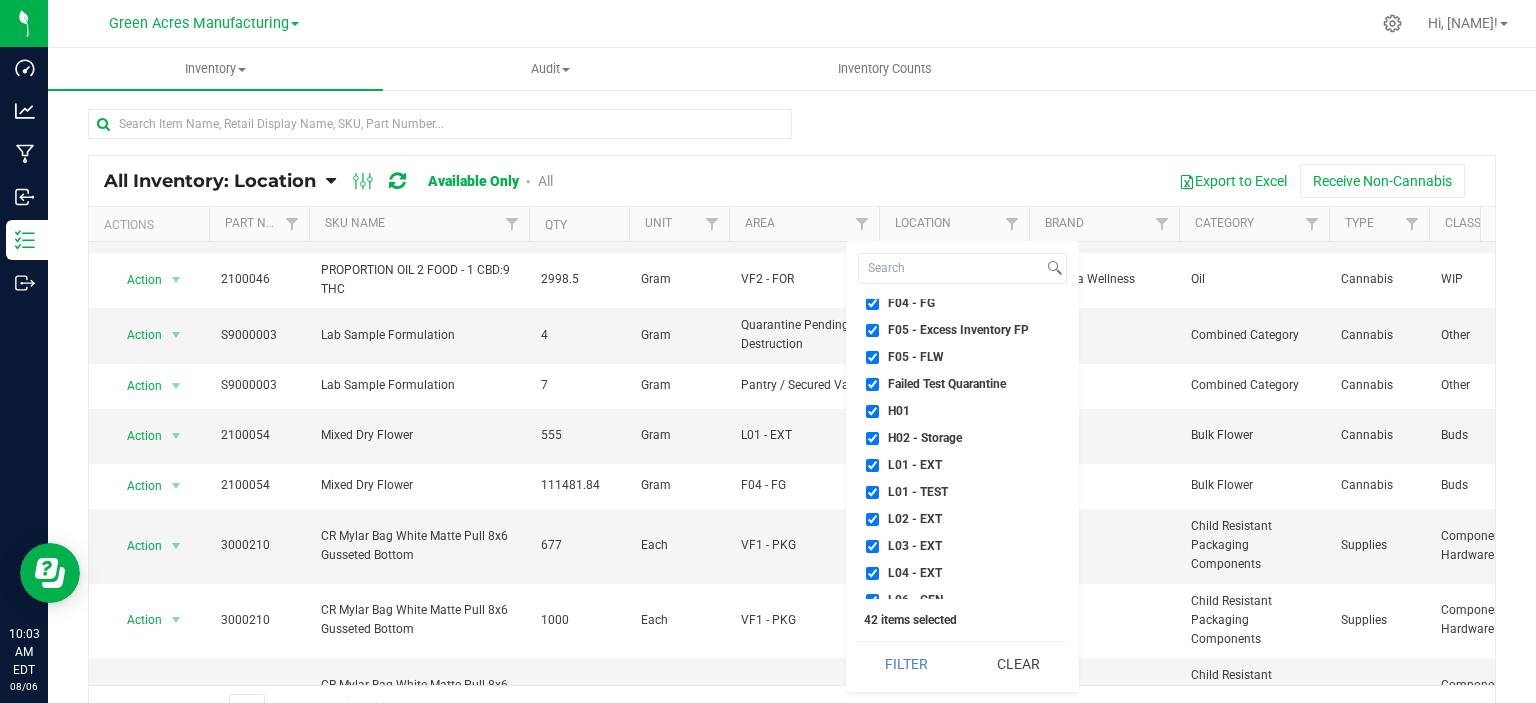 scroll, scrollTop: 200, scrollLeft: 0, axis: vertical 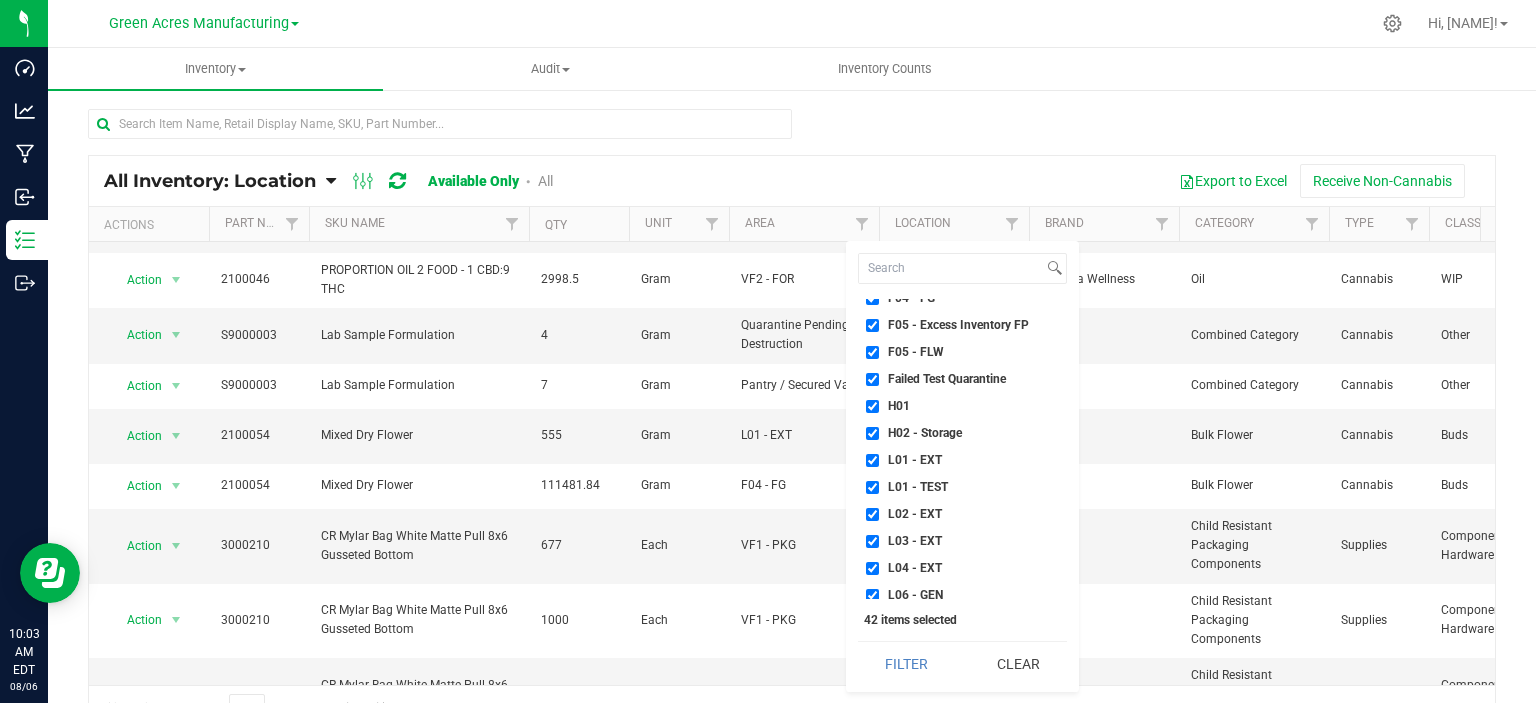 click on "Failed Test Quarantine" at bounding box center (947, 379) 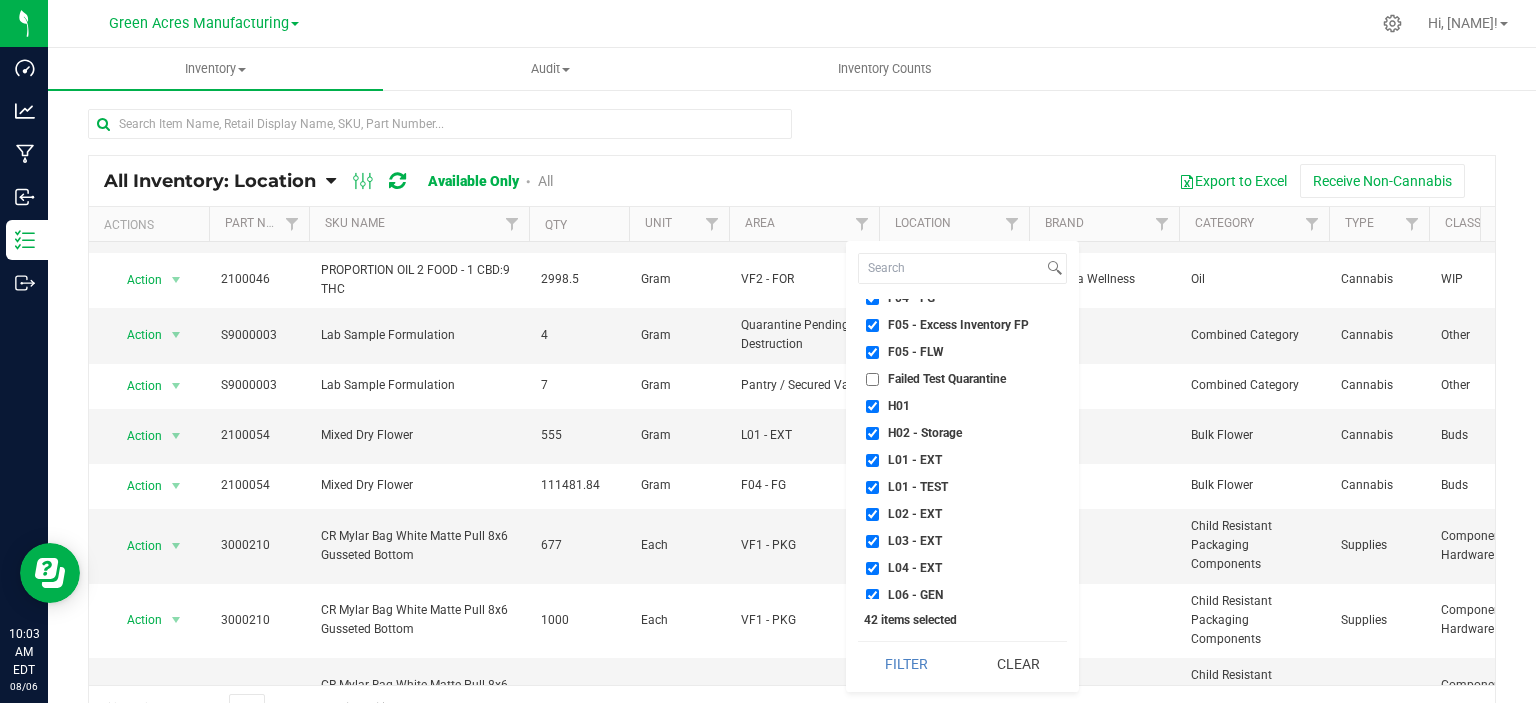 checkbox on "false" 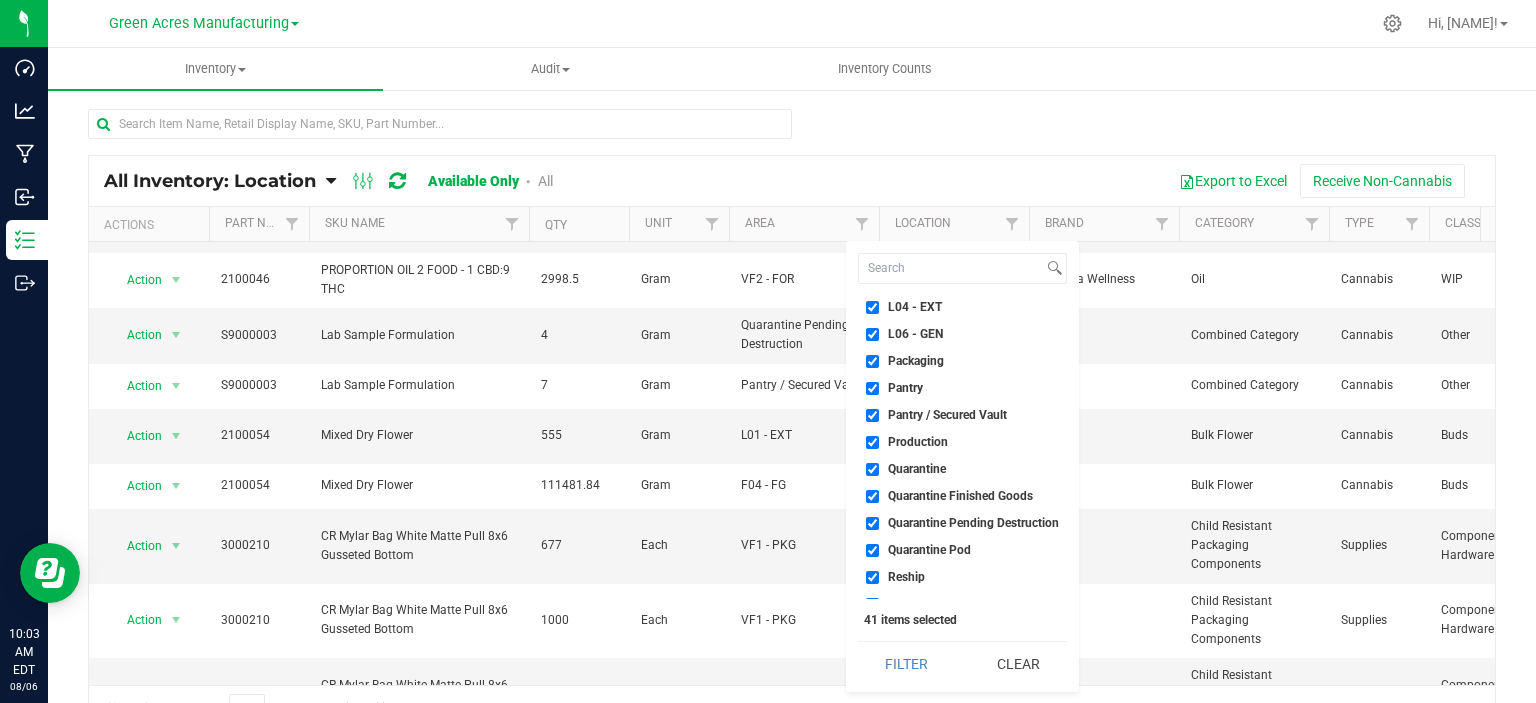 scroll, scrollTop: 500, scrollLeft: 0, axis: vertical 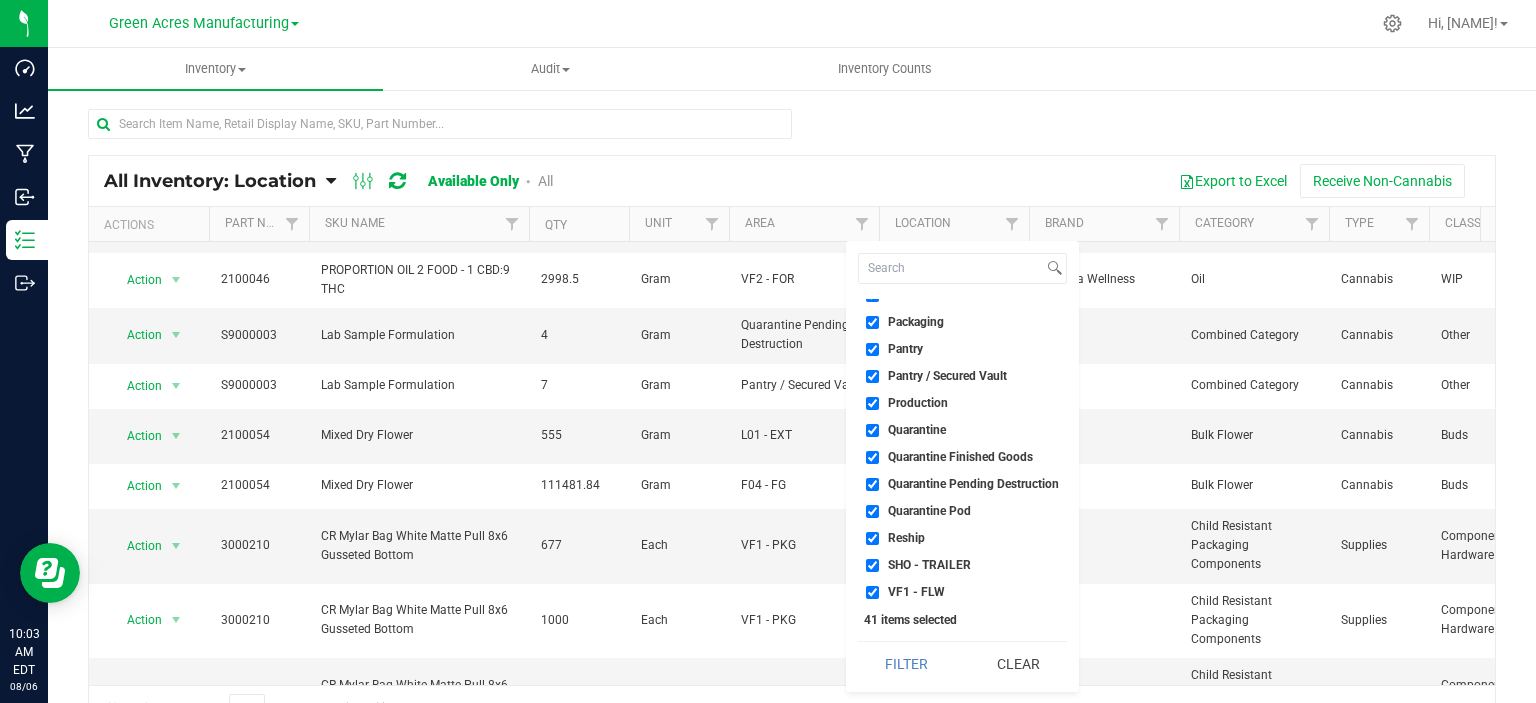 click on "Quarantine" at bounding box center (917, 430) 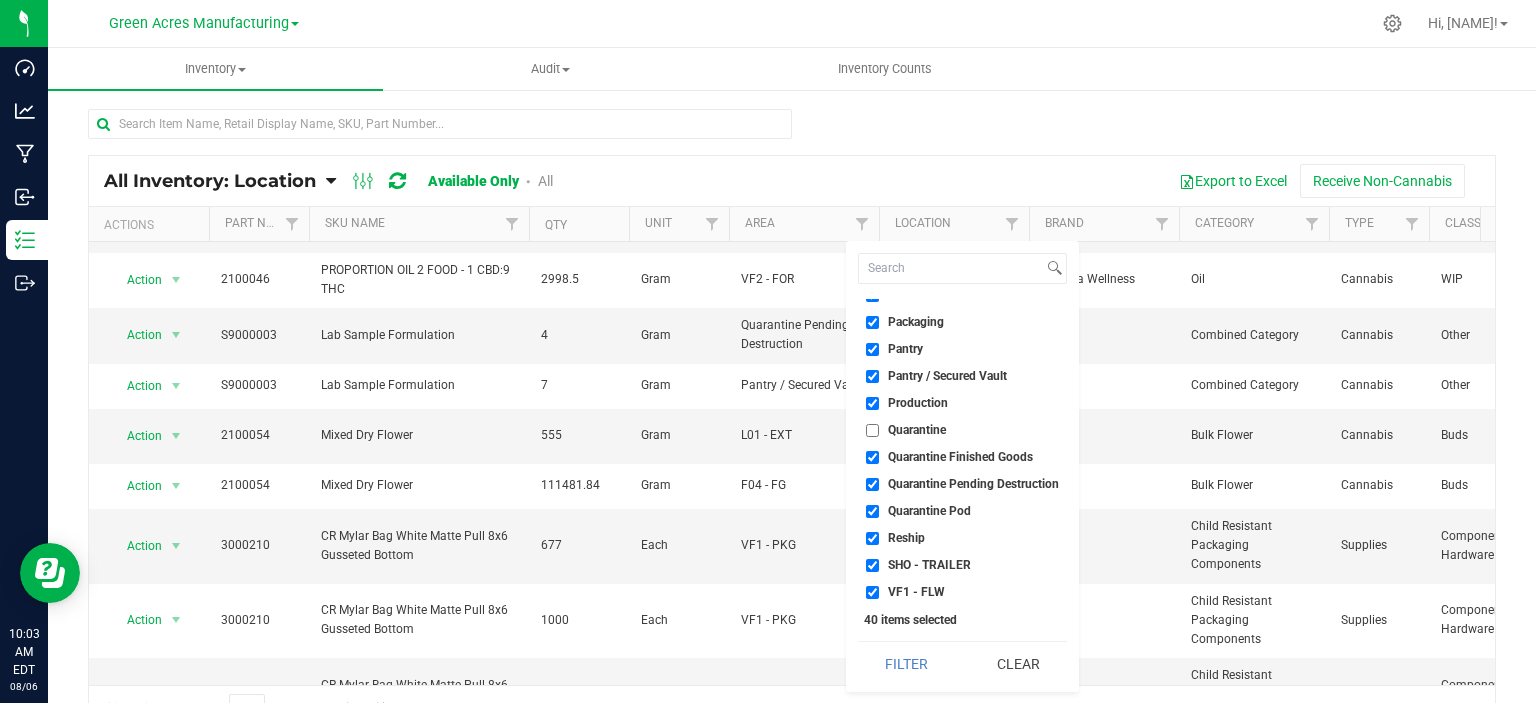 click on "Quarantine Finished Goods" at bounding box center [962, 457] 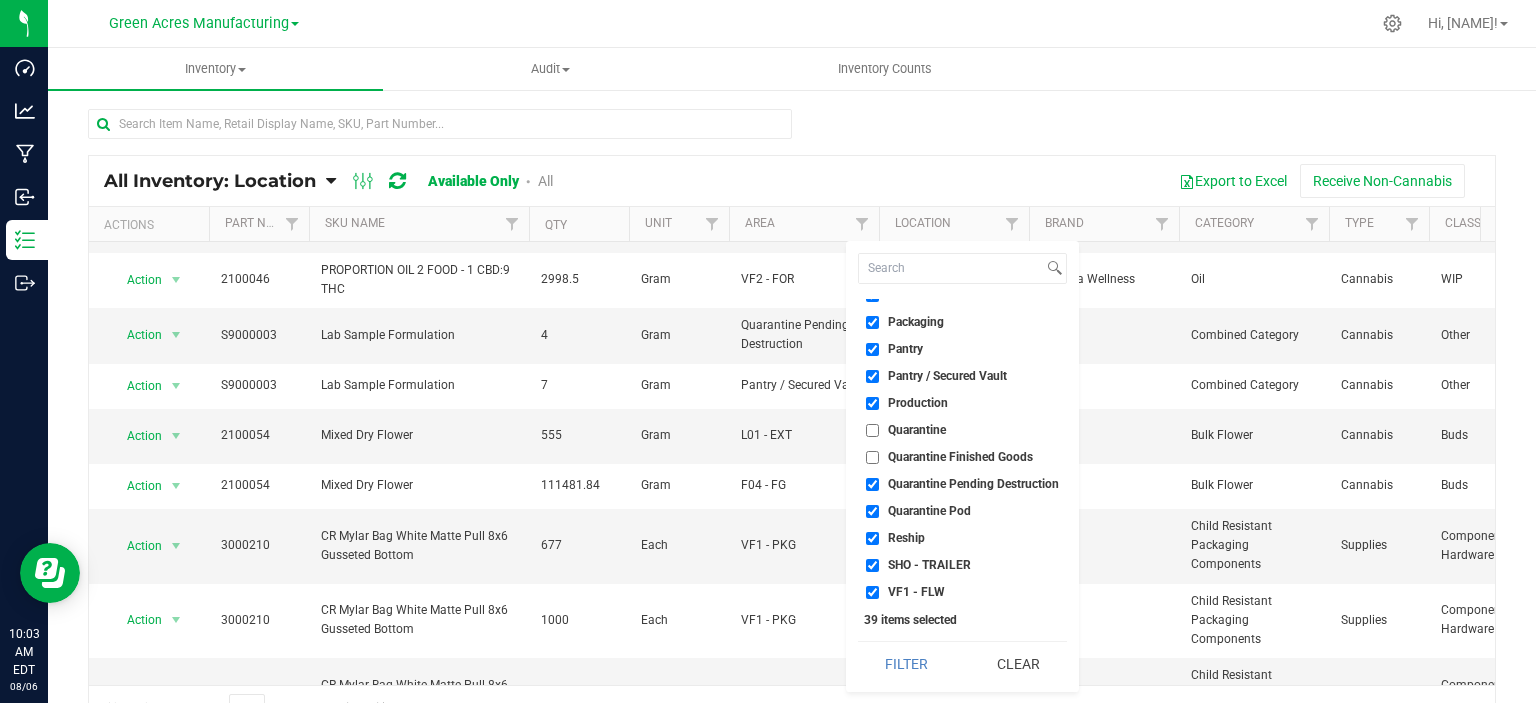 click on "Quarantine Pod" at bounding box center [962, 511] 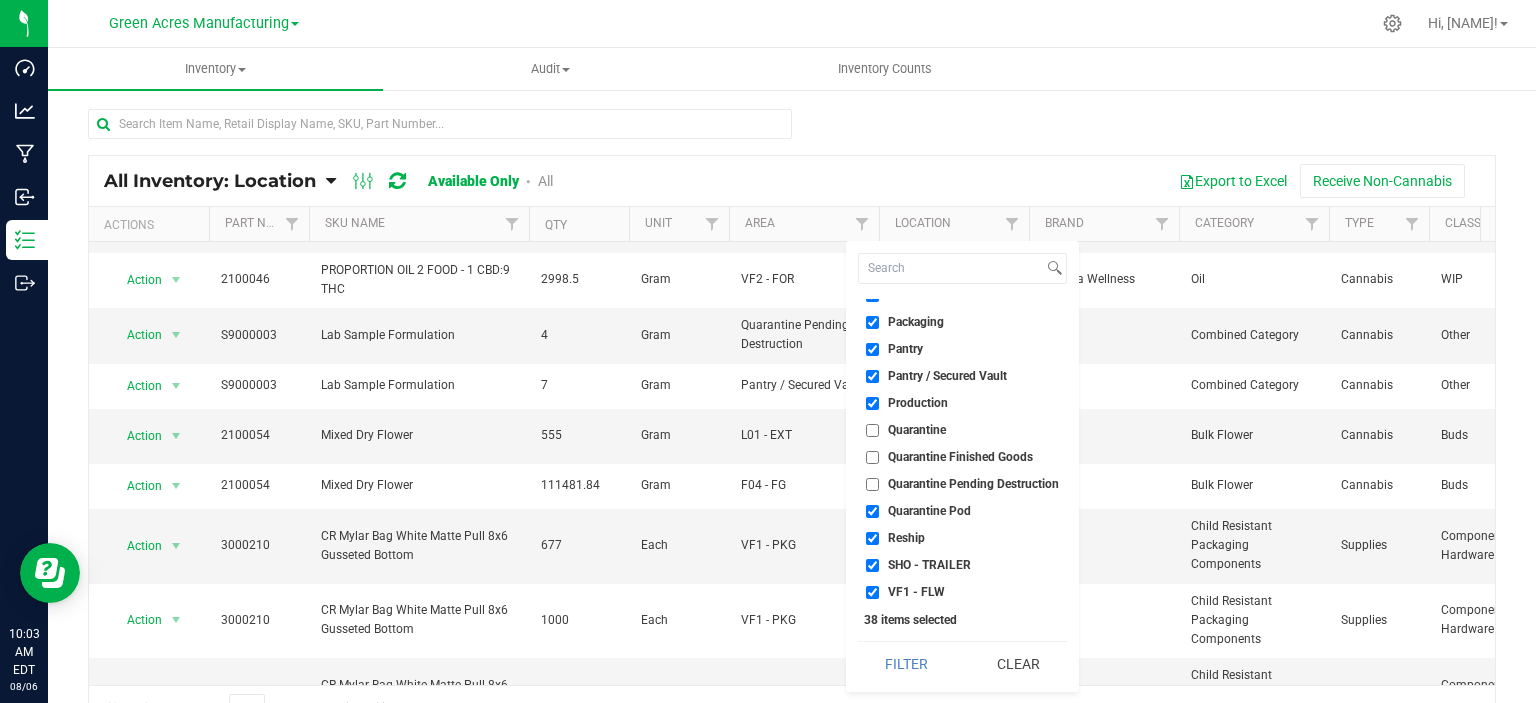 click on "Quarantine Pod" at bounding box center [929, 511] 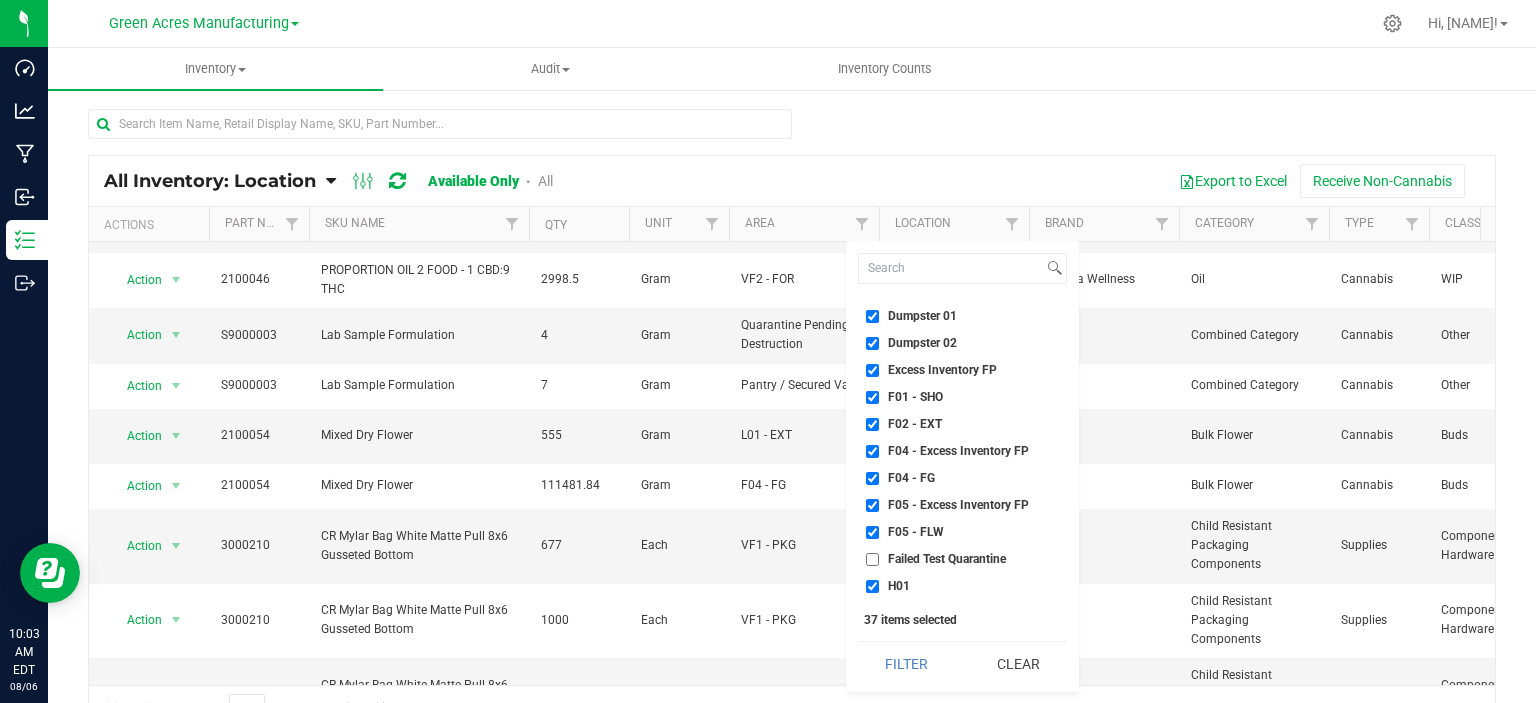scroll, scrollTop: 0, scrollLeft: 0, axis: both 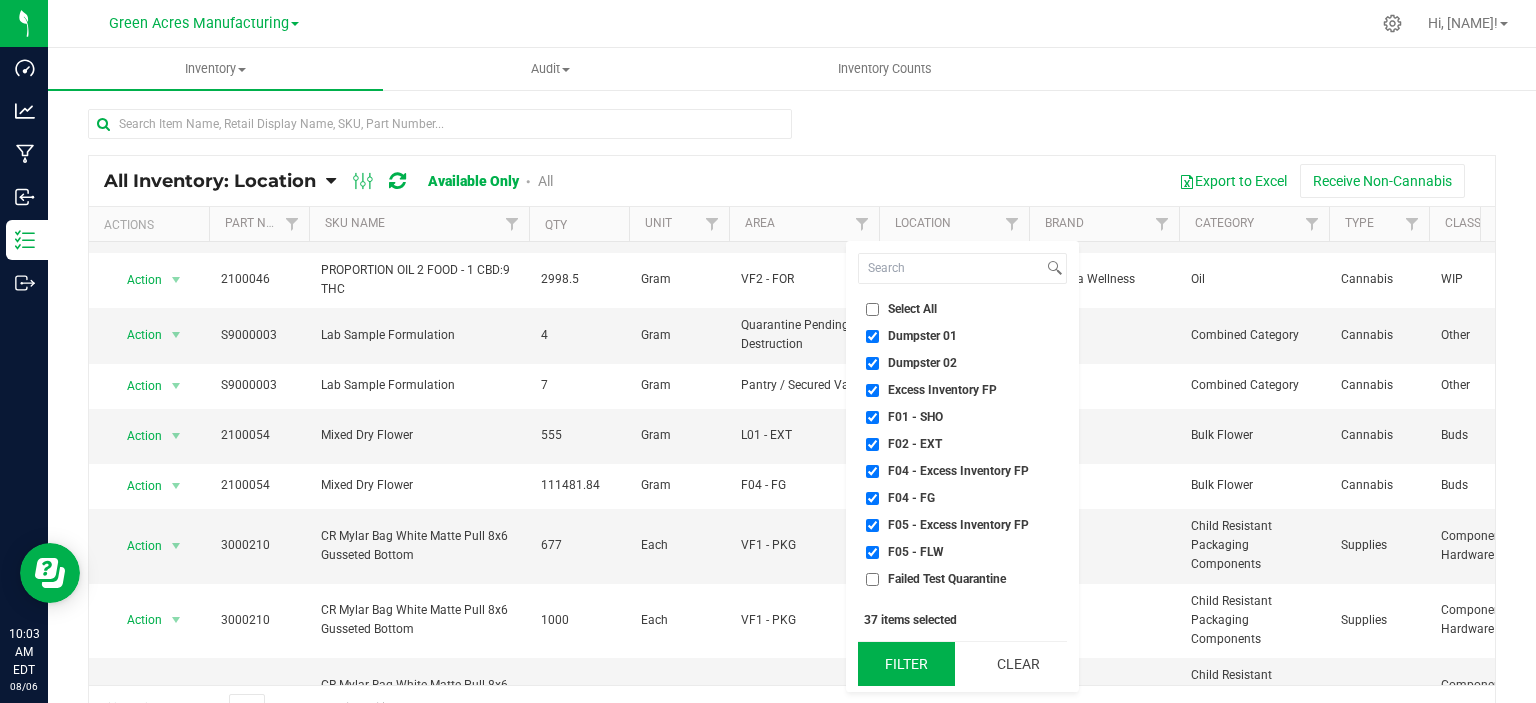 click on "Filter" at bounding box center (906, 664) 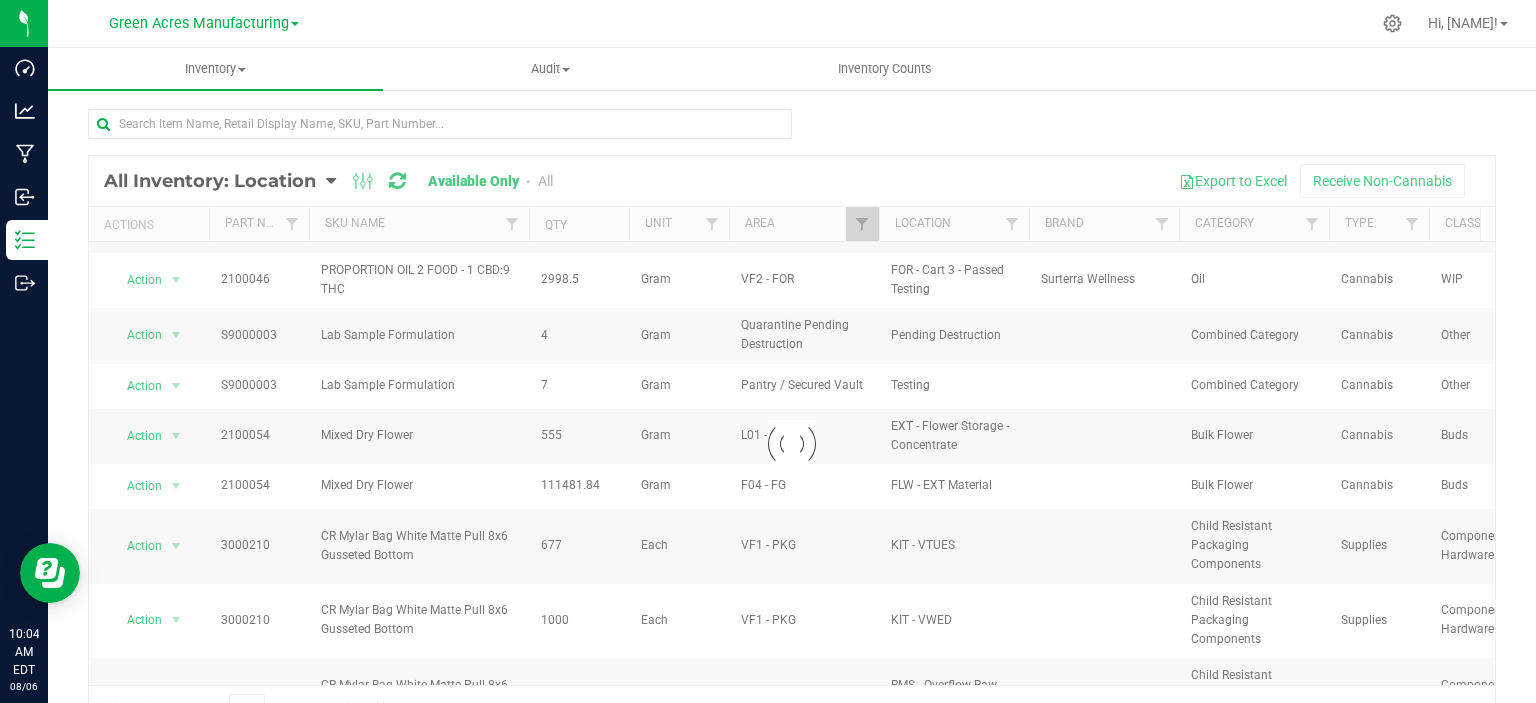 scroll, scrollTop: 0, scrollLeft: 0, axis: both 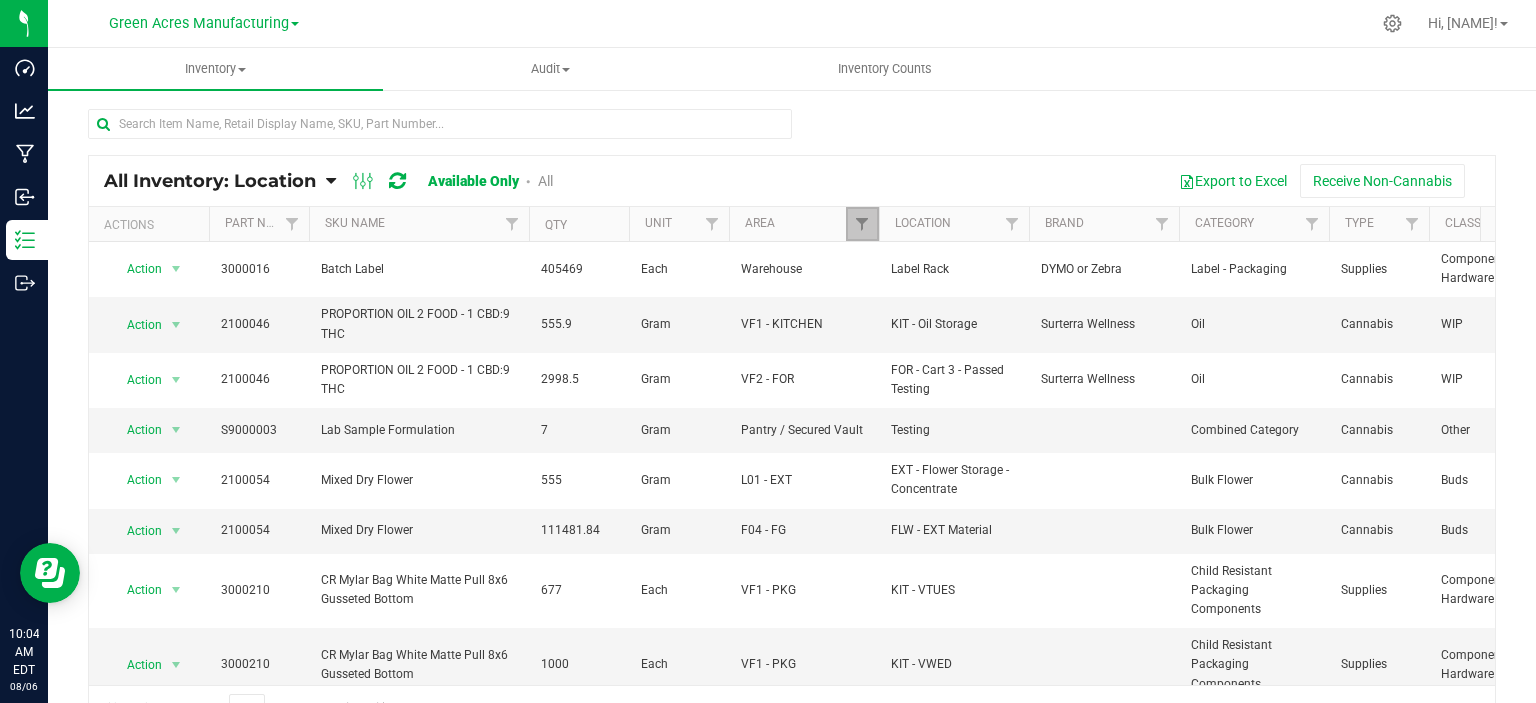 click at bounding box center [862, 224] 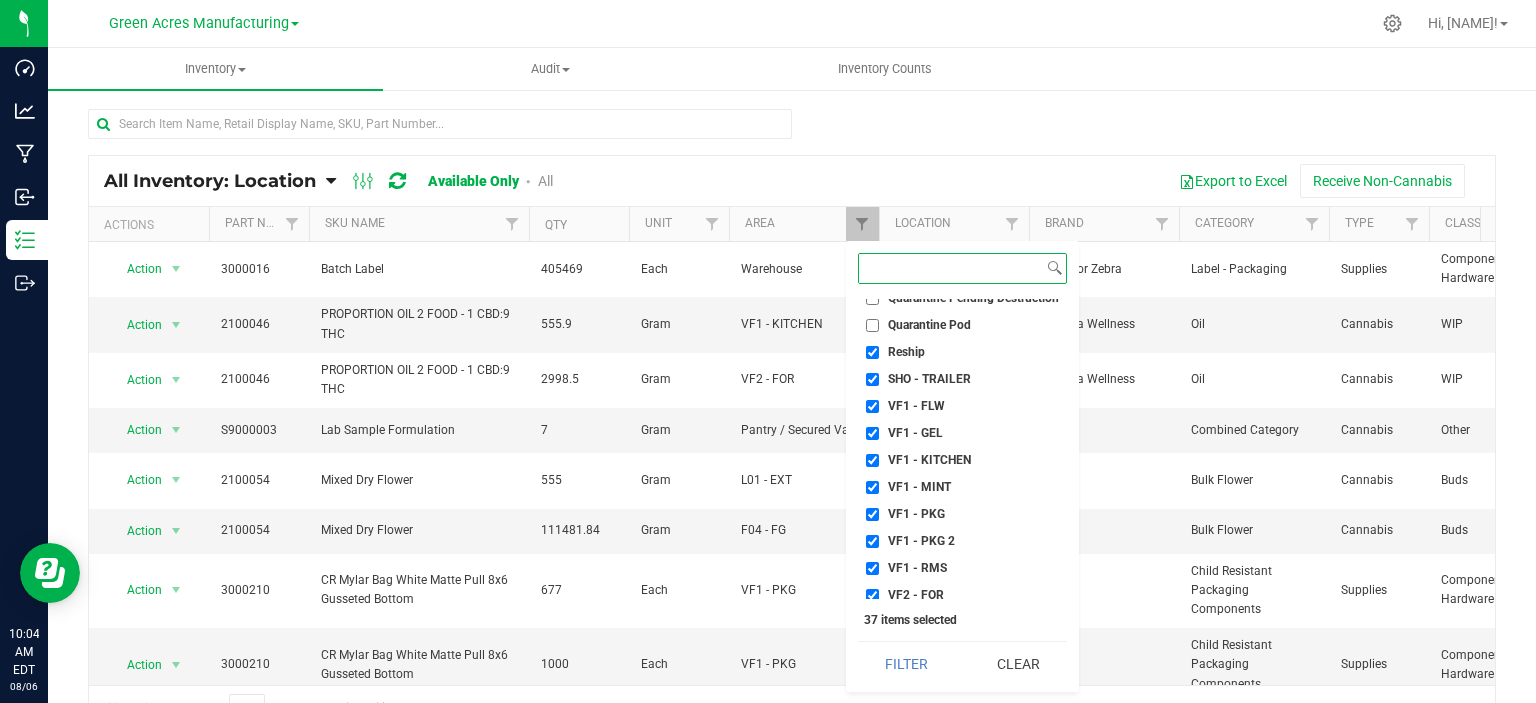 scroll, scrollTop: 855, scrollLeft: 0, axis: vertical 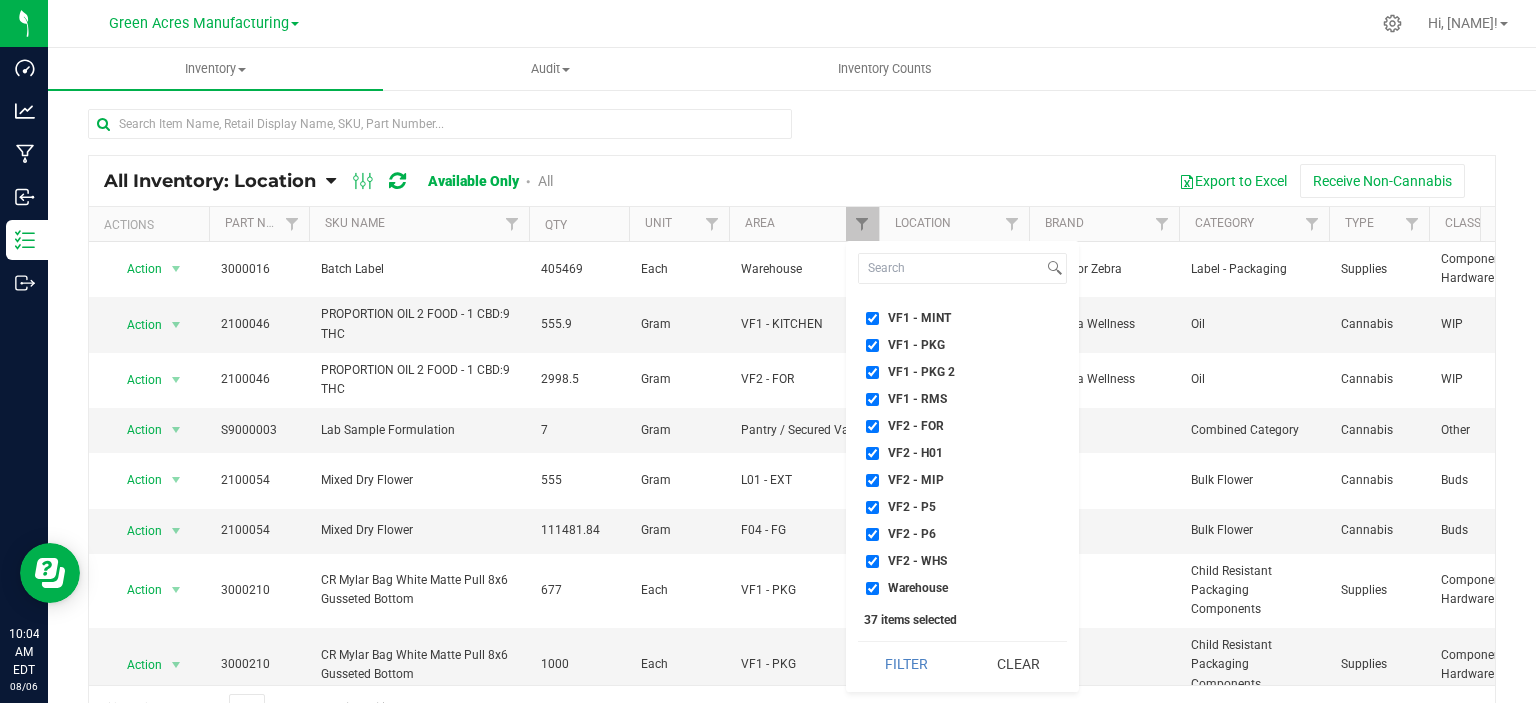 click at bounding box center [792, 132] 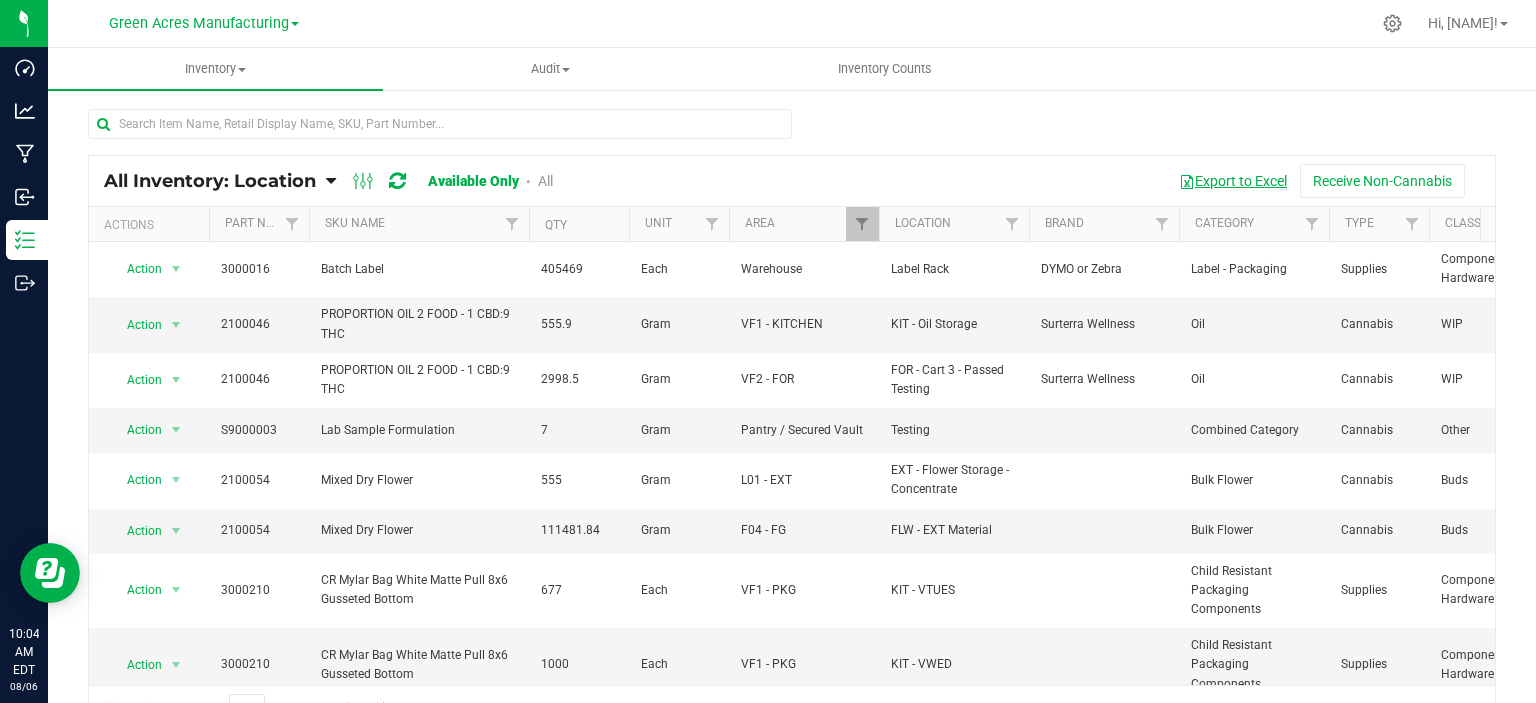 click on "Export to Excel" at bounding box center (1233, 181) 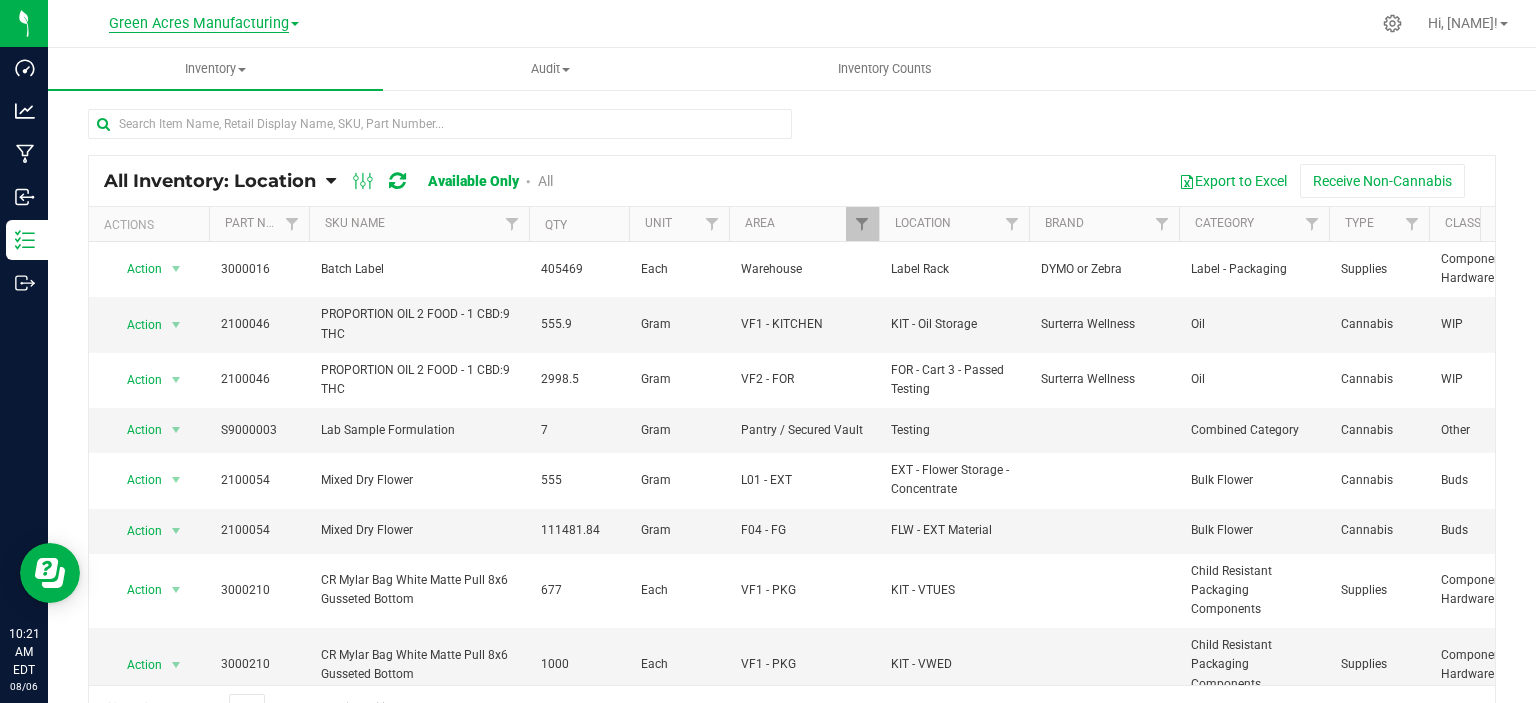 click on "Green Acres Manufacturing" at bounding box center [199, 24] 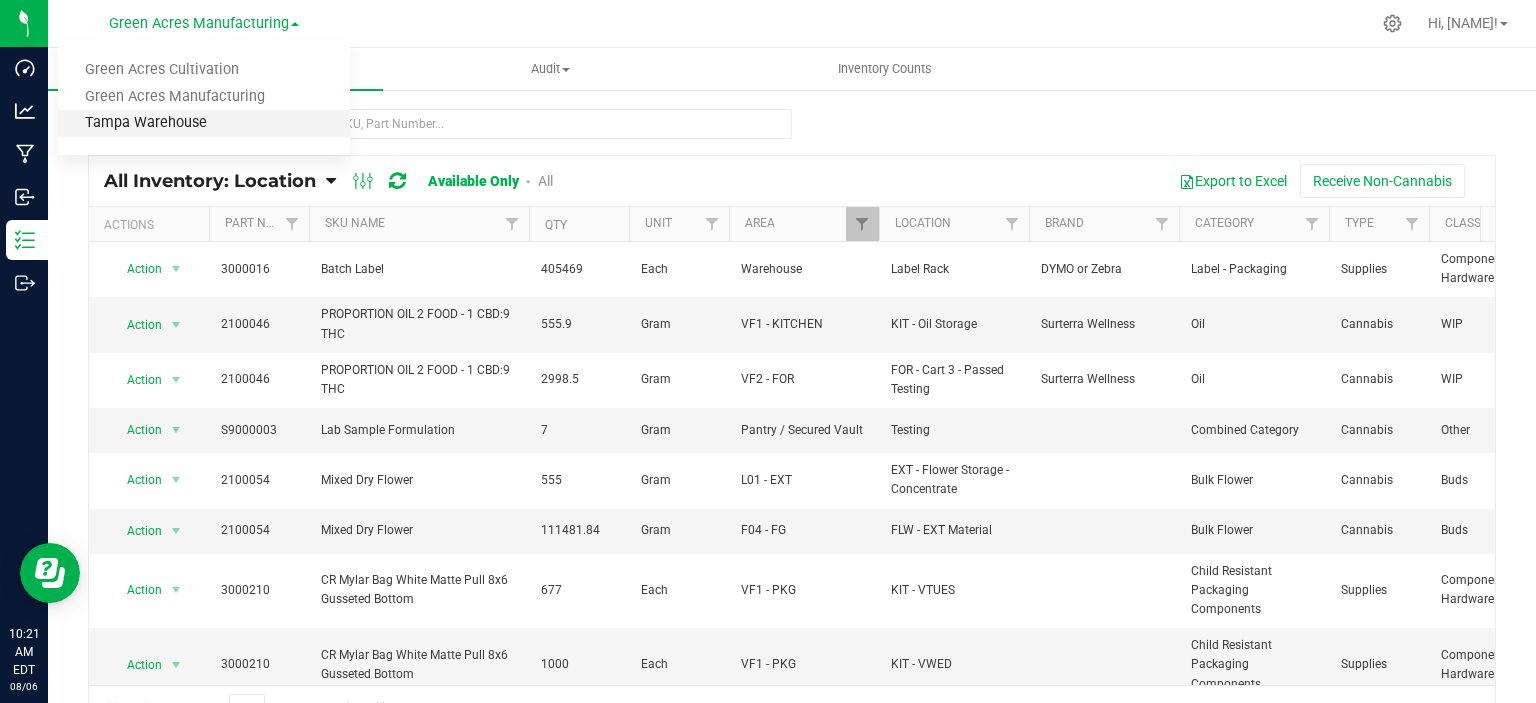 click on "Tampa Warehouse" at bounding box center (204, 123) 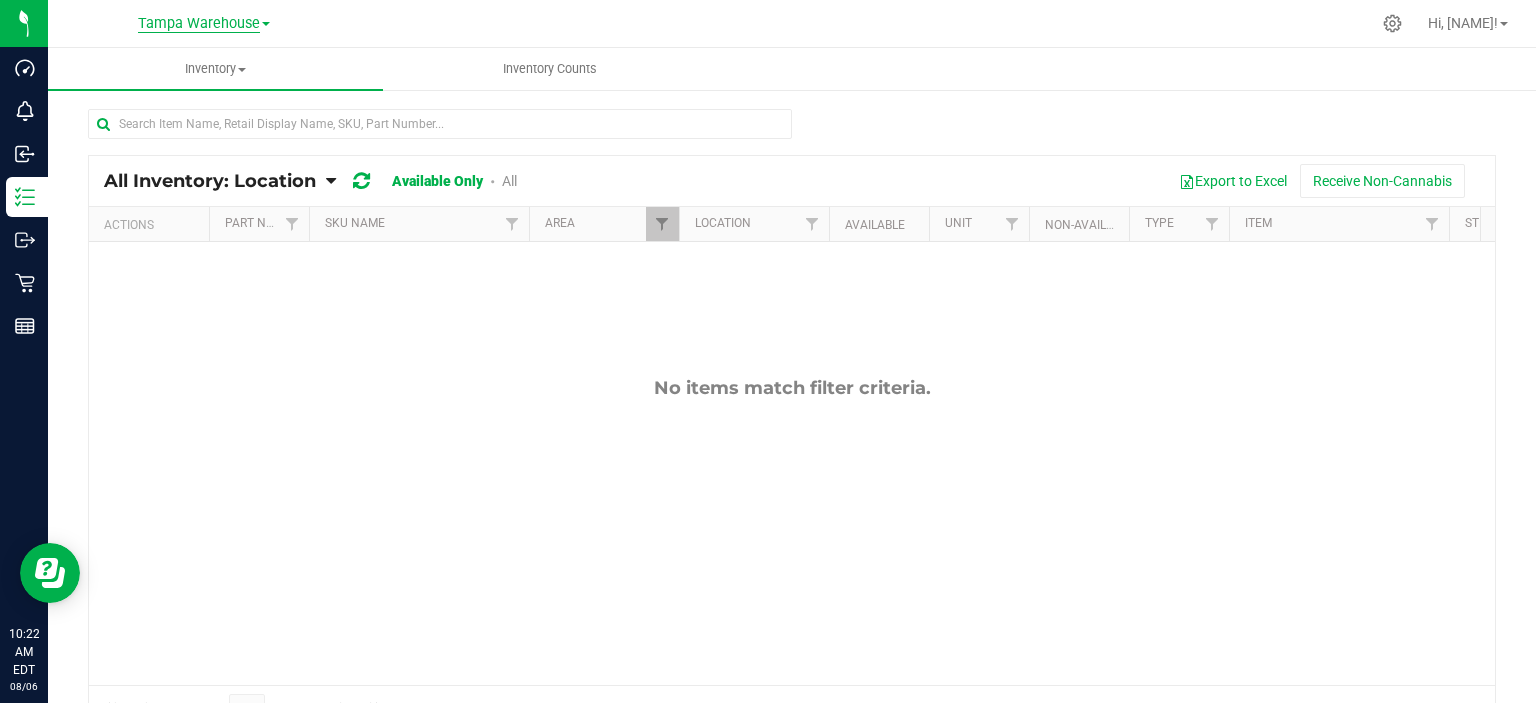 click on "Tampa Warehouse" at bounding box center [199, 24] 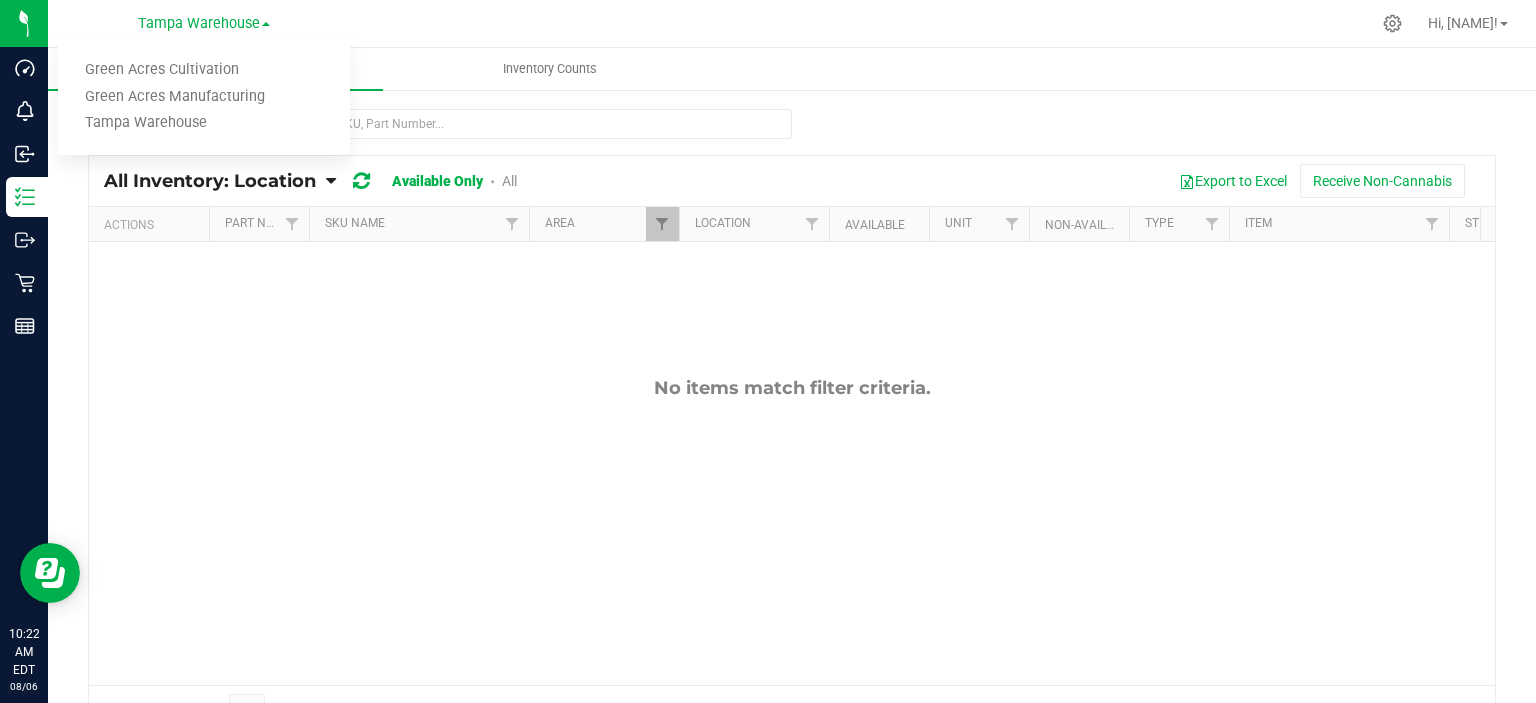 click on "No items match filter criteria." at bounding box center [792, 531] 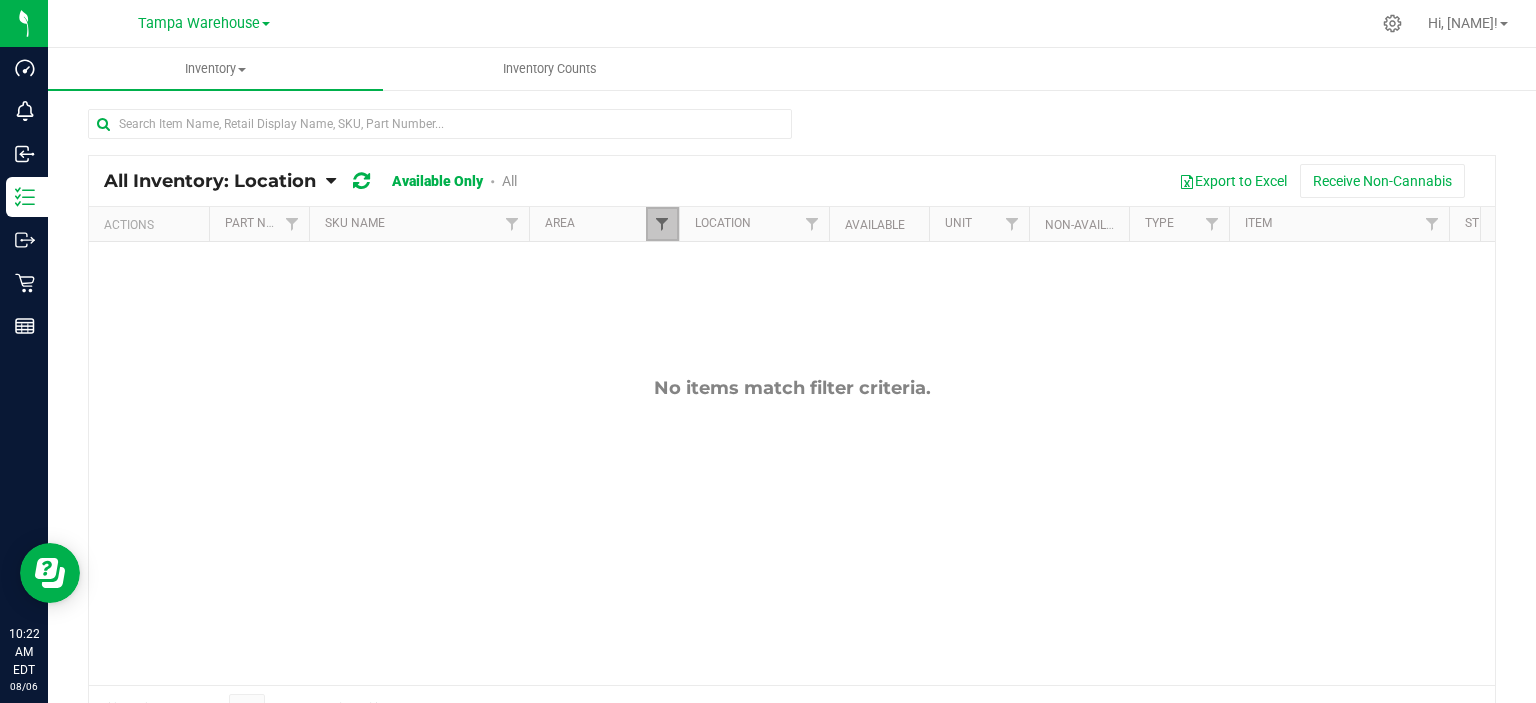 click at bounding box center [662, 224] 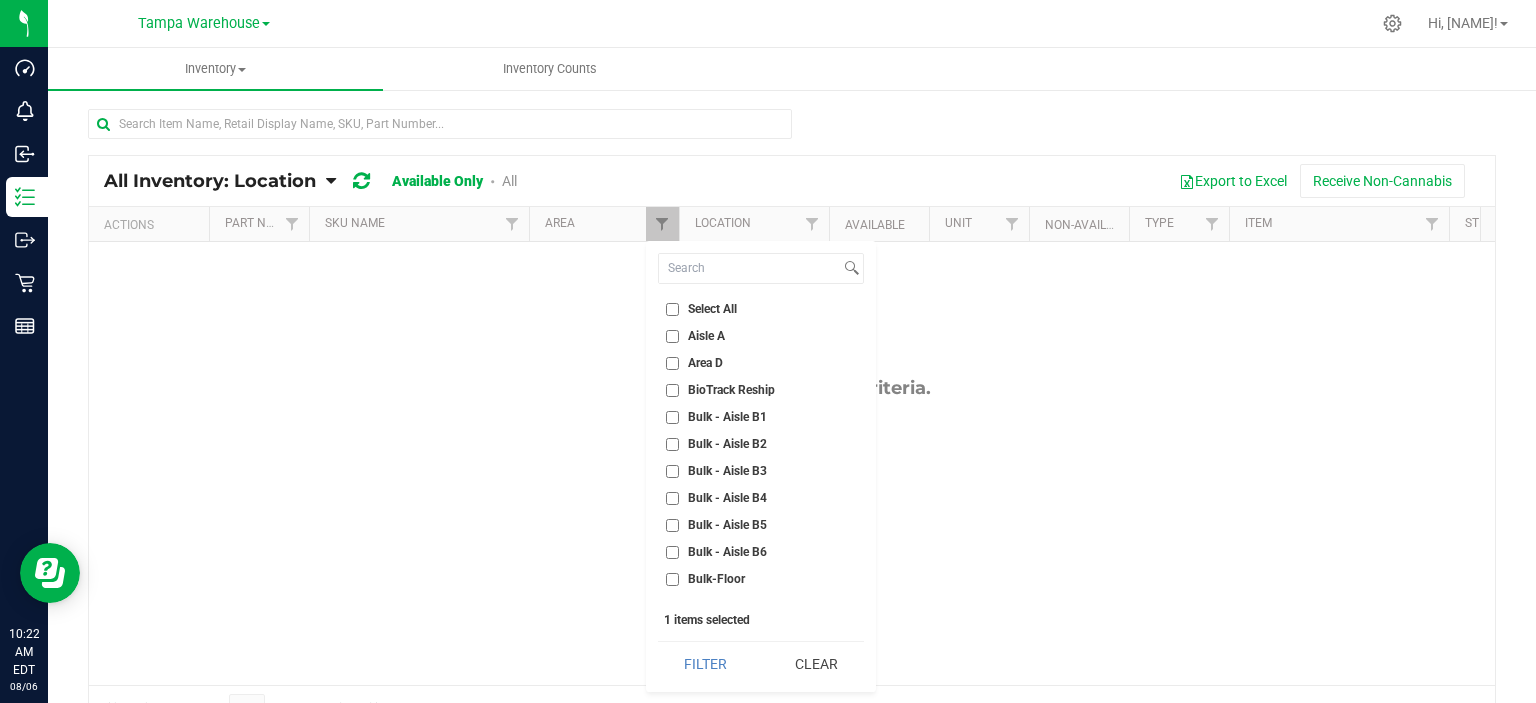 click on "Select All" at bounding box center (701, 309) 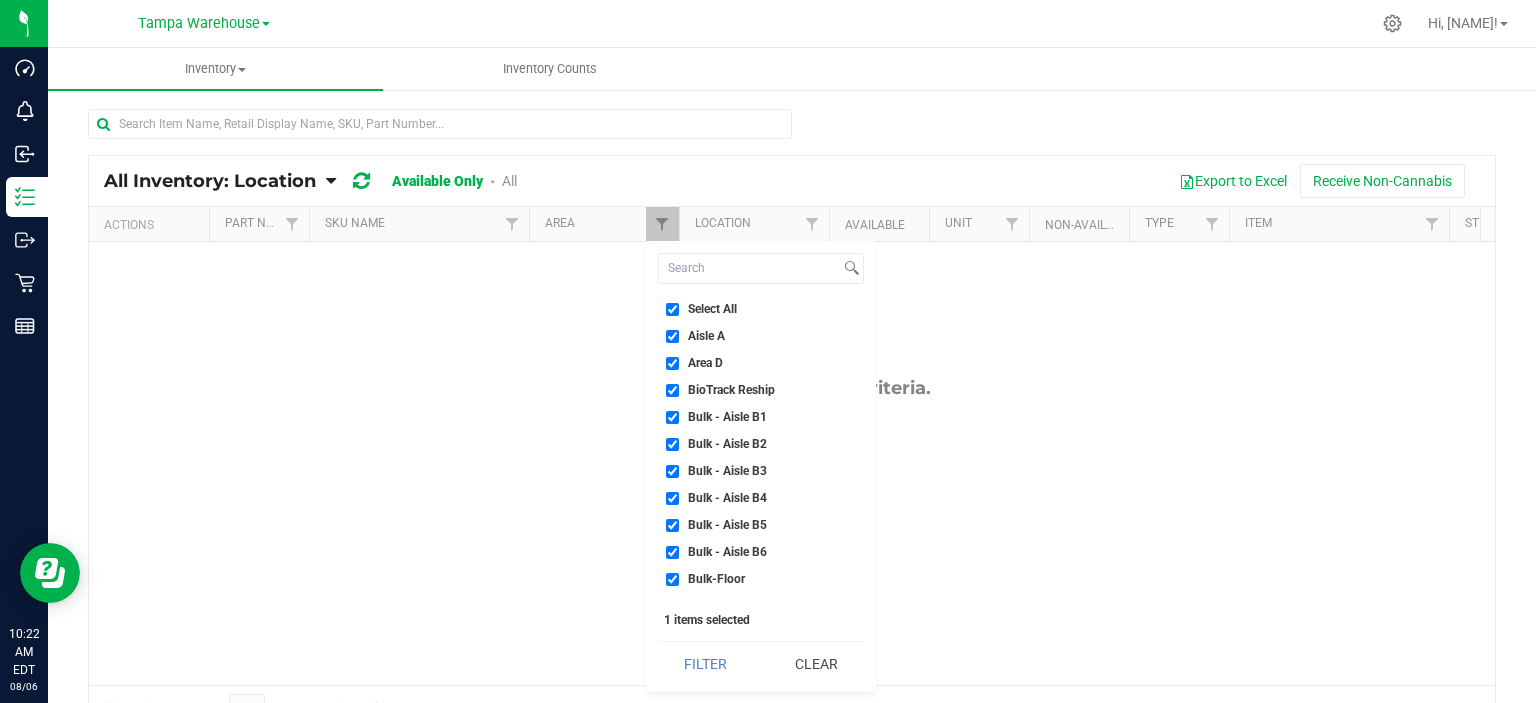 checkbox on "true" 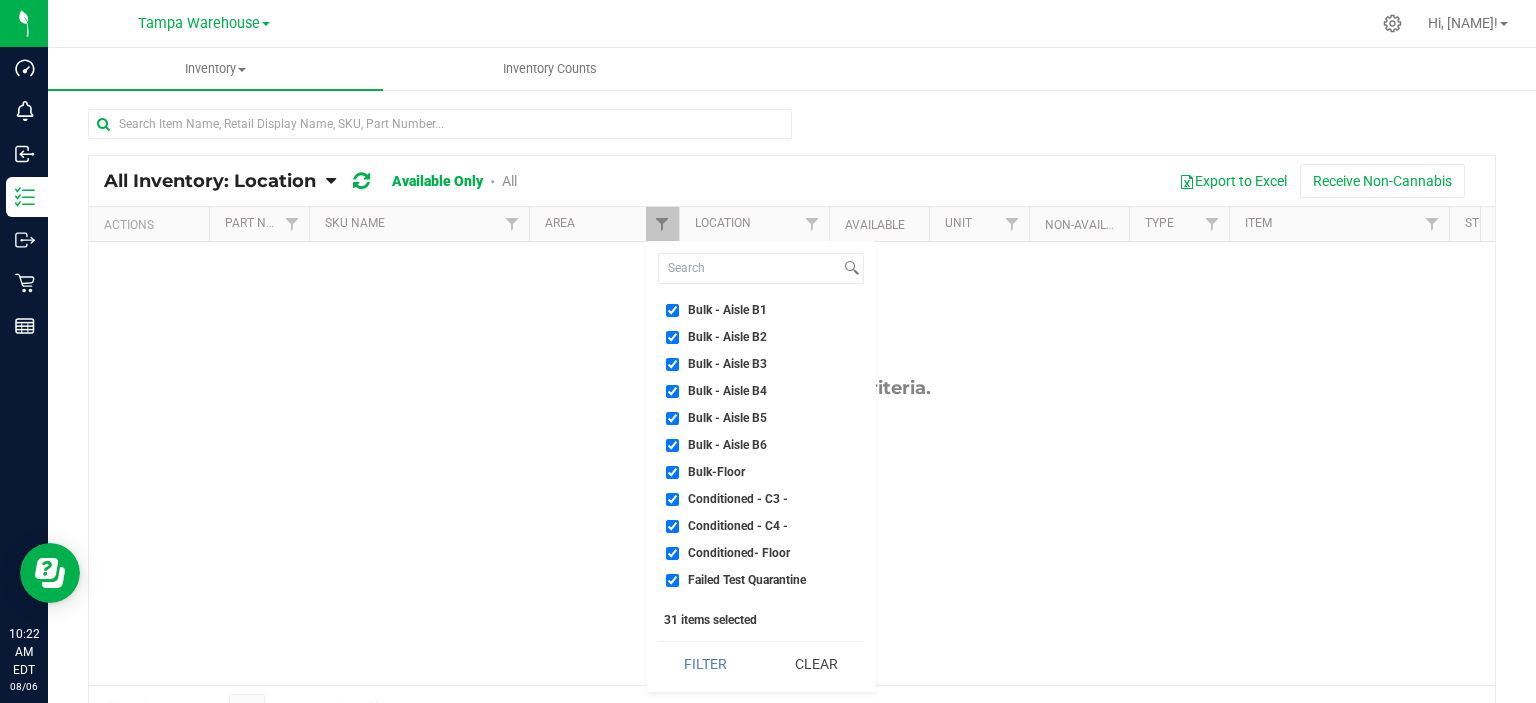 scroll, scrollTop: 200, scrollLeft: 0, axis: vertical 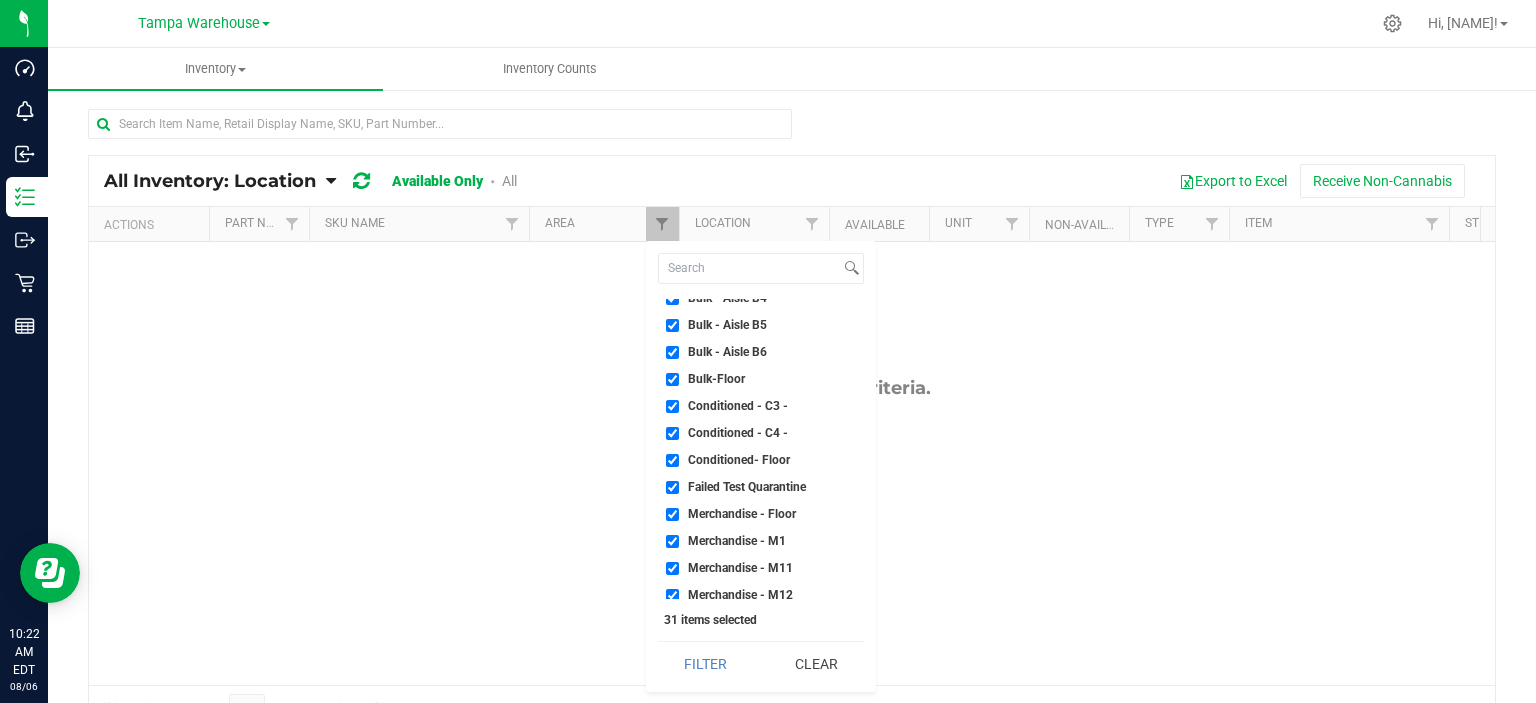 click on "Failed Test Quarantine" at bounding box center [761, 487] 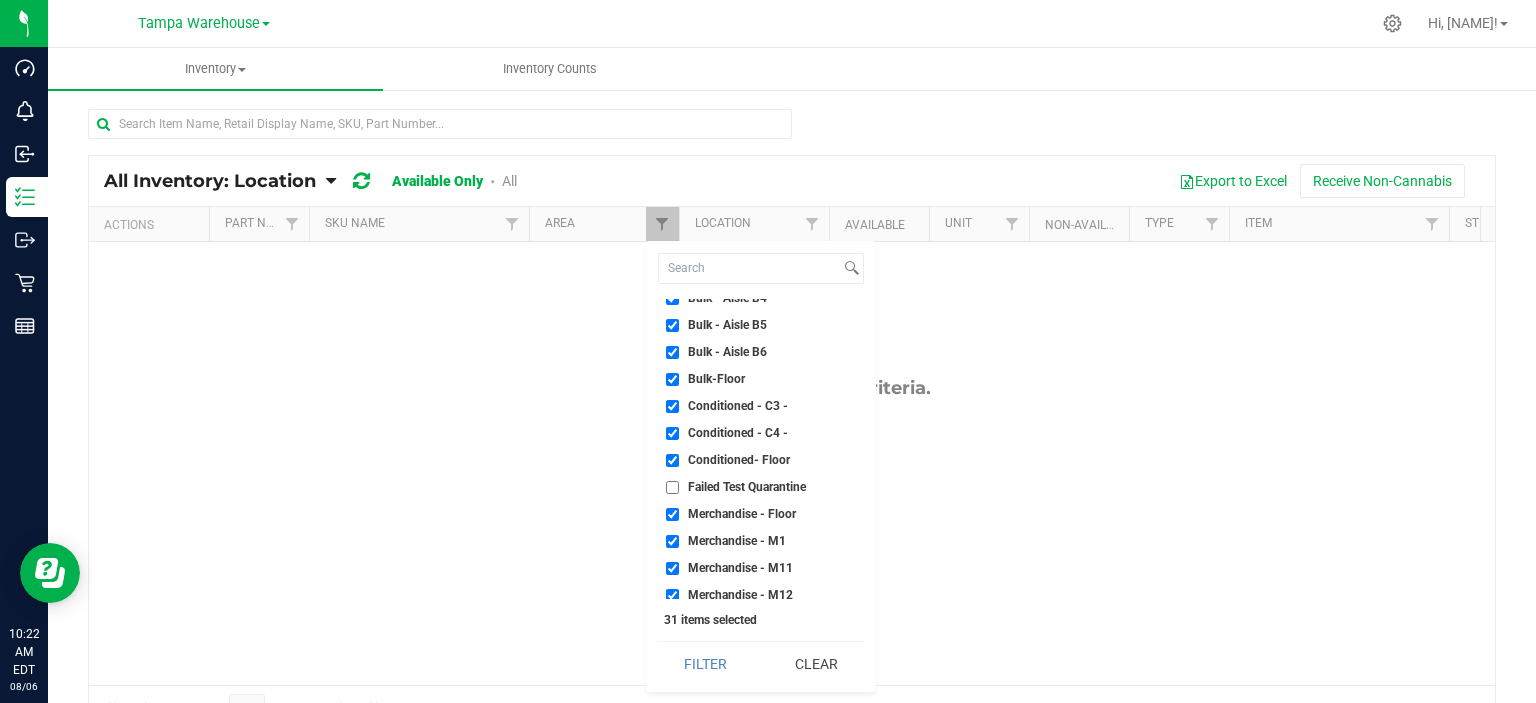 checkbox on "false" 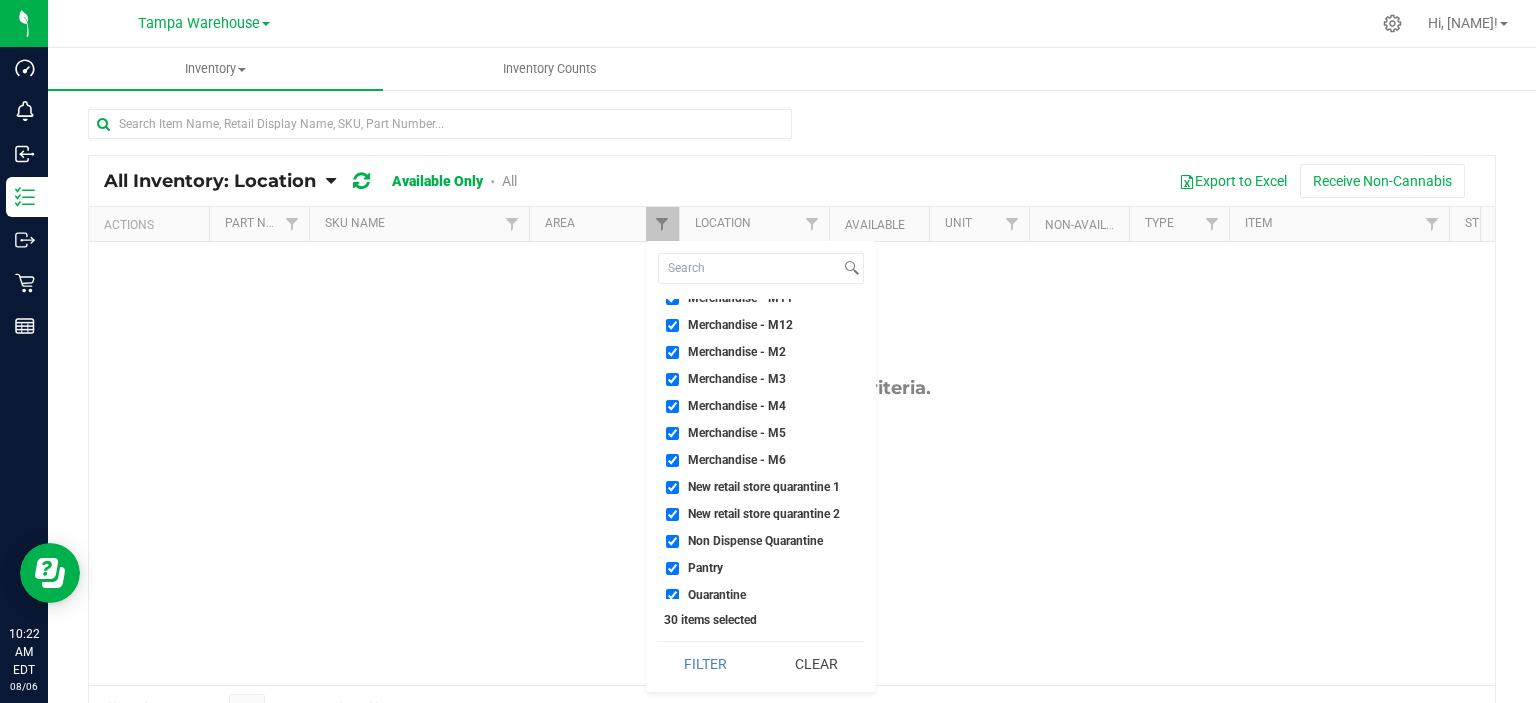 scroll, scrollTop: 500, scrollLeft: 0, axis: vertical 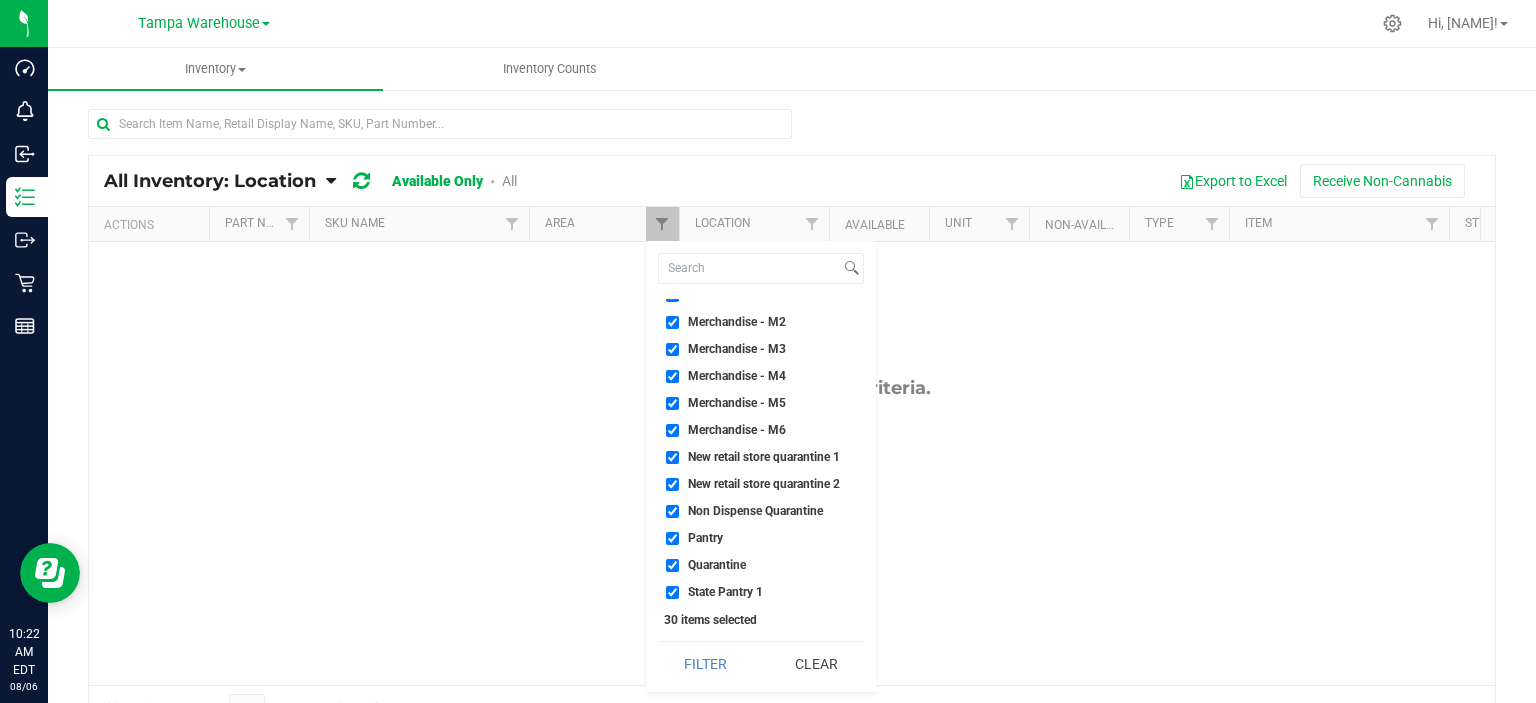 click on "New retail store quarantine 1" at bounding box center [764, 457] 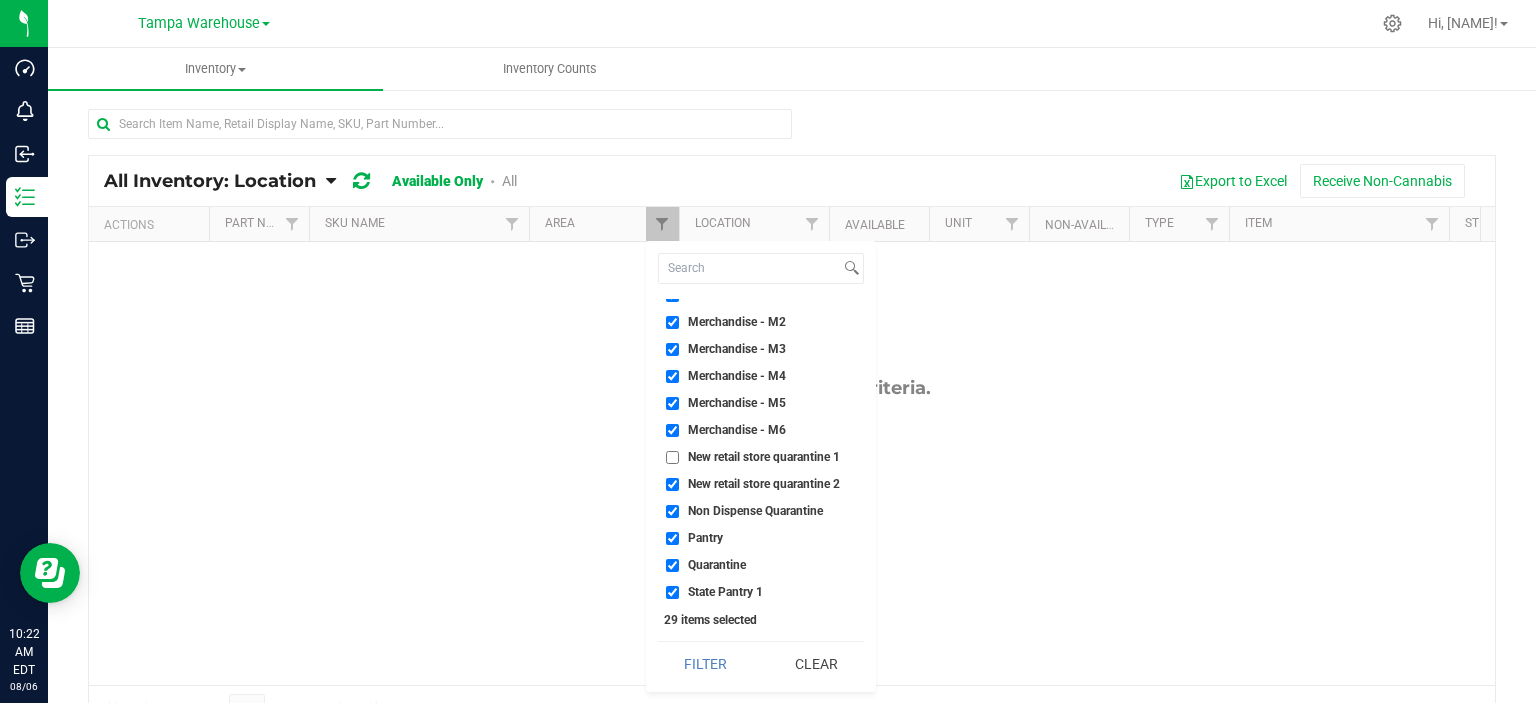 click on "New retail store quarantine 2" at bounding box center (764, 484) 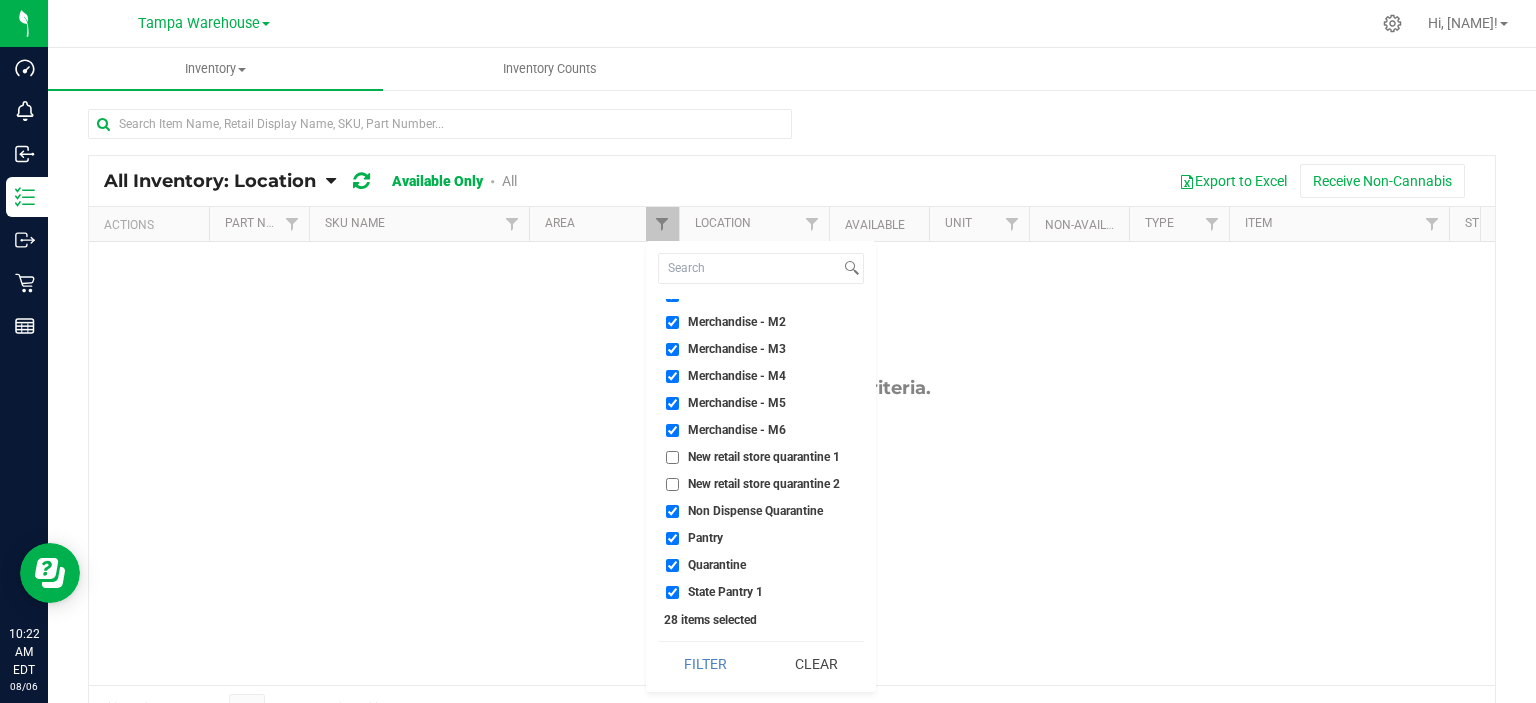 click on "Non Dispense Quarantine" at bounding box center (755, 511) 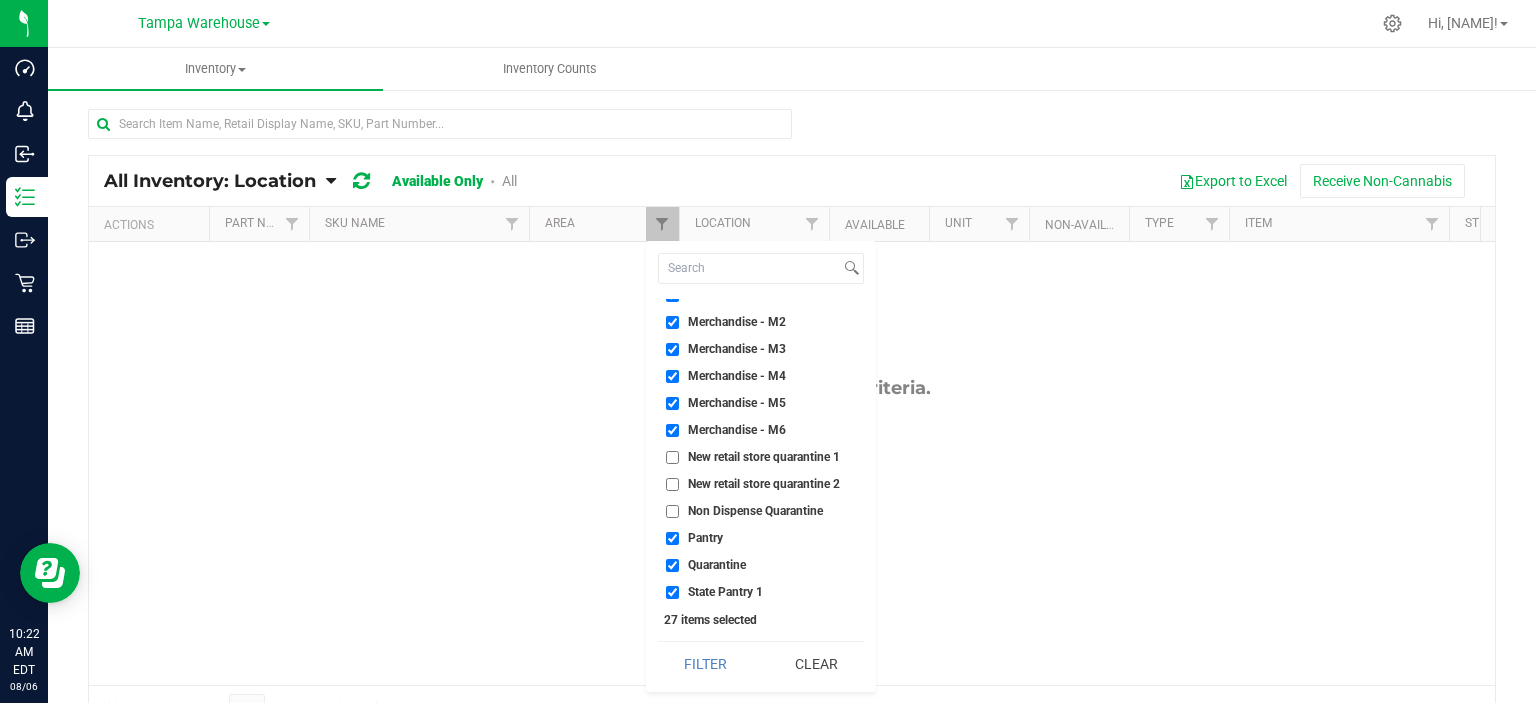 click on "Quarantine" at bounding box center [717, 565] 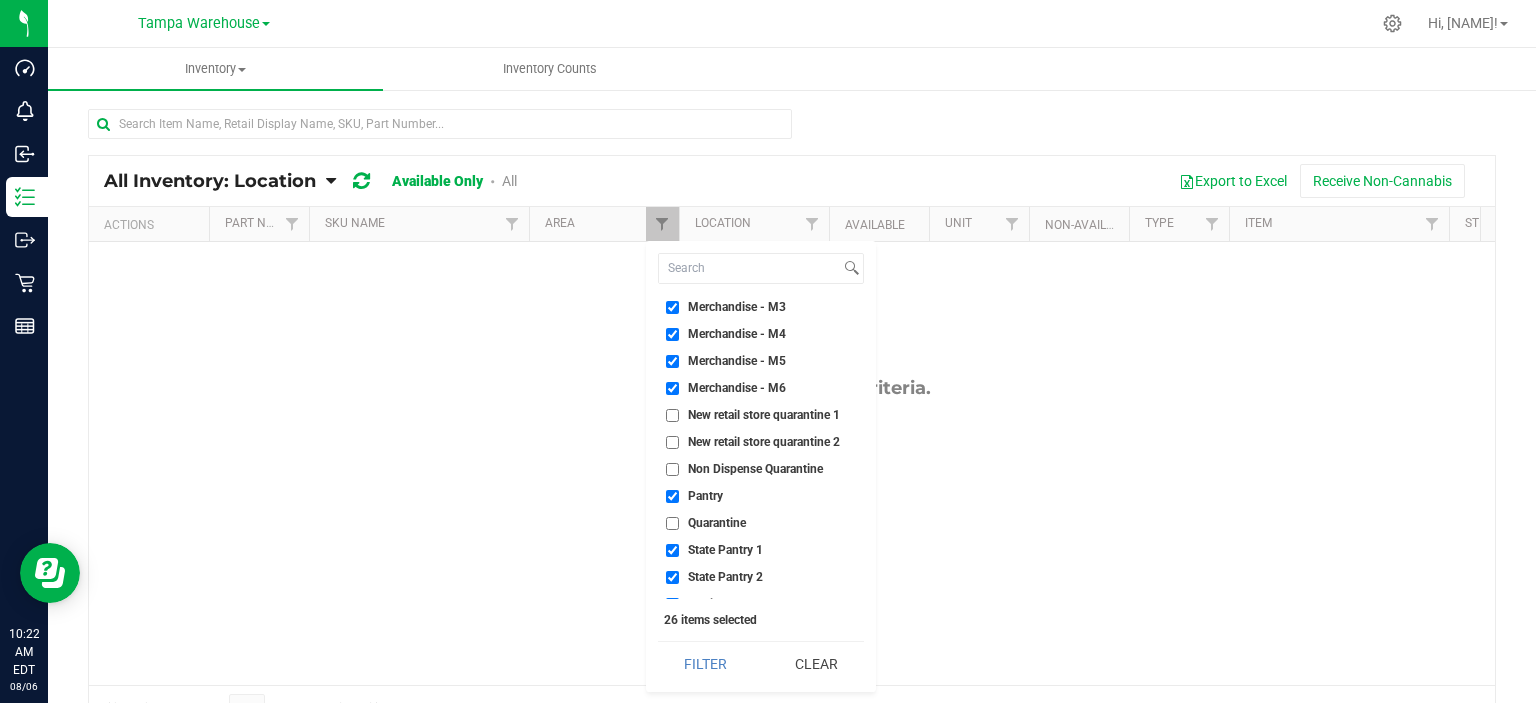 scroll, scrollTop: 557, scrollLeft: 0, axis: vertical 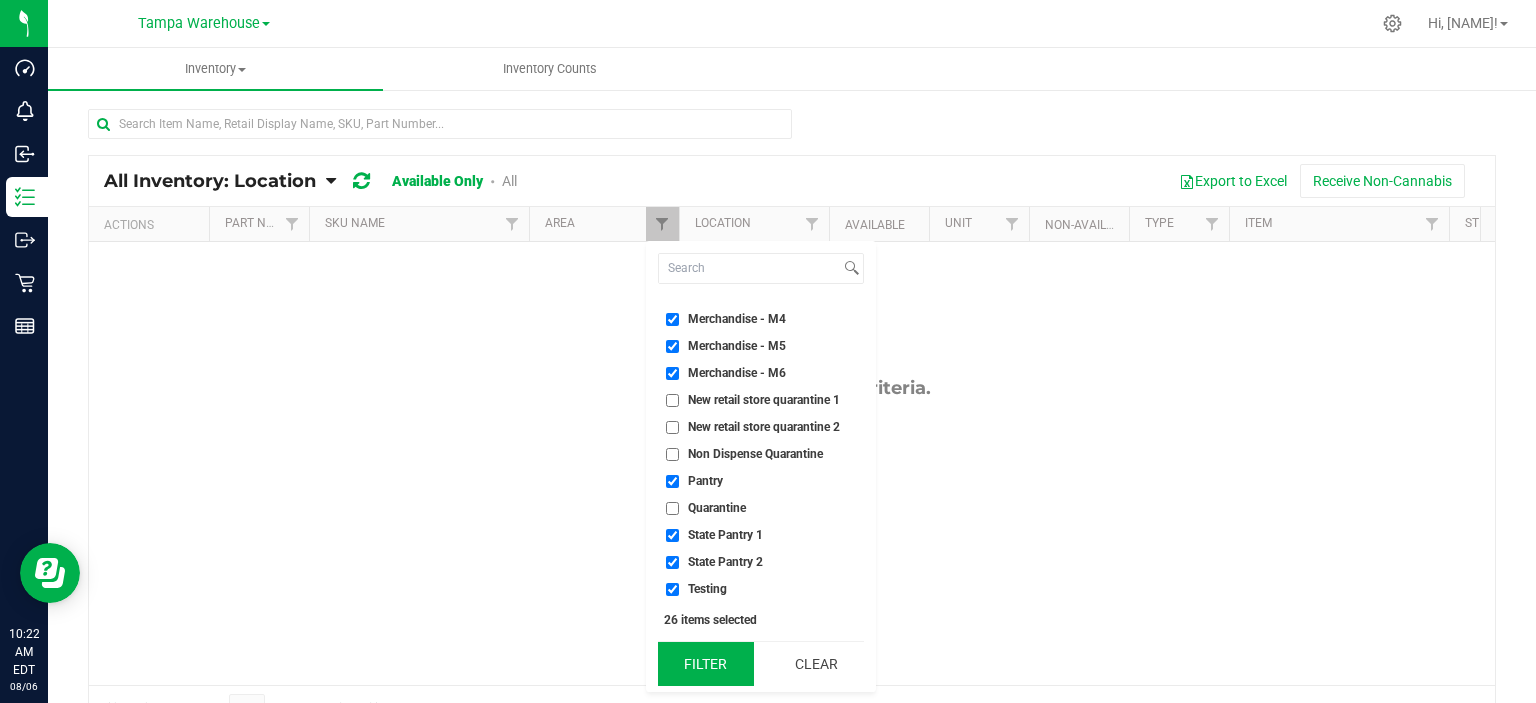 click on "Filter" at bounding box center (706, 664) 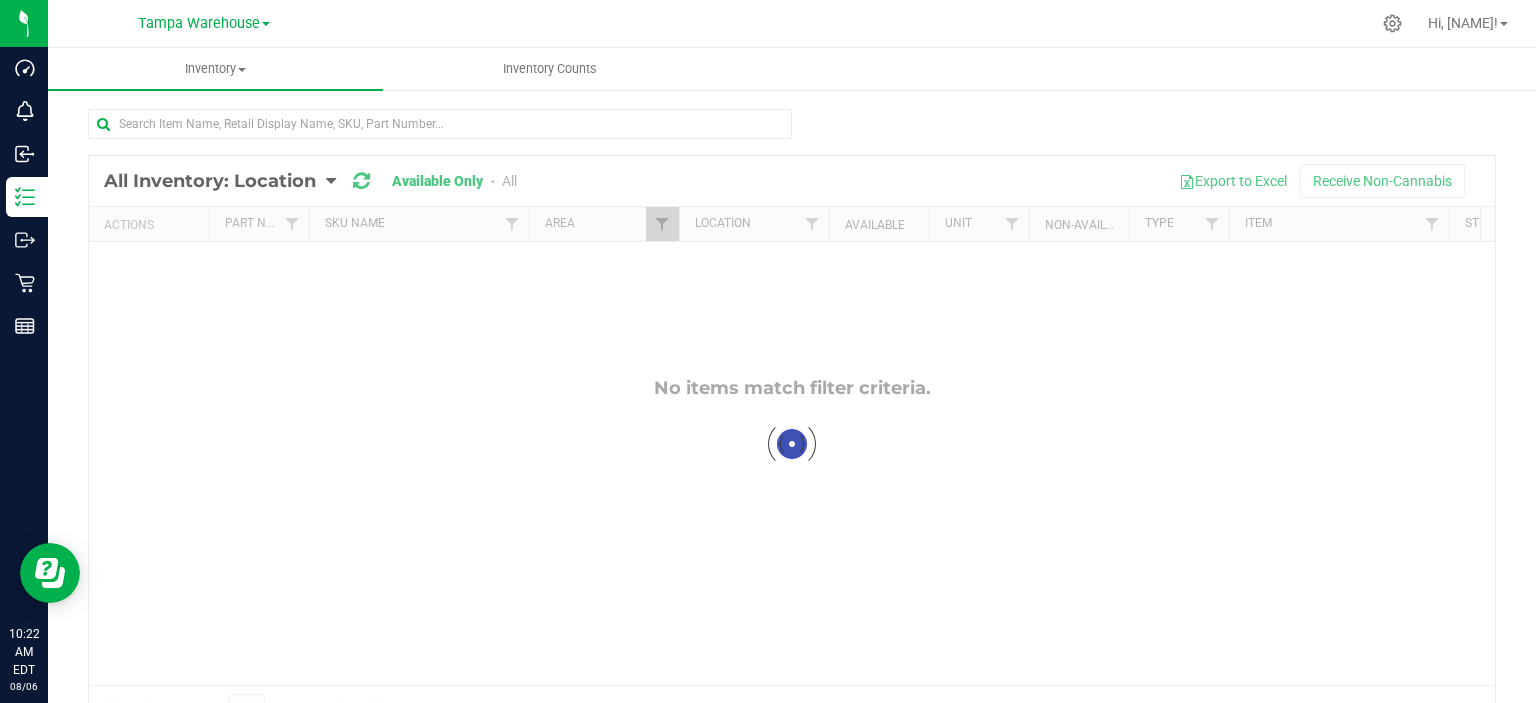 click at bounding box center (792, 444) 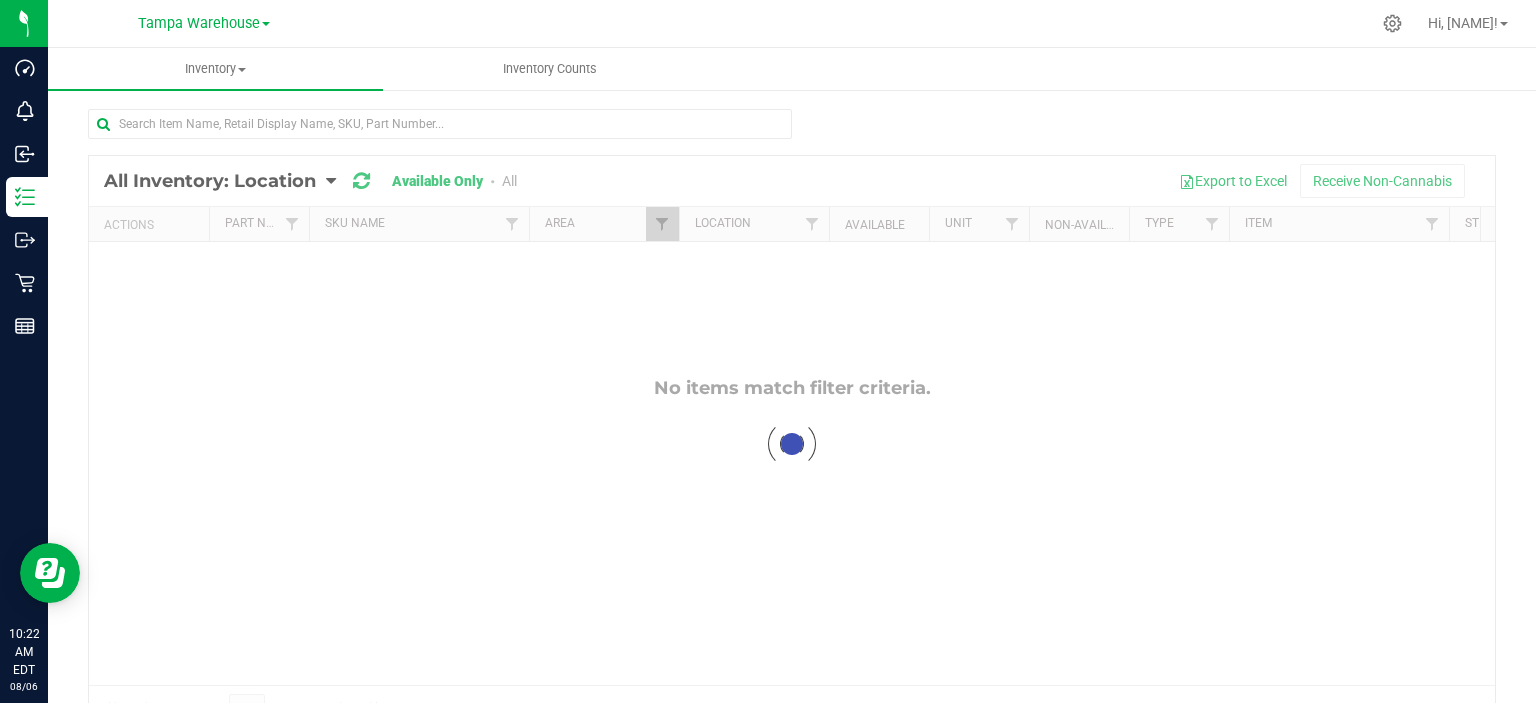 click at bounding box center [792, 444] 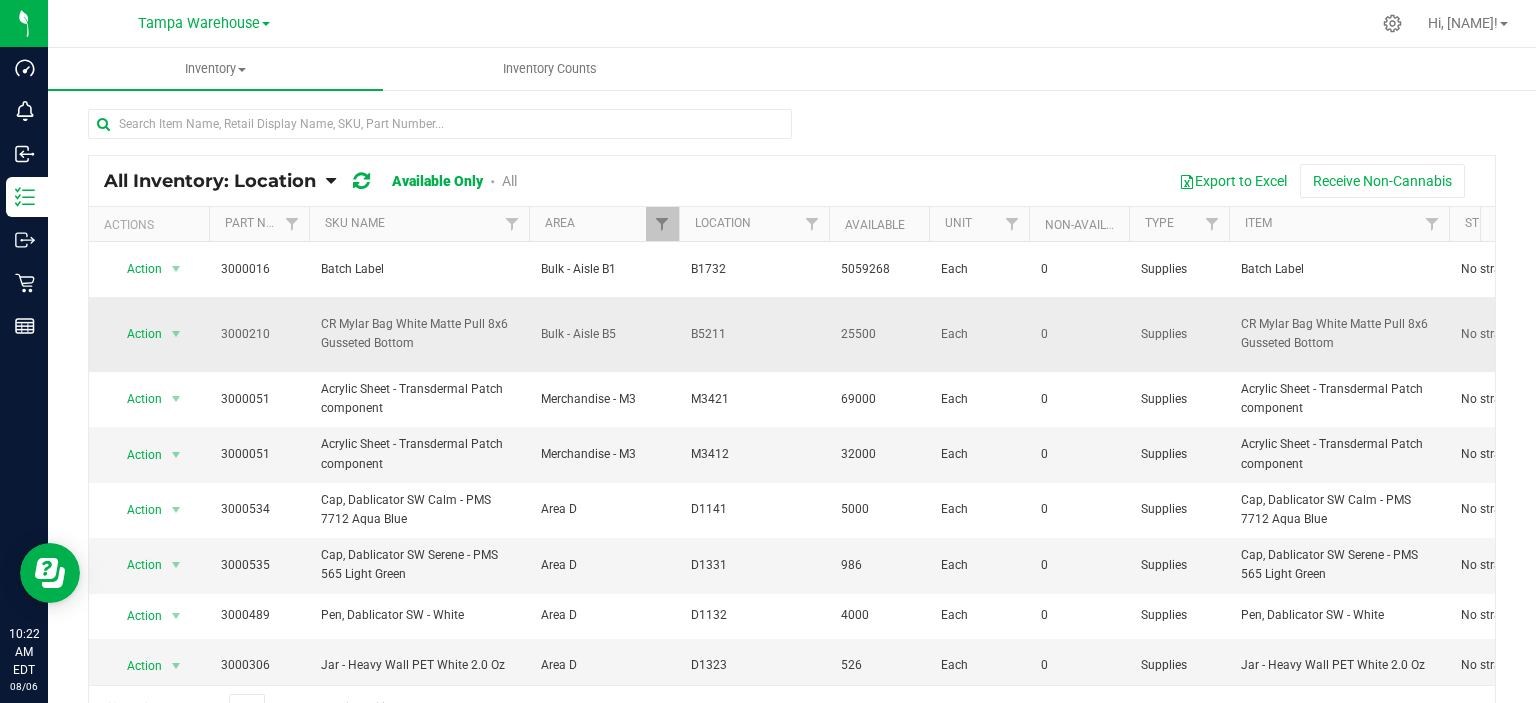 click on "3000210" at bounding box center (259, 334) 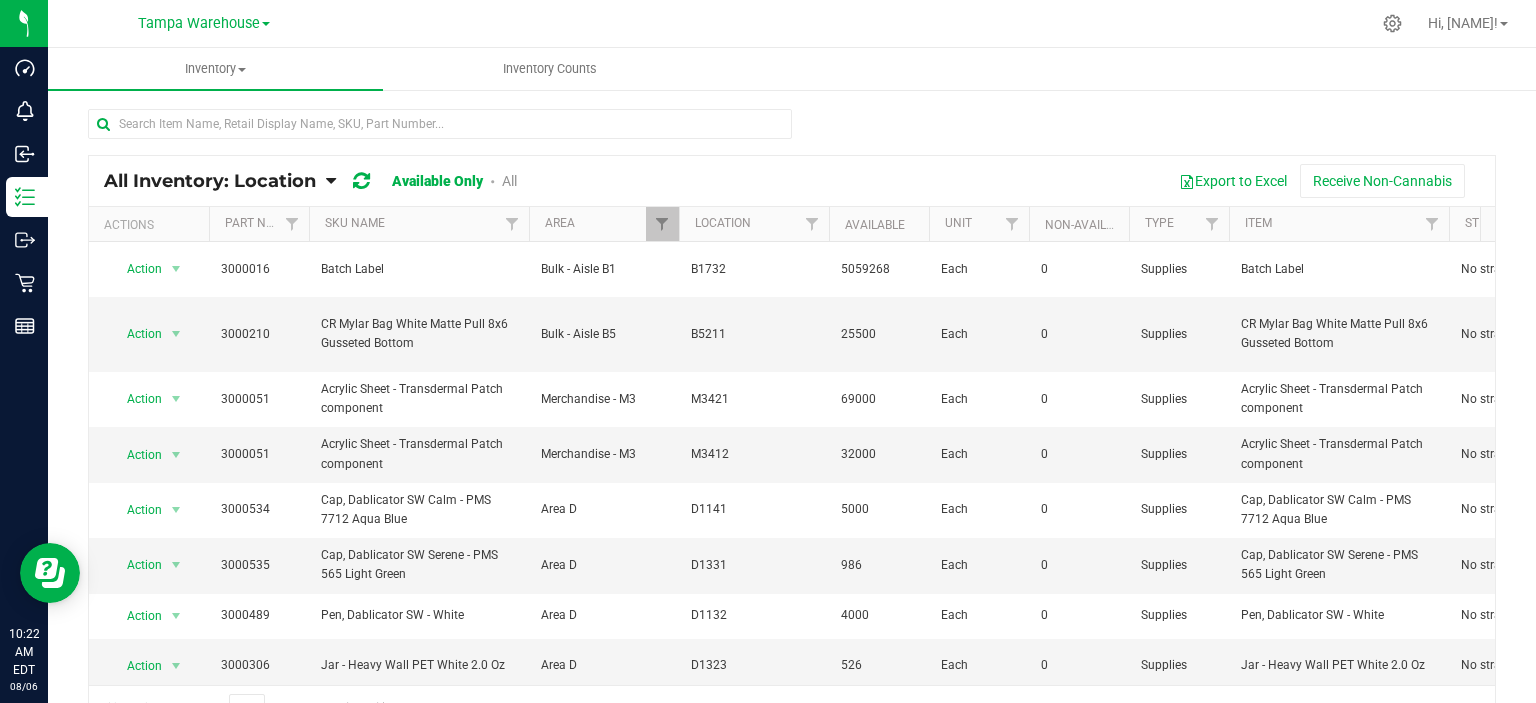 click at bounding box center (792, 132) 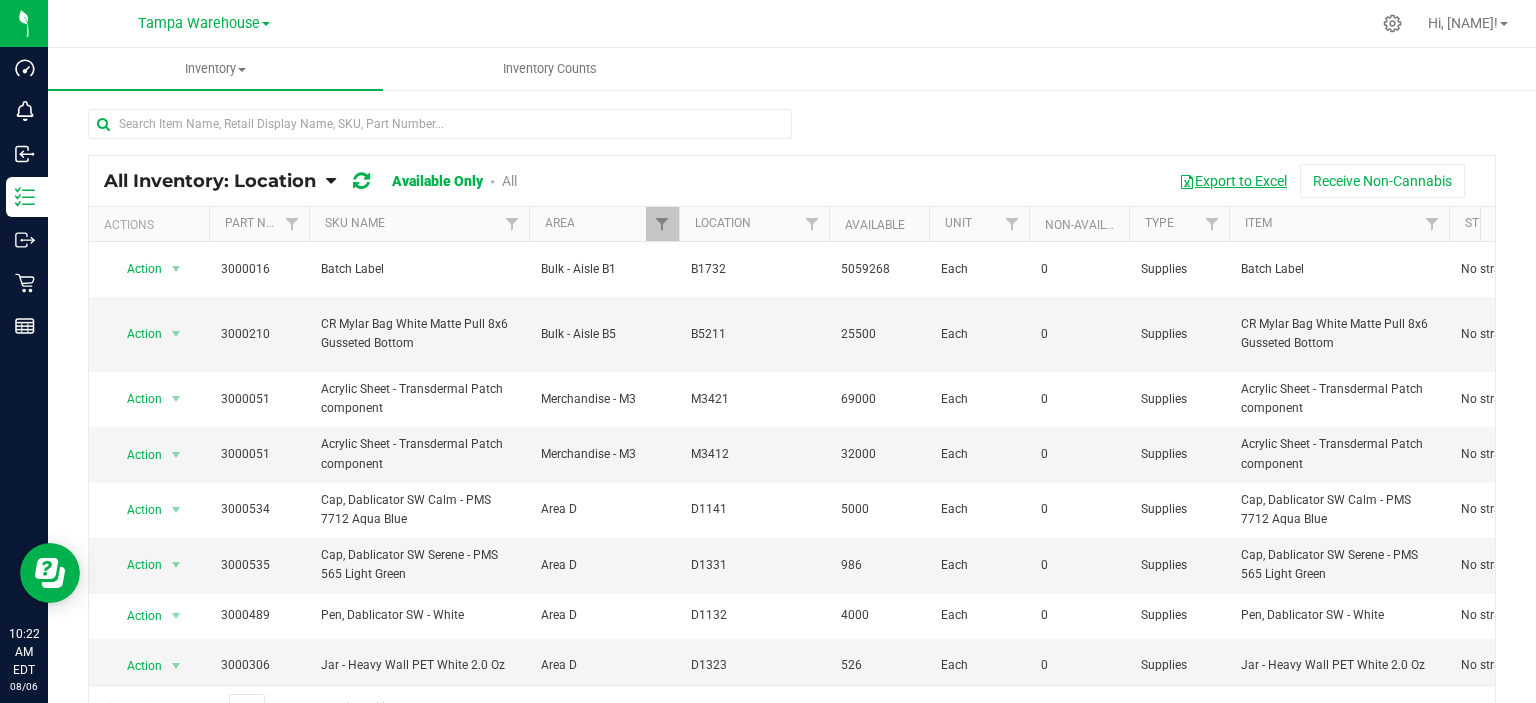 click on "Export to Excel" at bounding box center (1233, 181) 